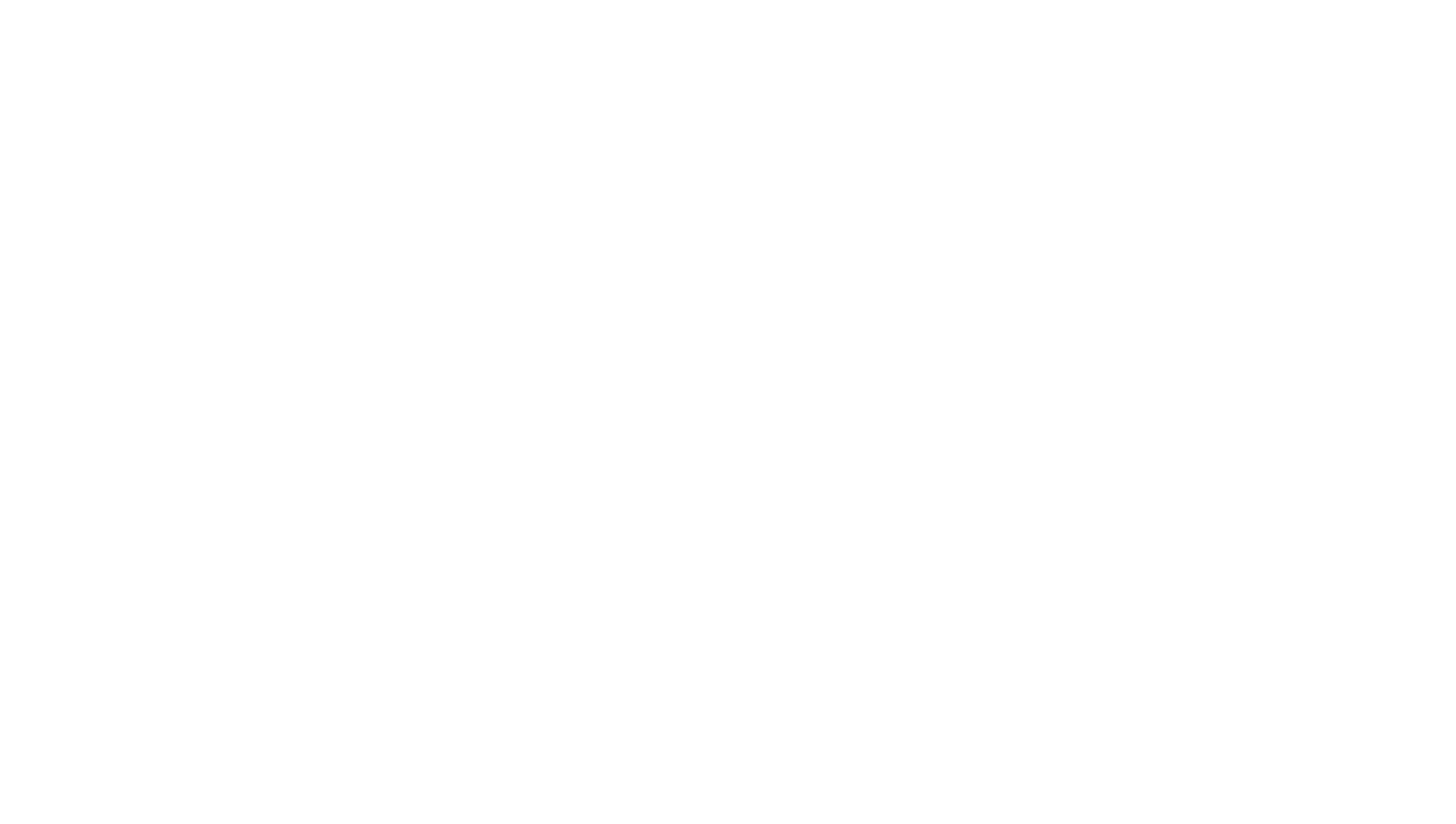 scroll, scrollTop: 0, scrollLeft: 0, axis: both 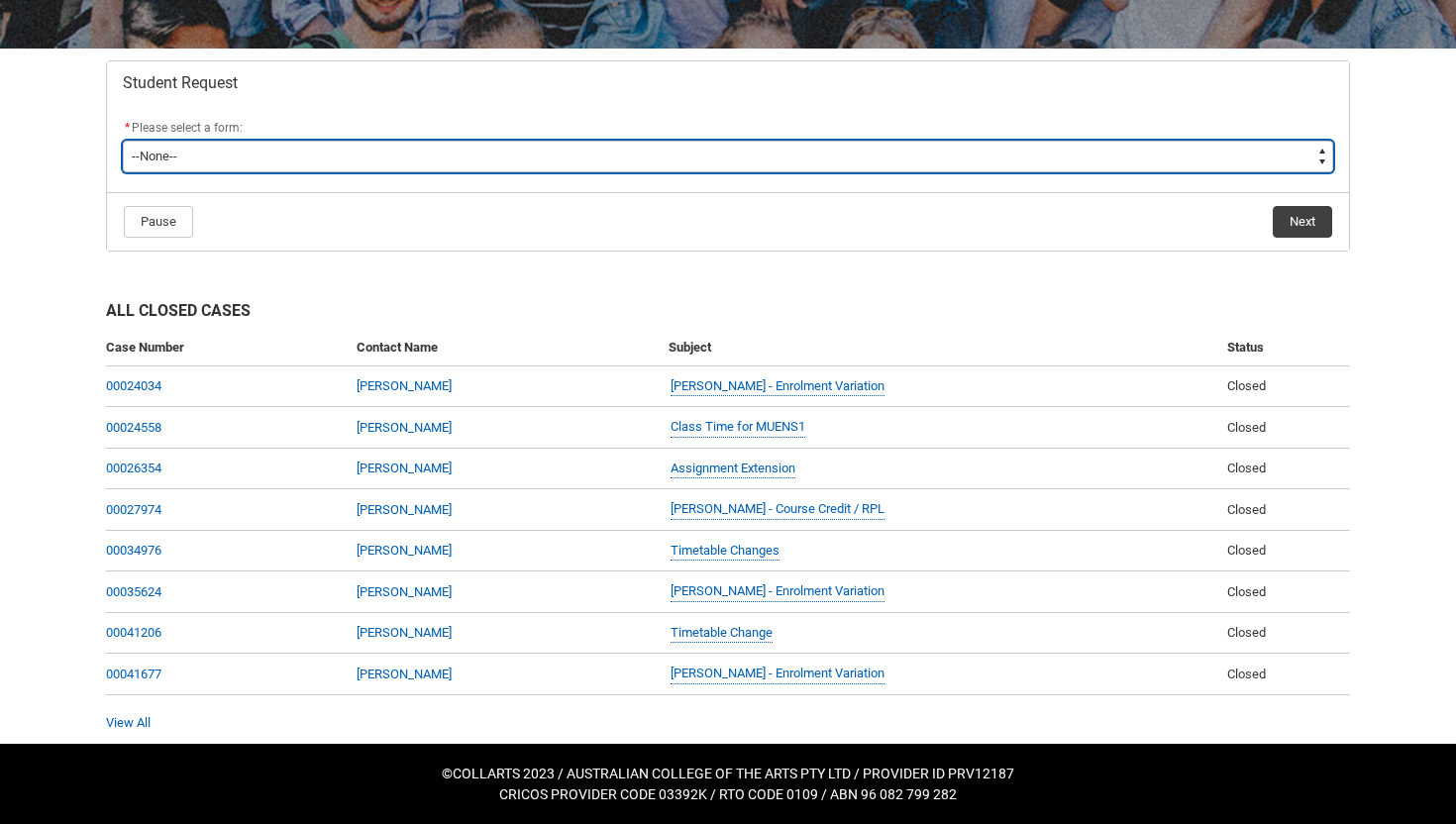 click on "--None-- Academic Transcript Application to Appeal Assignment Extension Course Credit / RPL Course Transfer Deferral / Leave of Absence Enrolment Variation Grievance Reasonable Adjustment Return to Study Application Special Consideration Tuition Fee Refund Withdraw & Cancel Enrolment General Enquiry FEE-HELP Exemption Form Financial Hardship Program" at bounding box center [728, 156] 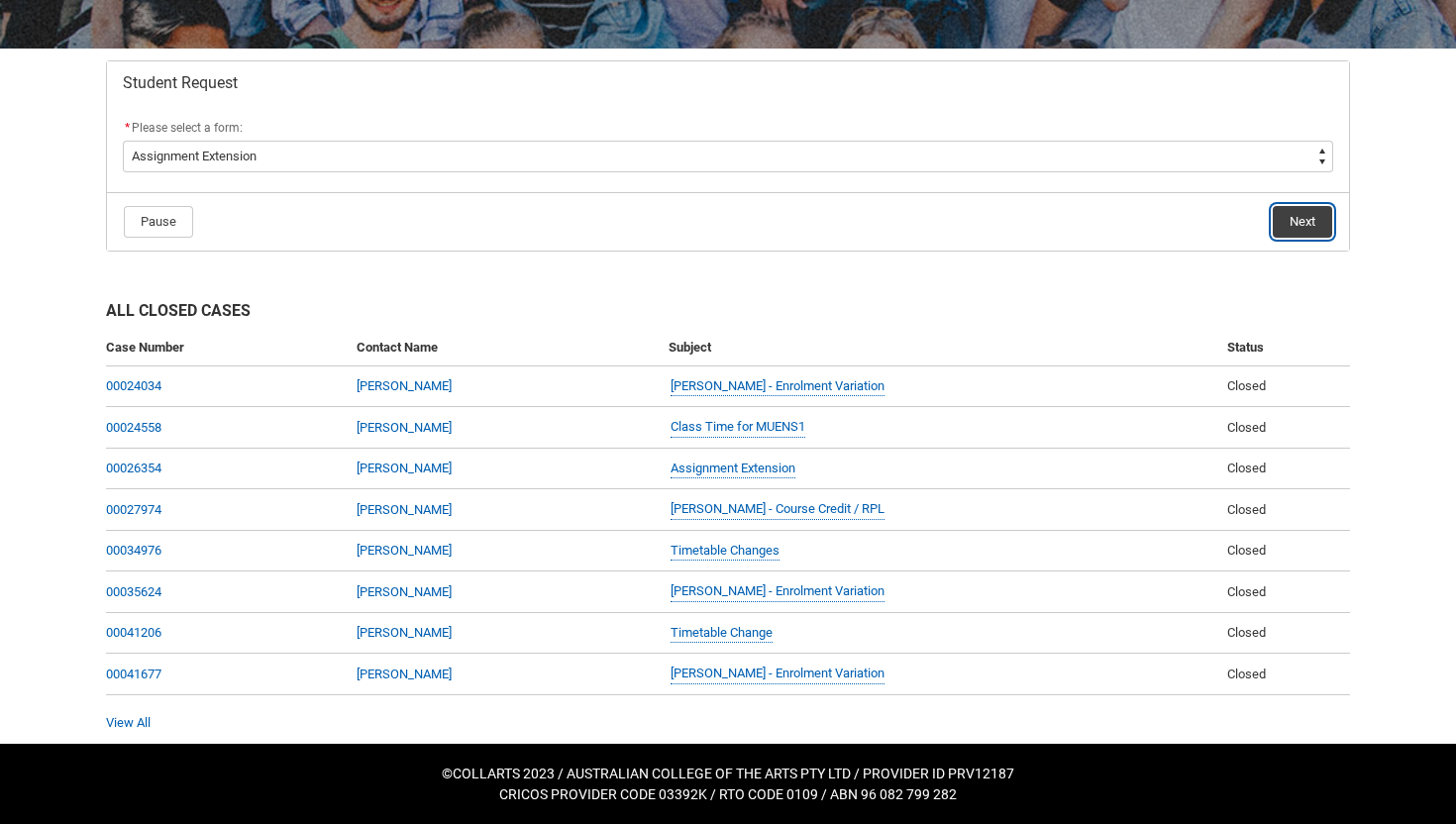 click on "Next" 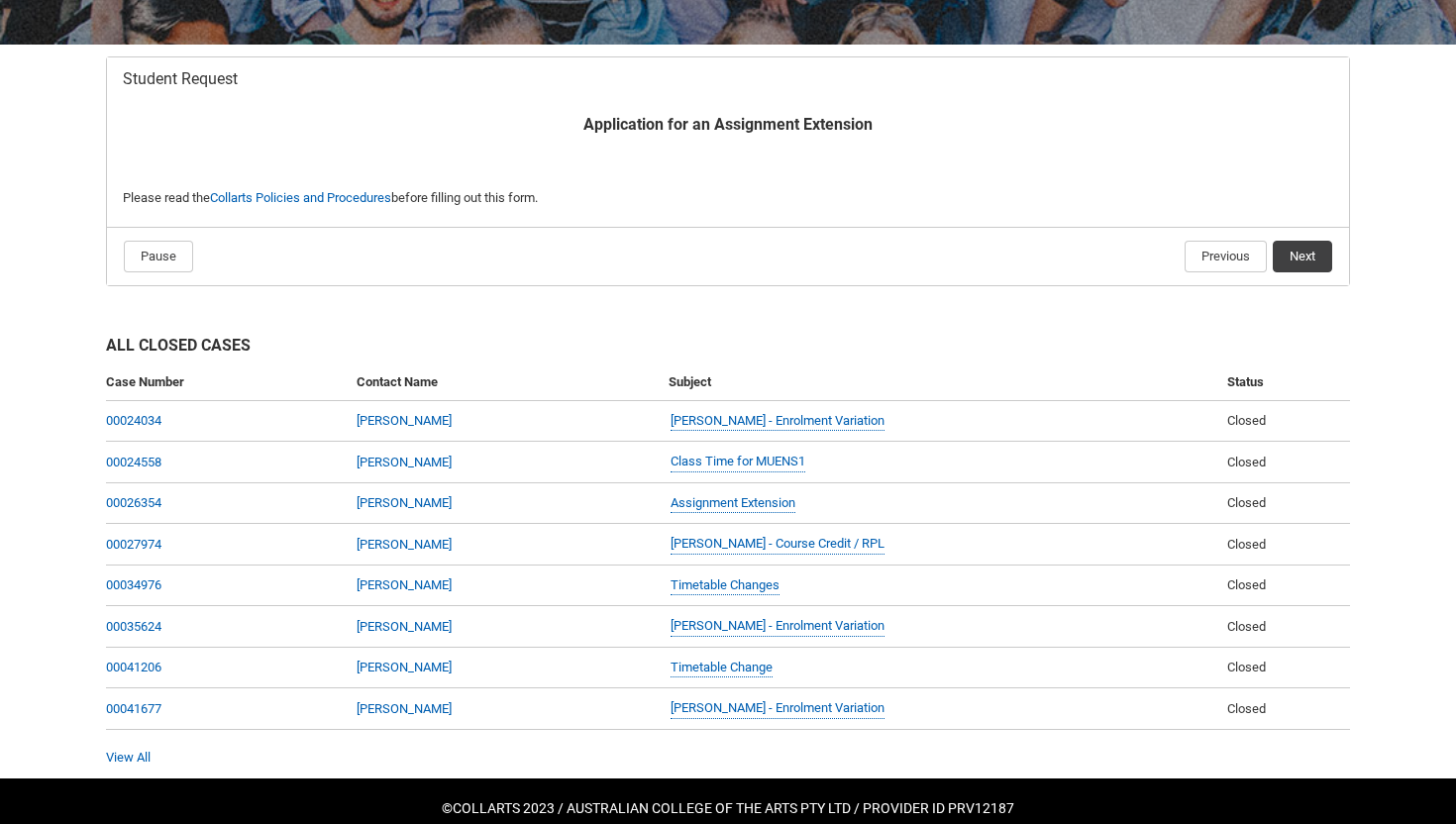 scroll, scrollTop: 386, scrollLeft: 0, axis: vertical 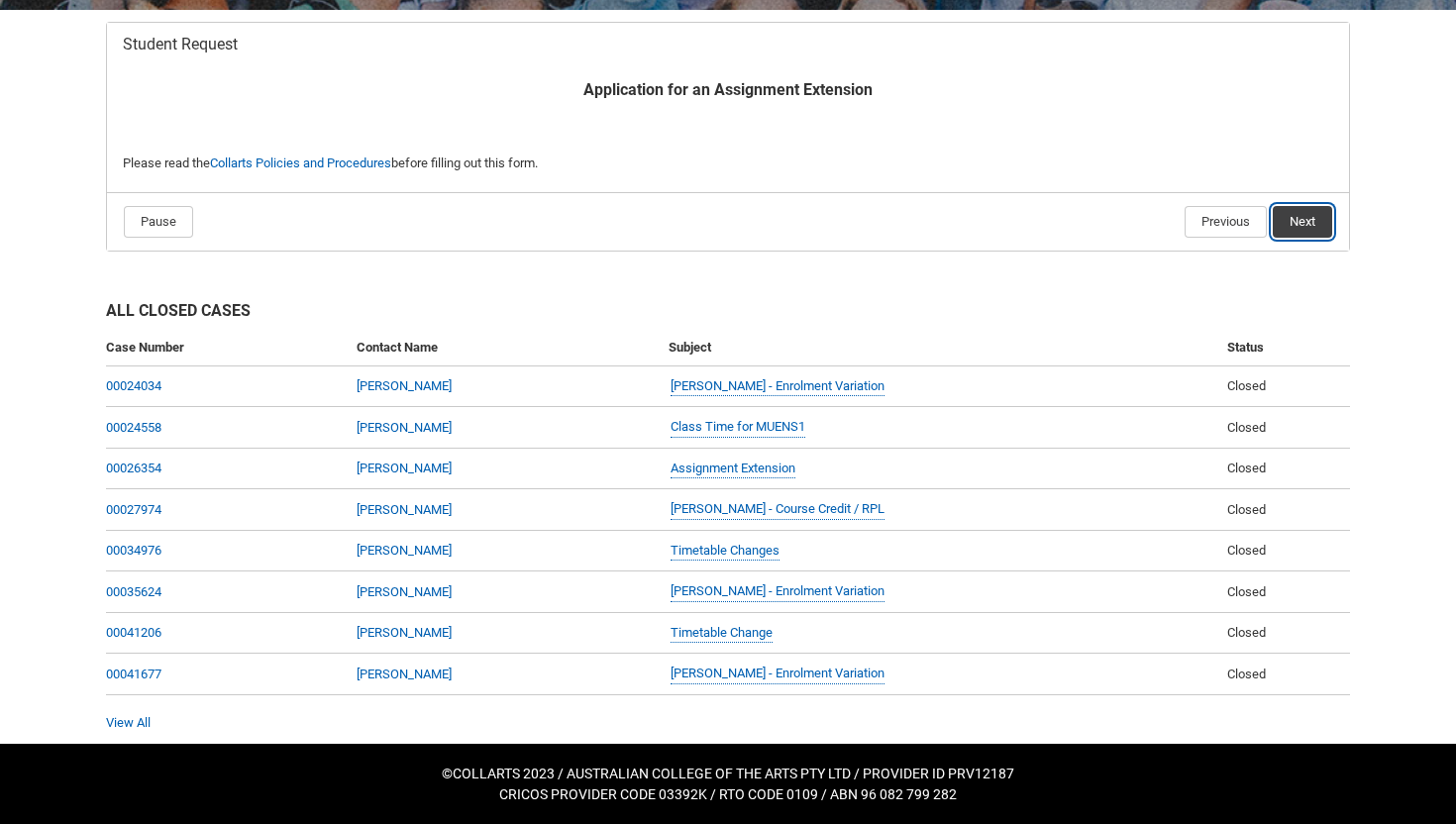 click on "Next" 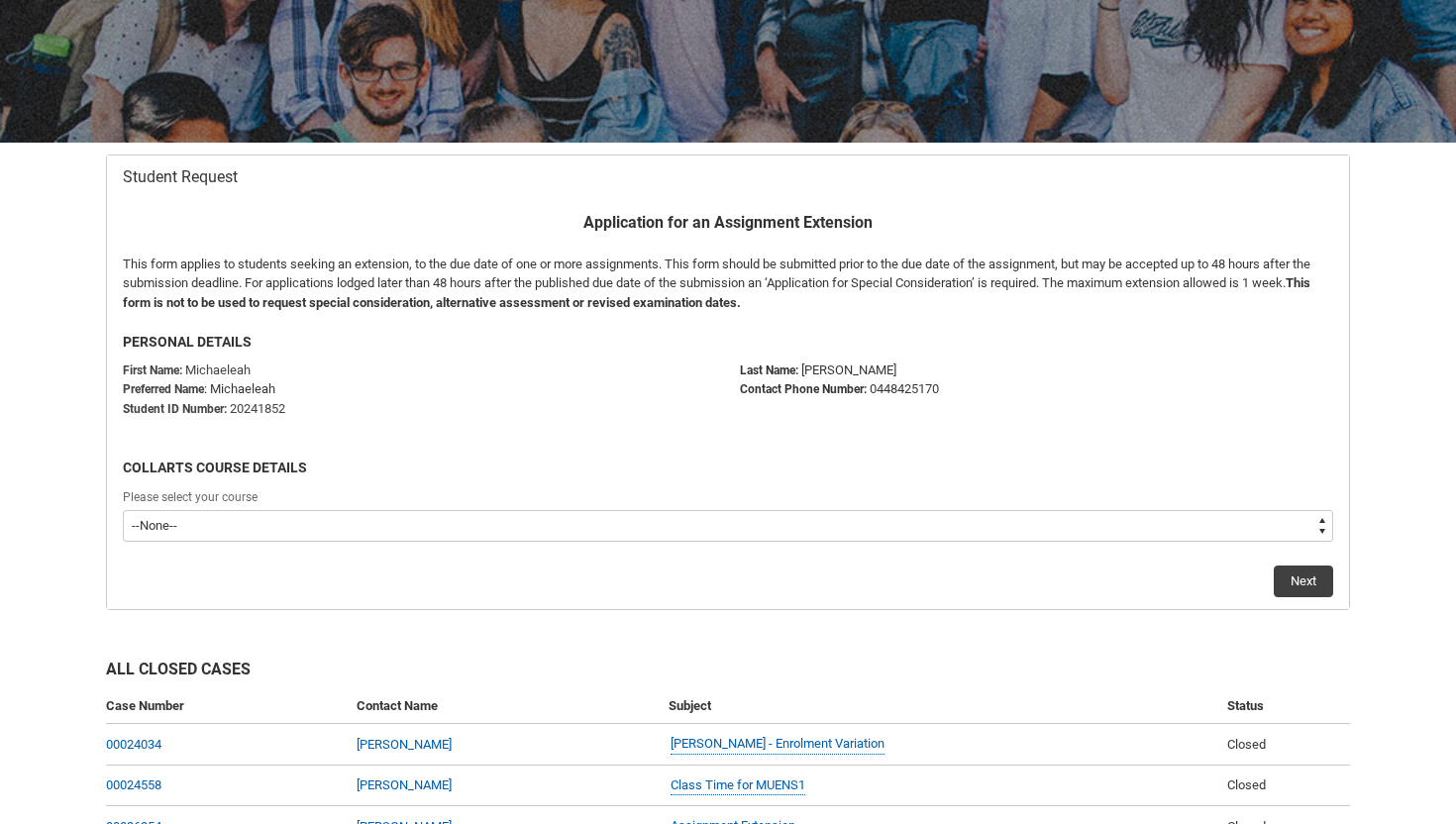 scroll, scrollTop: 211, scrollLeft: 0, axis: vertical 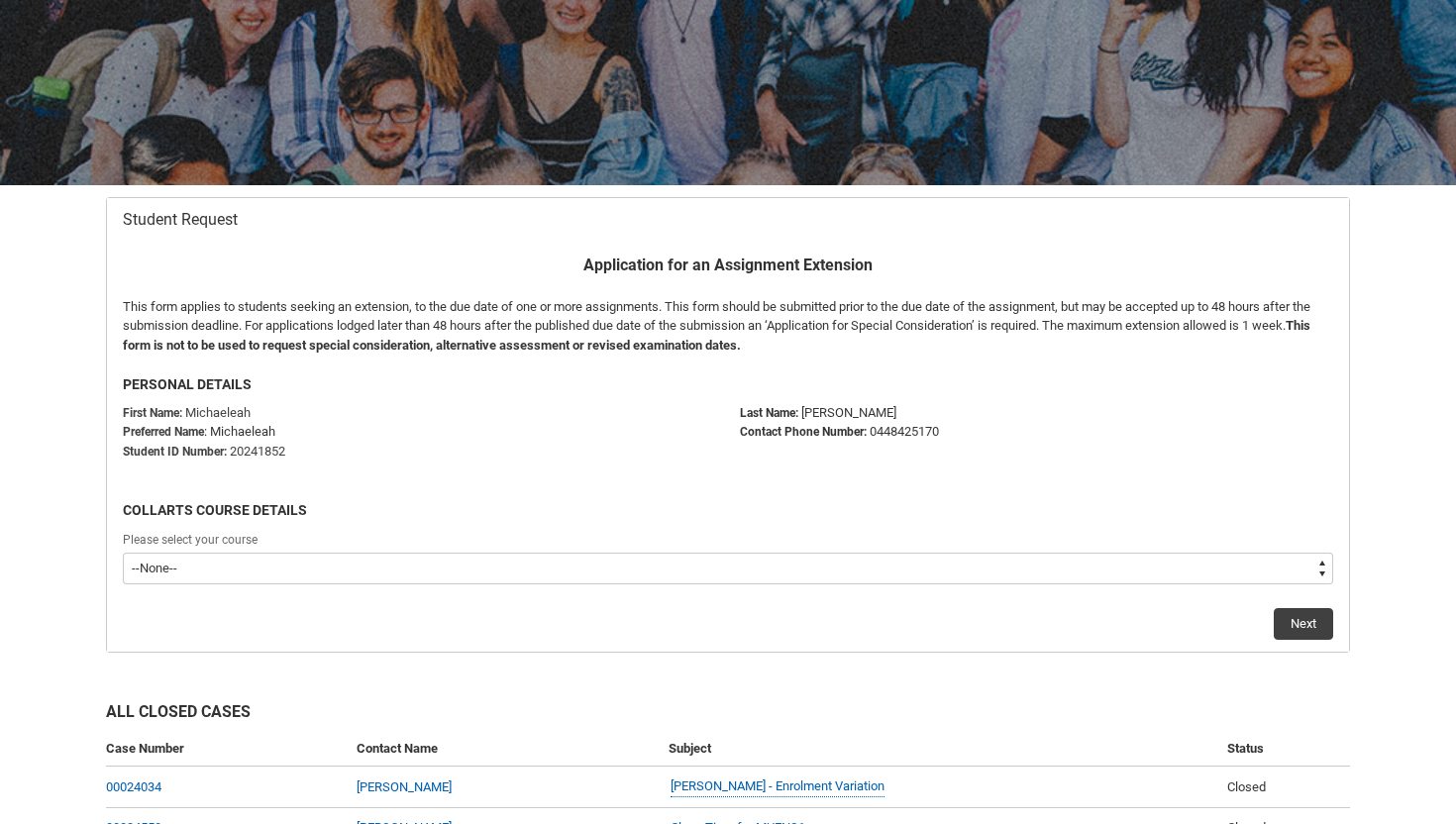 click on "--None-- Diploma of Music Performance V2" at bounding box center (728, 568) 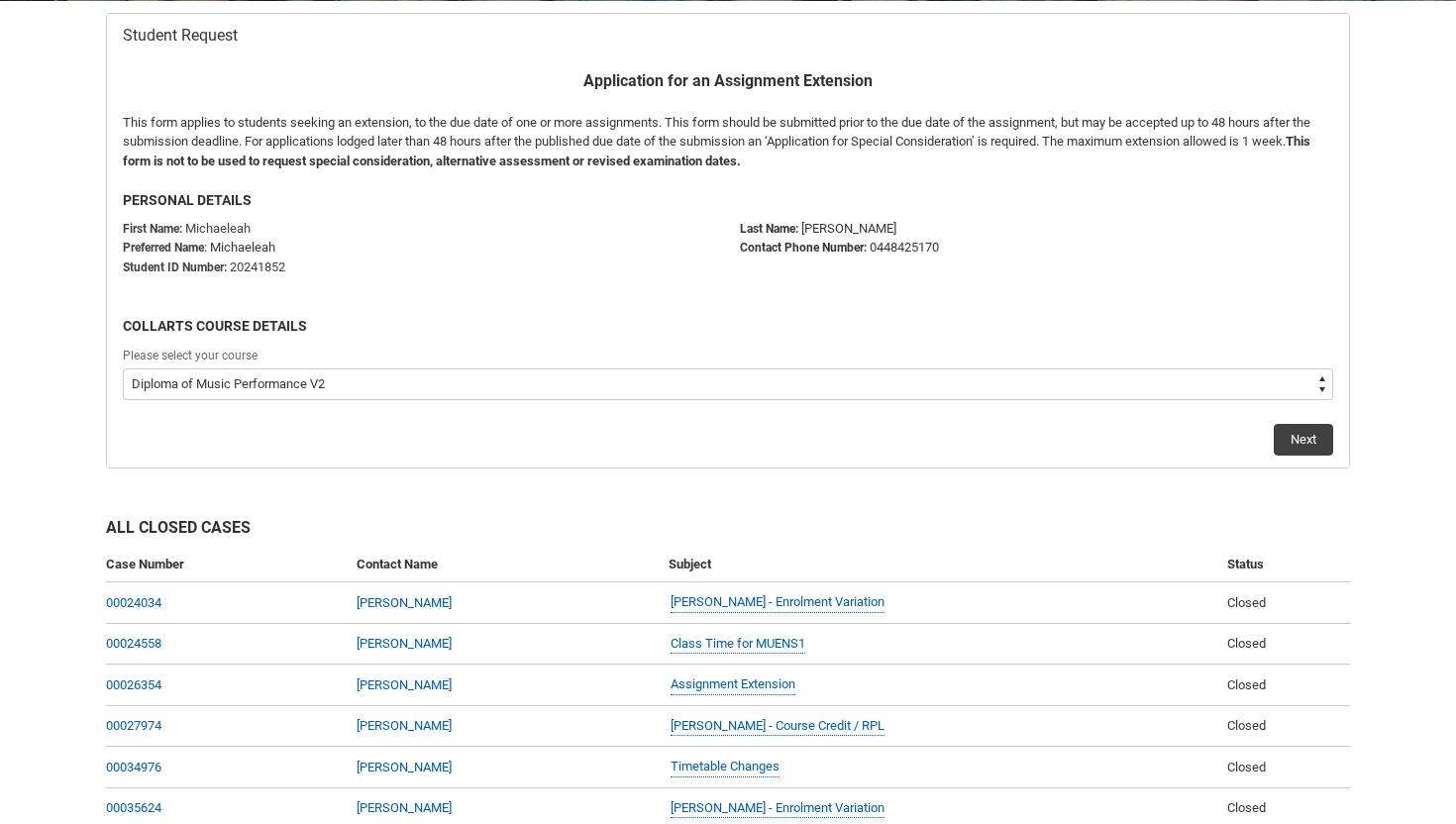 scroll, scrollTop: 585, scrollLeft: 0, axis: vertical 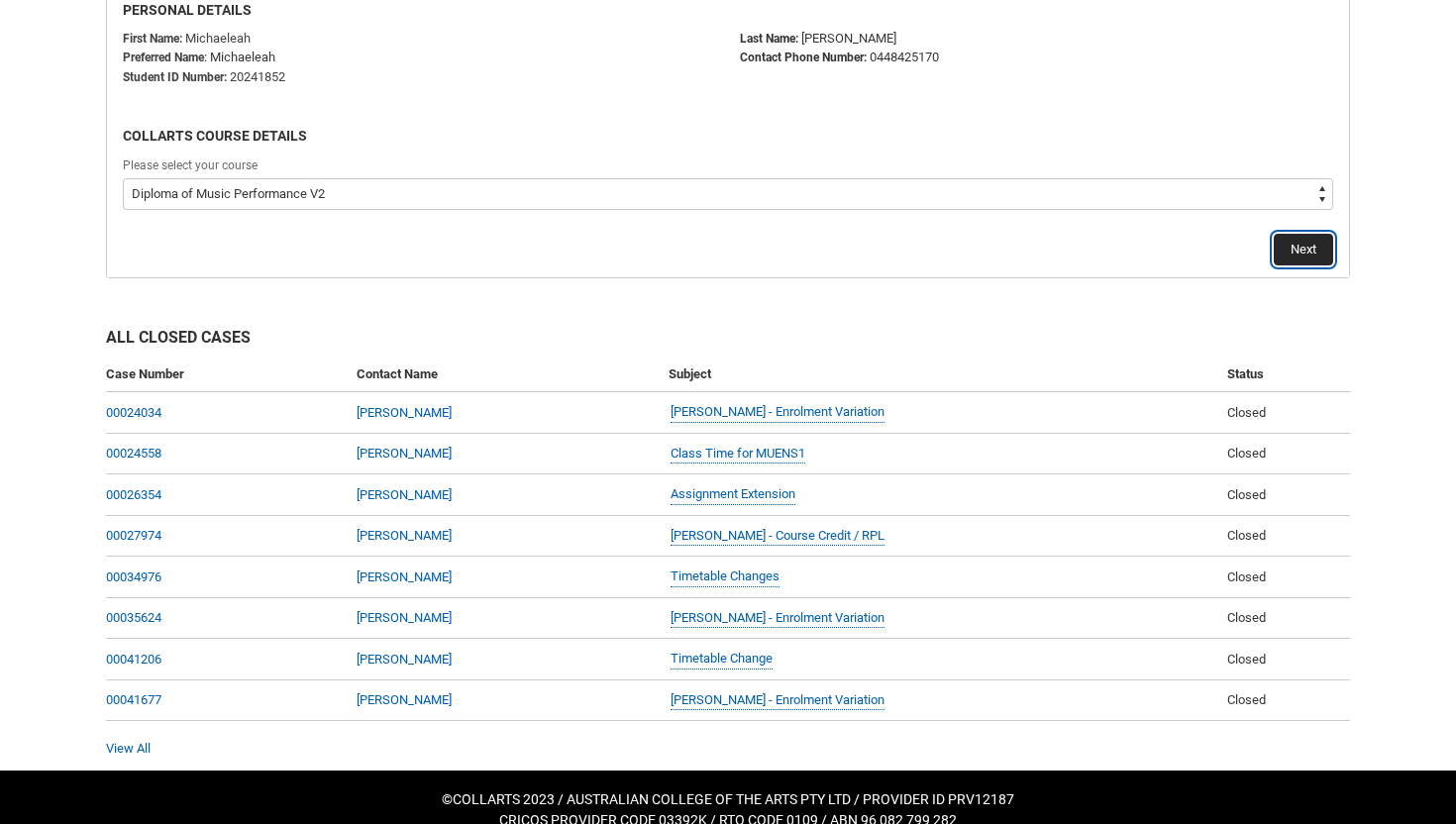 click on "Next" 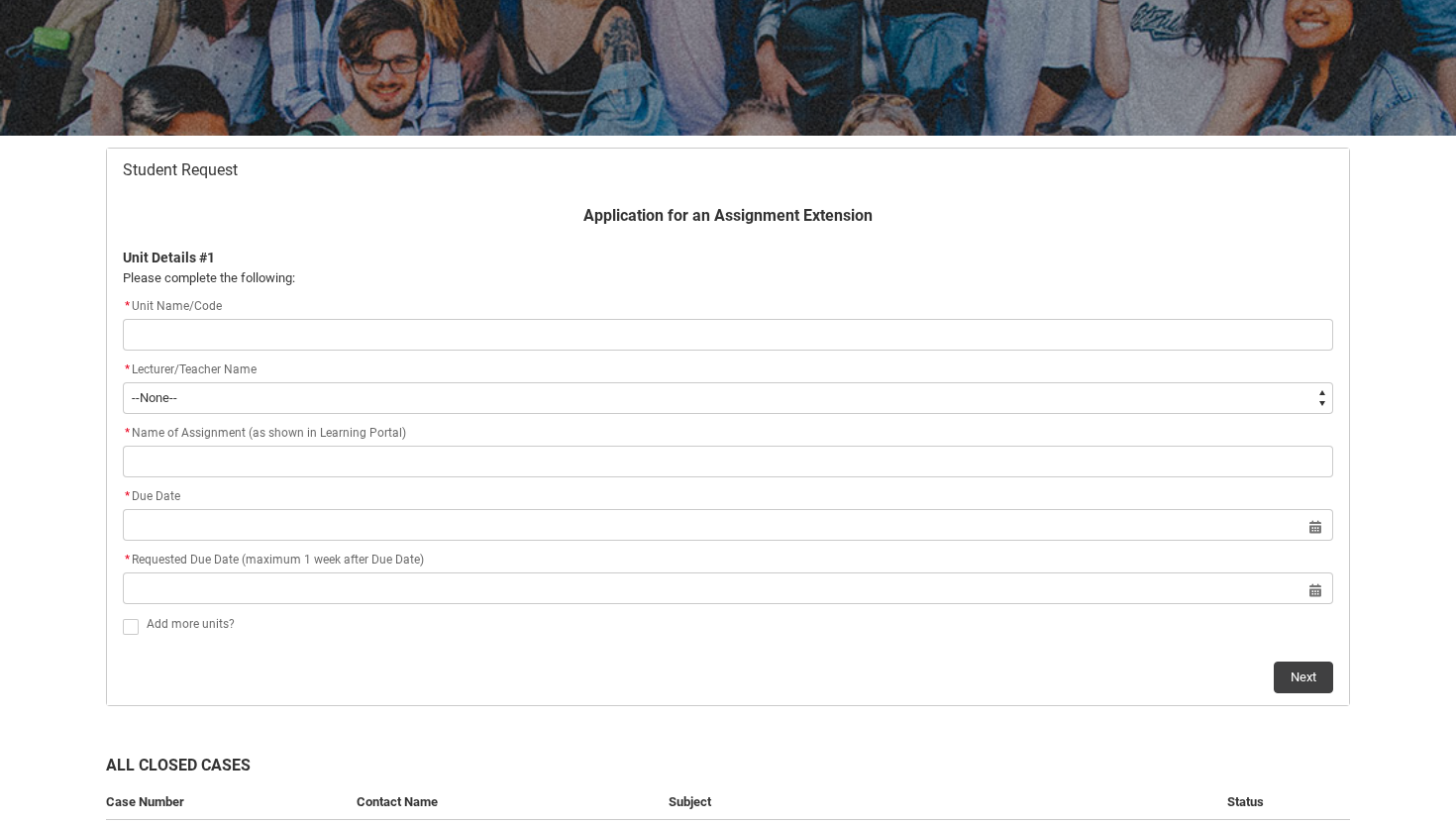 scroll, scrollTop: 262, scrollLeft: 0, axis: vertical 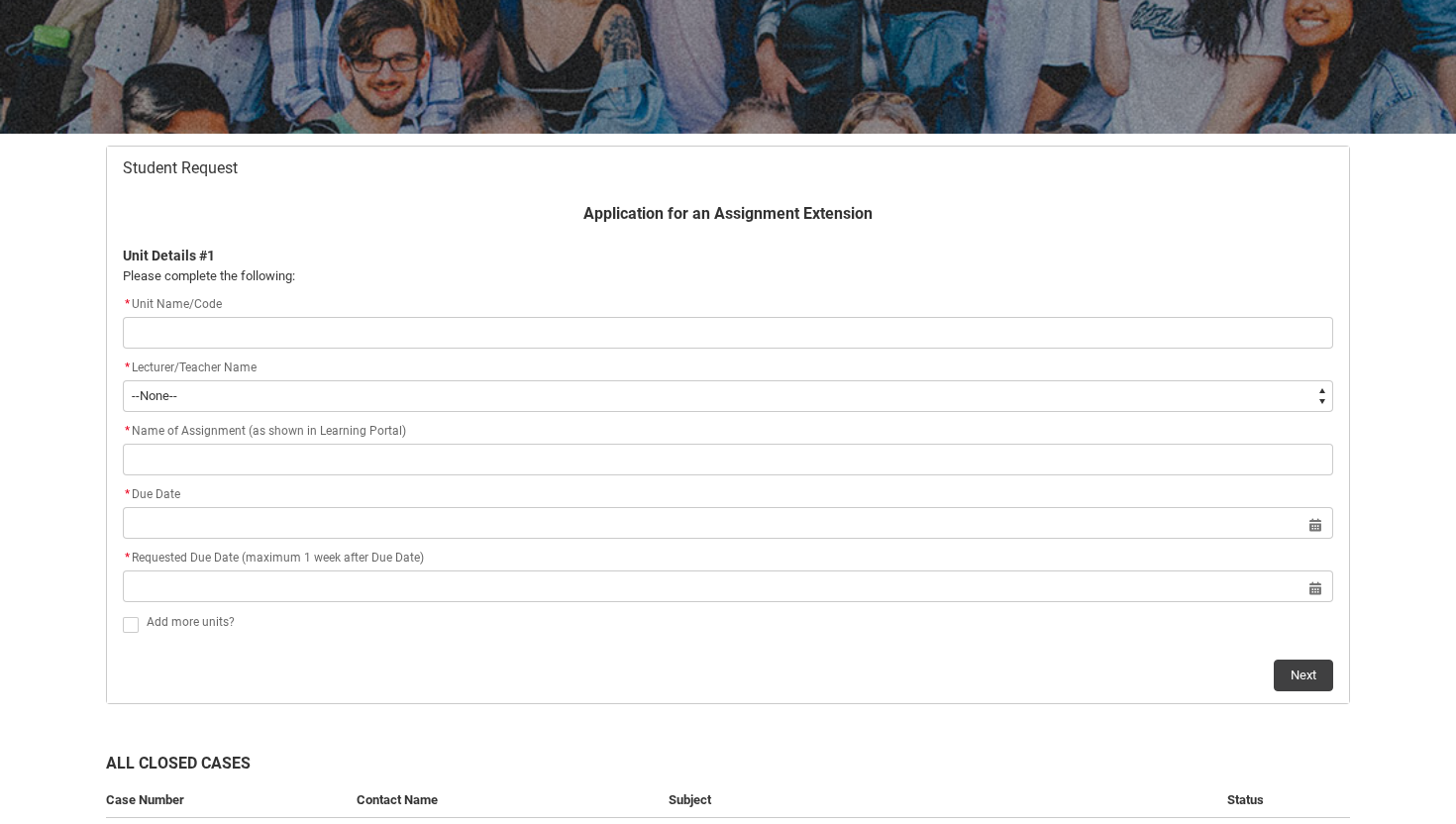 click at bounding box center (728, 333) 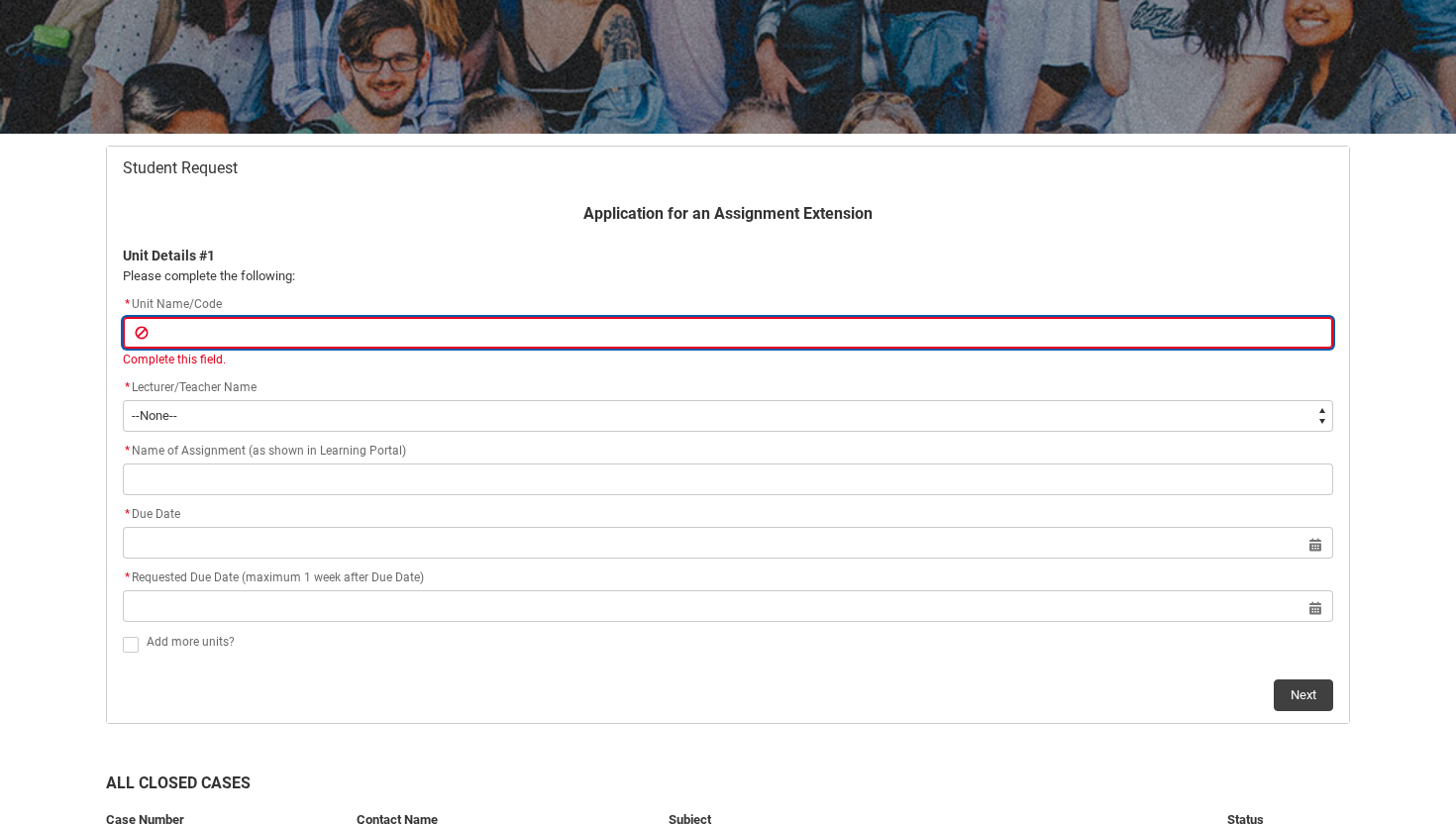 click at bounding box center [728, 333] 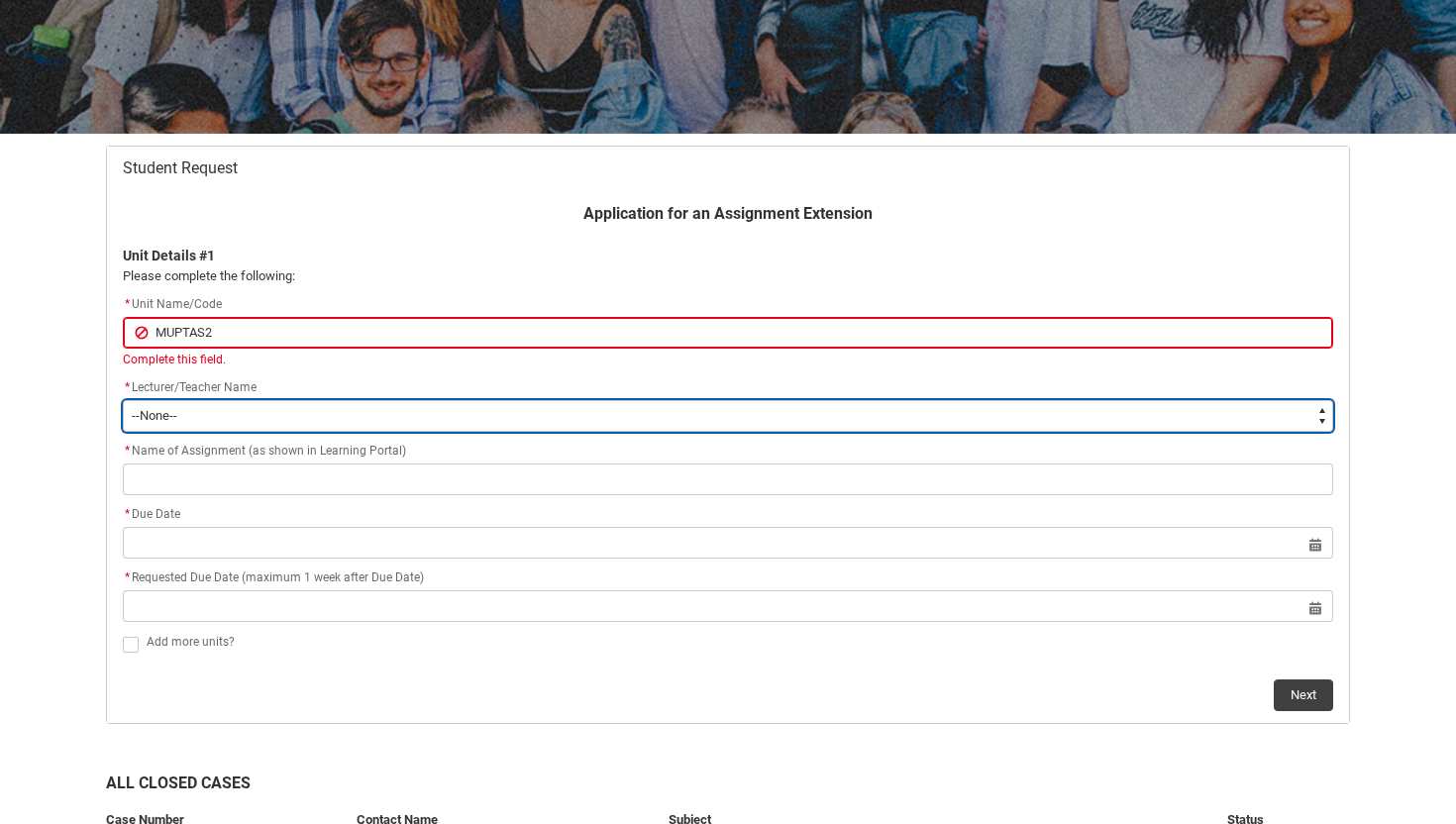 click on "Application for an Assignment Extension Unit Details #1 Please complete the following: * Unit Name/Code MUPTAS2   Complete this field. * Lecturer/Teacher Name *   --None-- [PERSON_NAME] [PERSON_NAME] [PERSON_NAME] [PERSON_NAME] [PERSON_NAME] [PERSON_NAME] [PERSON_NAME] [PERSON_NAME] [PERSON_NAME] [PERSON_NAME] [PERSON_NAME] [PERSON_NAME] [PERSON_NAME] [PERSON_NAME] [PERSON_NAME] [PERSON_NAME] [PERSON_NAME] [PERSON_NAME] [PERSON_NAME] [PERSON_NAME] [PERSON_NAME] [PERSON_NAME] [PERSON_NAME] [PERSON_NAME] [PERSON_NAME] [PERSON_NAME] [PERSON_NAME] [PERSON_NAME] [PERSON_NAME] [PERSON_NAME] [PERSON_NAME] [PERSON_NAME] [PERSON_NAME] [PERSON_NAME] [PERSON_NAME] [PERSON_NAME] [PERSON_NAME] [PERSON_NAME] [PERSON_NAME] [PERSON_NAME] [PERSON_NAME] [PERSON_NAME] [PERSON_NAME] [PERSON_NAME] [PERSON_NAME] [PERSON_NAME] [PERSON_NAME] [PERSON_NAME] [PERSON_NAME] [PERSON_NAME] [PERSON_NAME] [PERSON_NAME] [PERSON_NAME] [PERSON_NAME] [PERSON_NAME]" 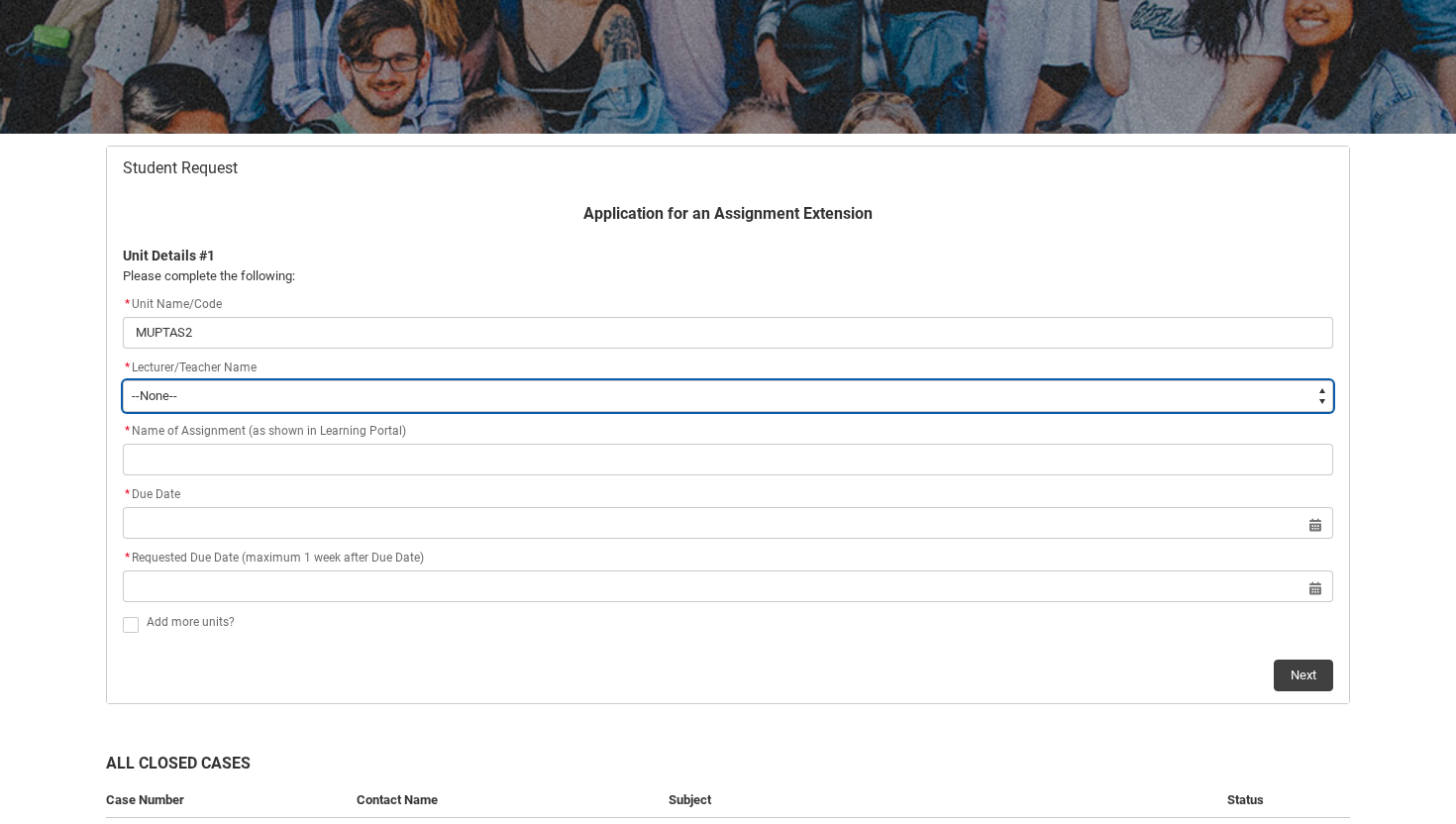 type on "Faculty_NamefromAtoM.003I7000002LfMYIA0" 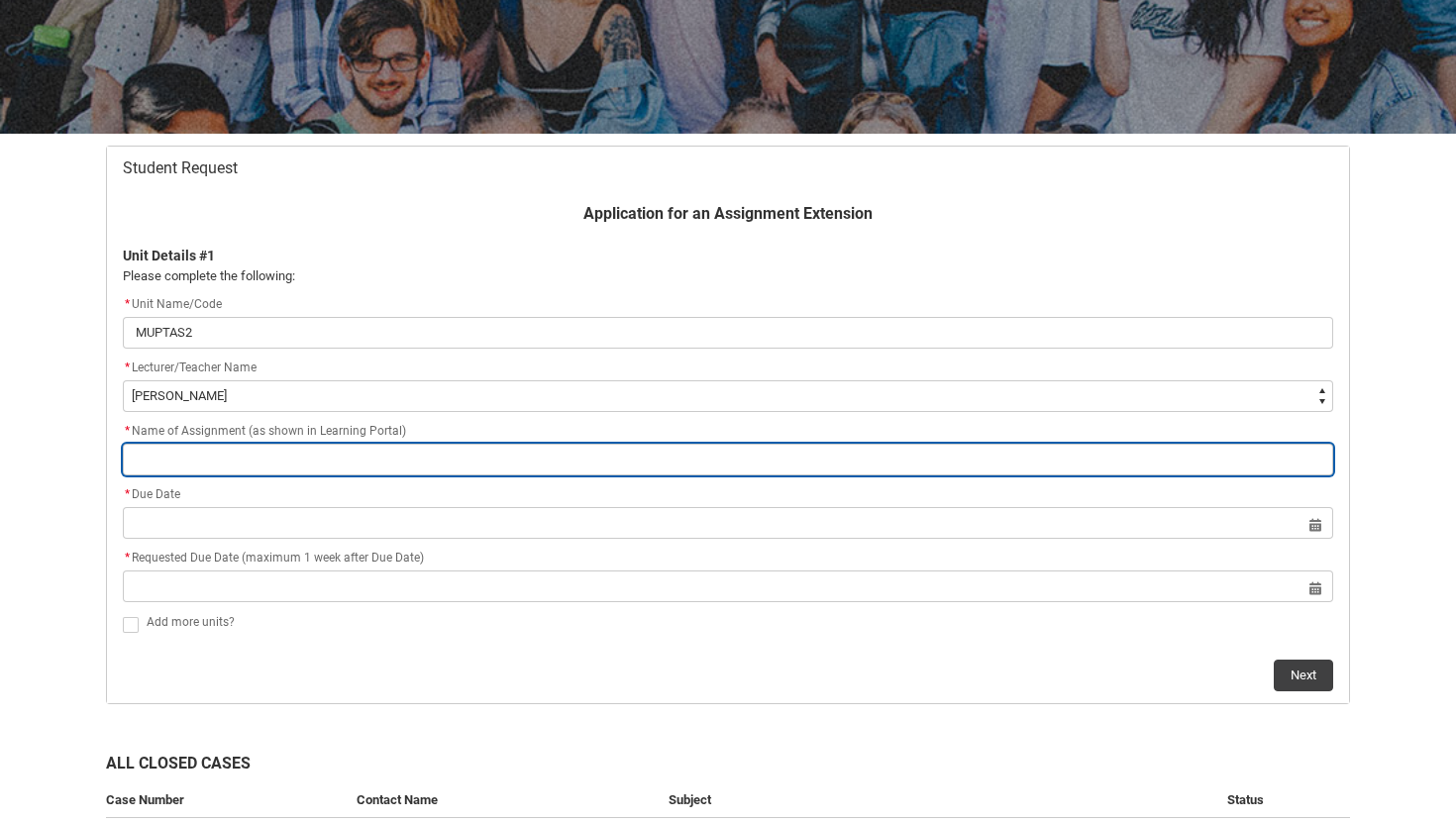 click at bounding box center [728, 460] 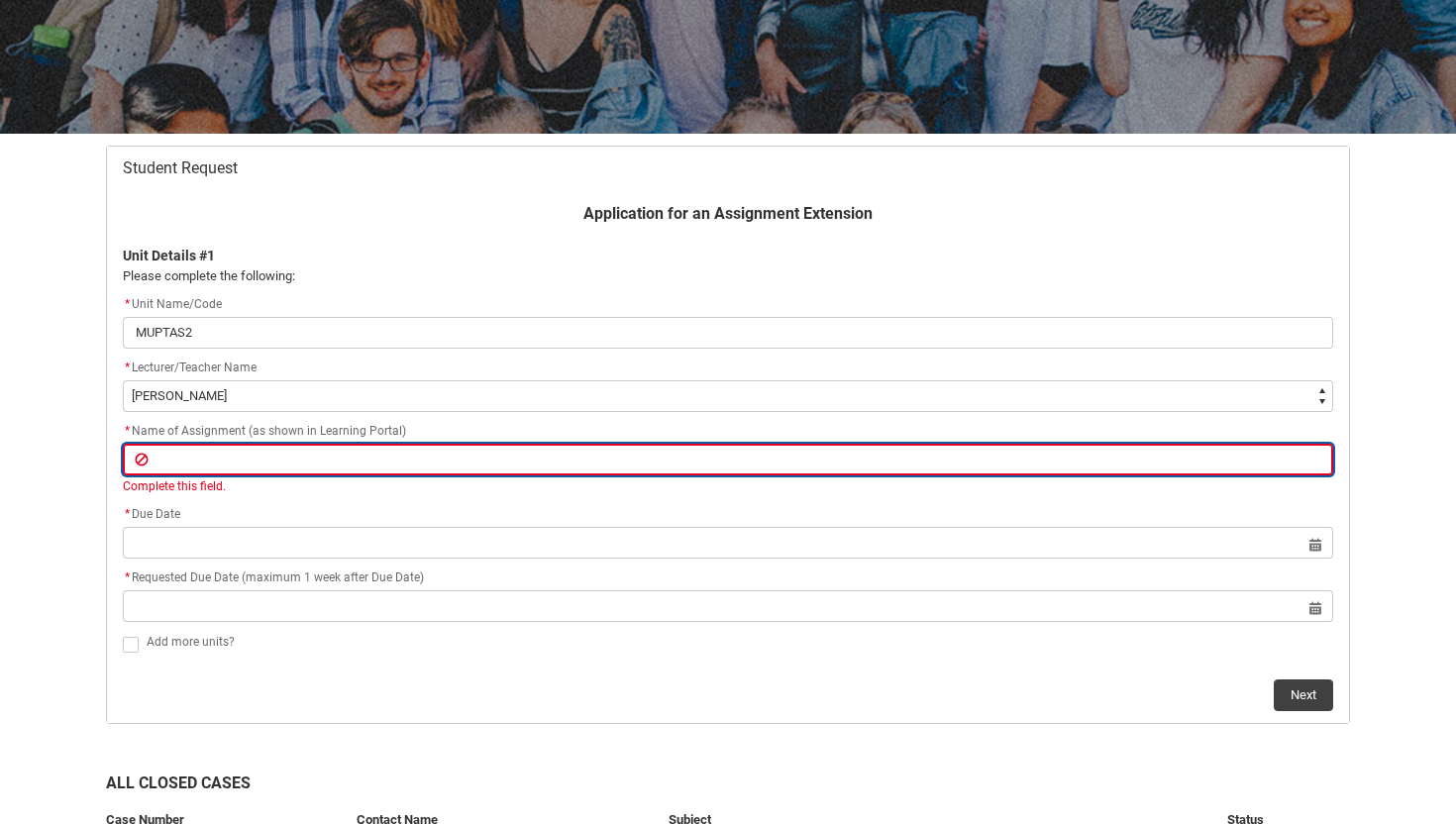 paste on "Week 6+12 Practical exam - Rhythm" 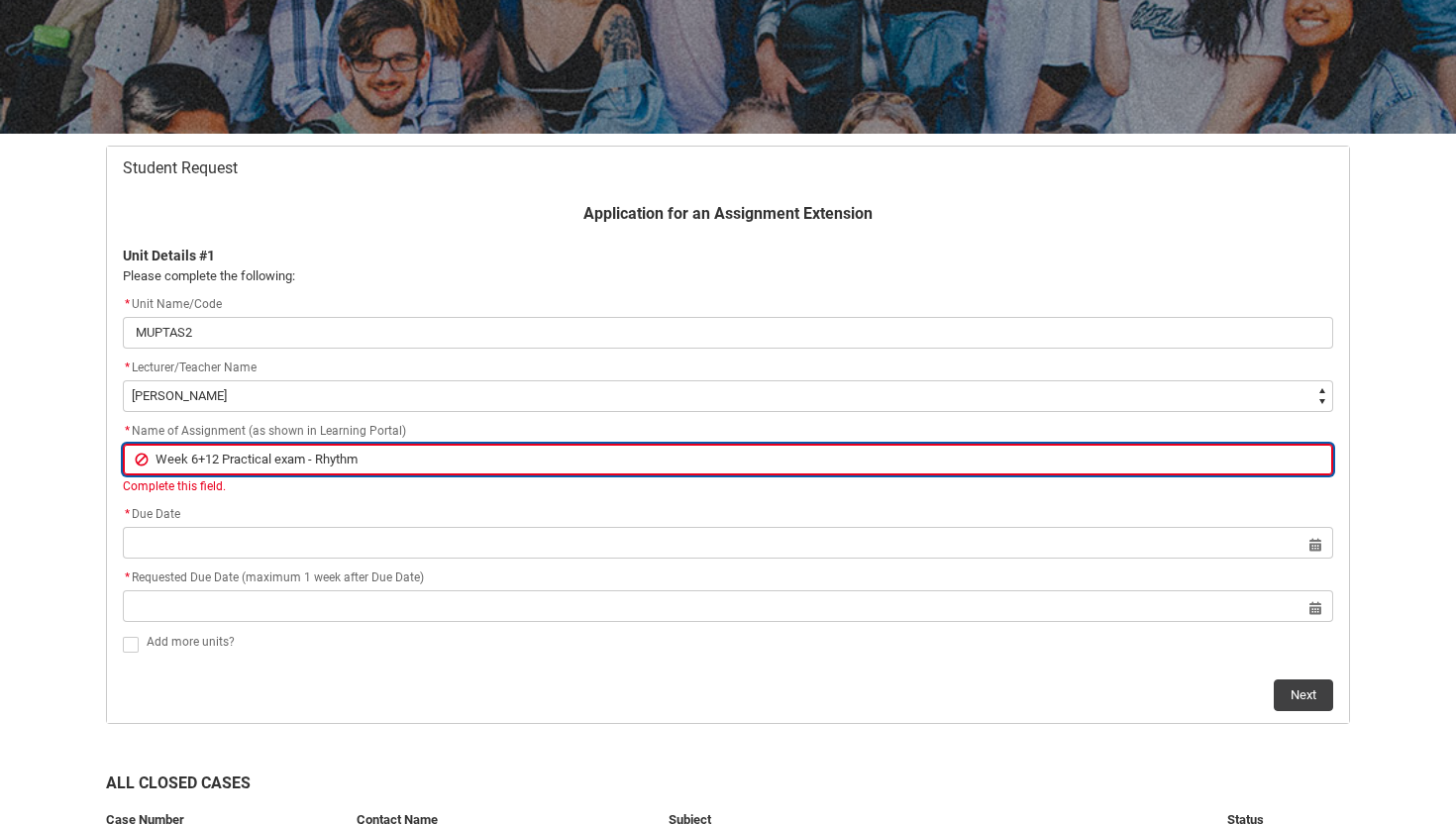 click on "Week 6+12 Practical exam - Rhythm" at bounding box center [728, 460] 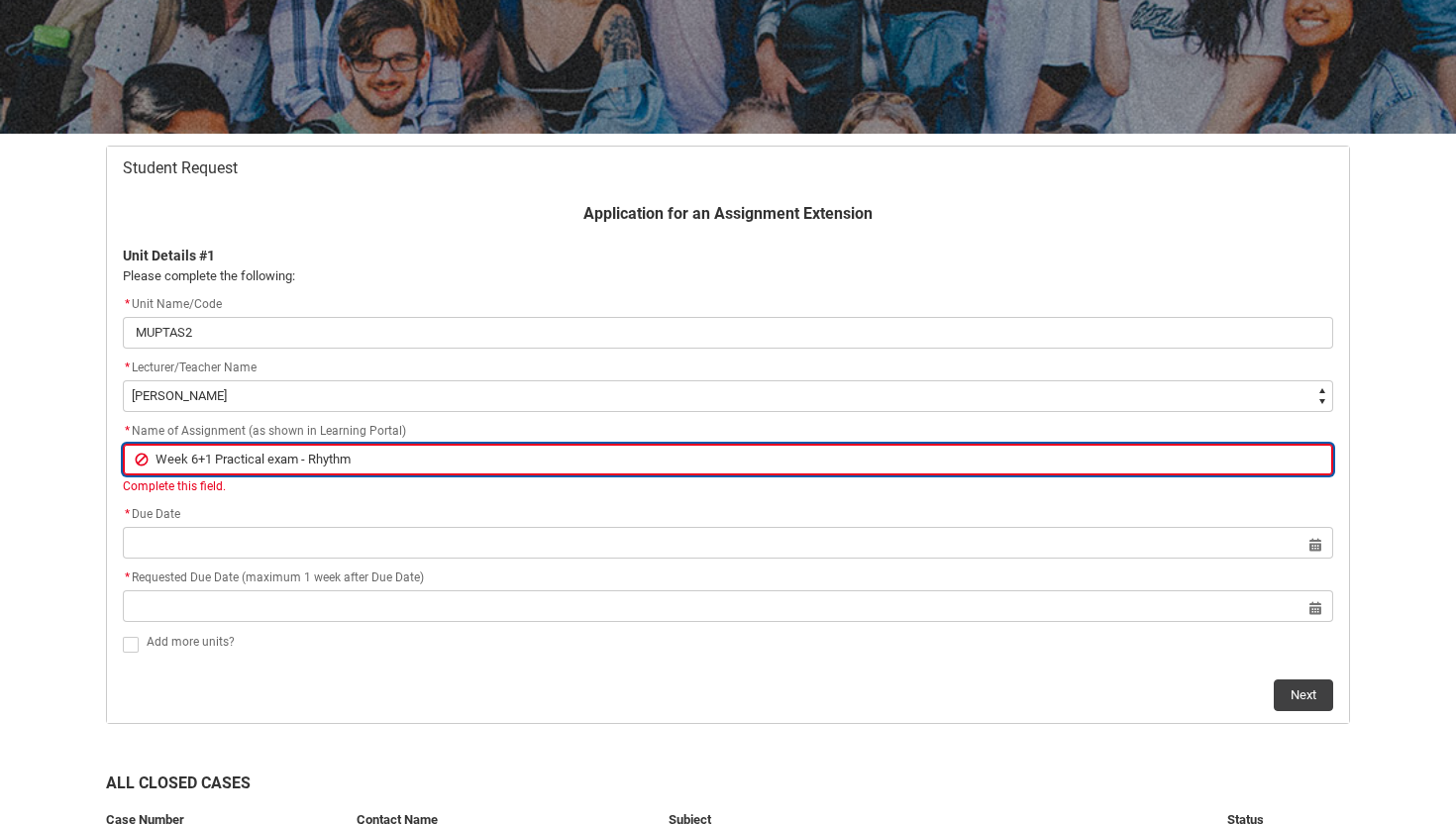 type on "Week 6+ Practical exam - Rhythm" 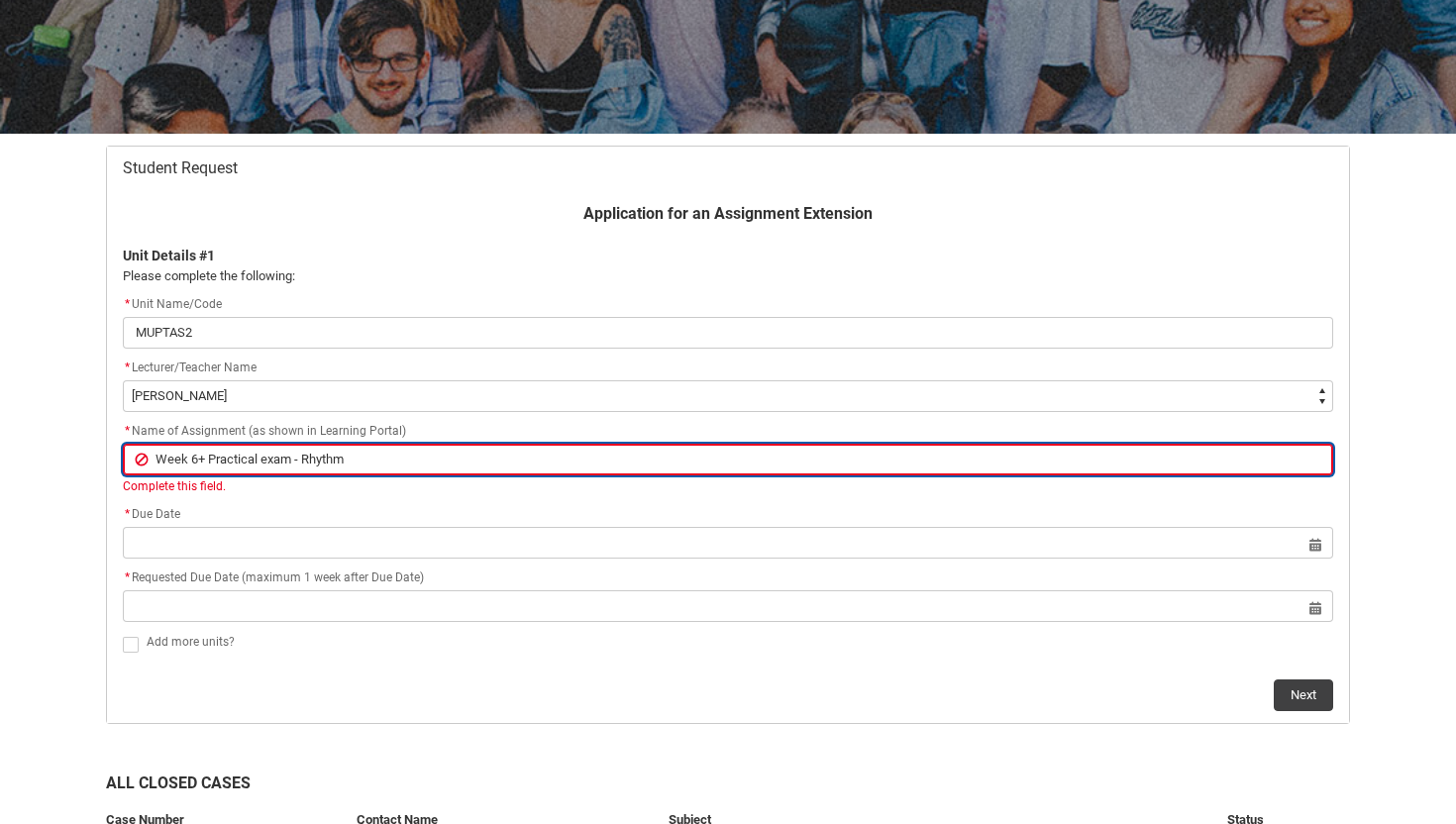 type on "Week 6 Practical exam - Rhythm" 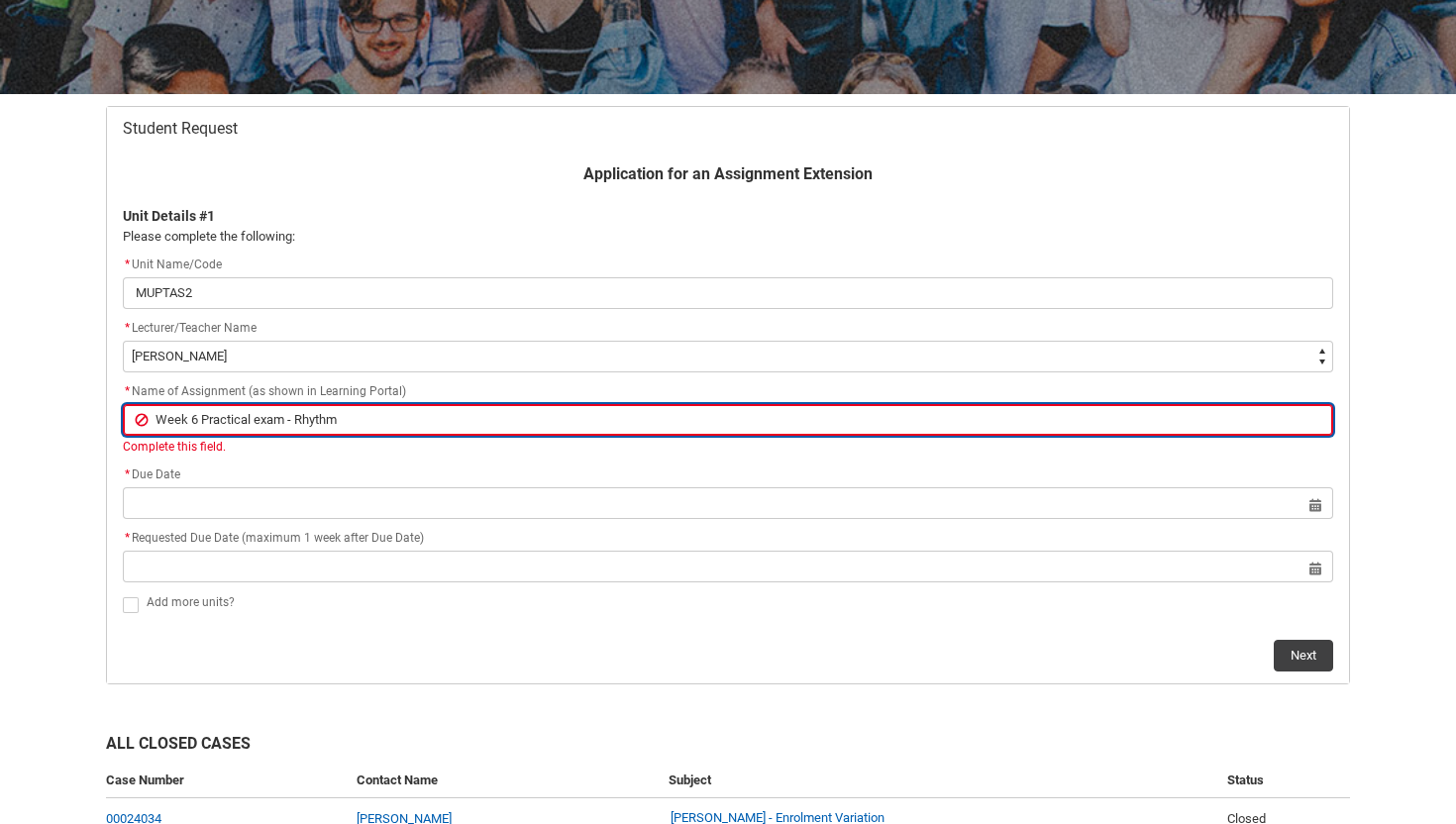 scroll, scrollTop: 305, scrollLeft: 0, axis: vertical 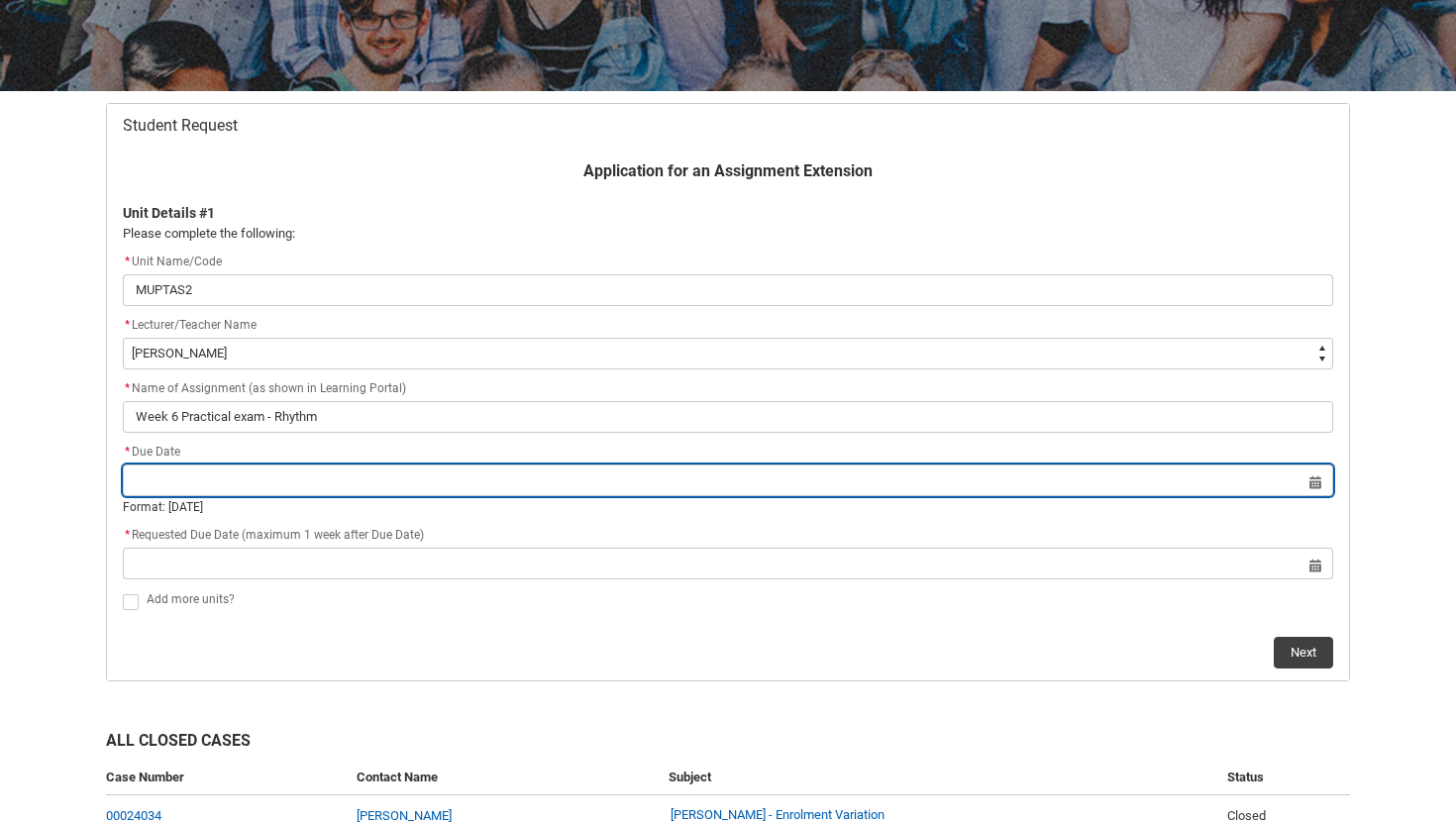 click on "Select a date for   Format: [DATE]" 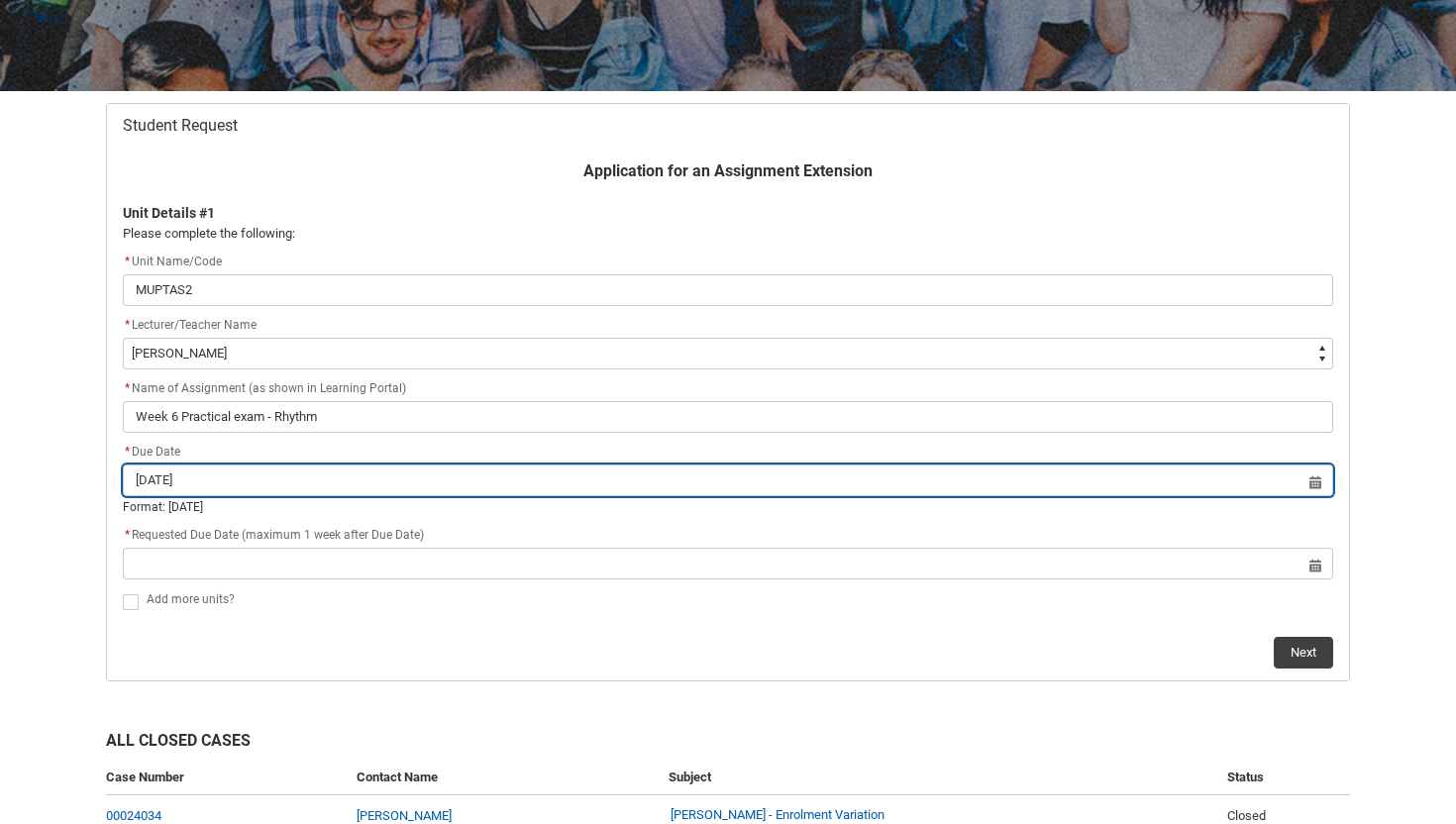 type on "[DATE]" 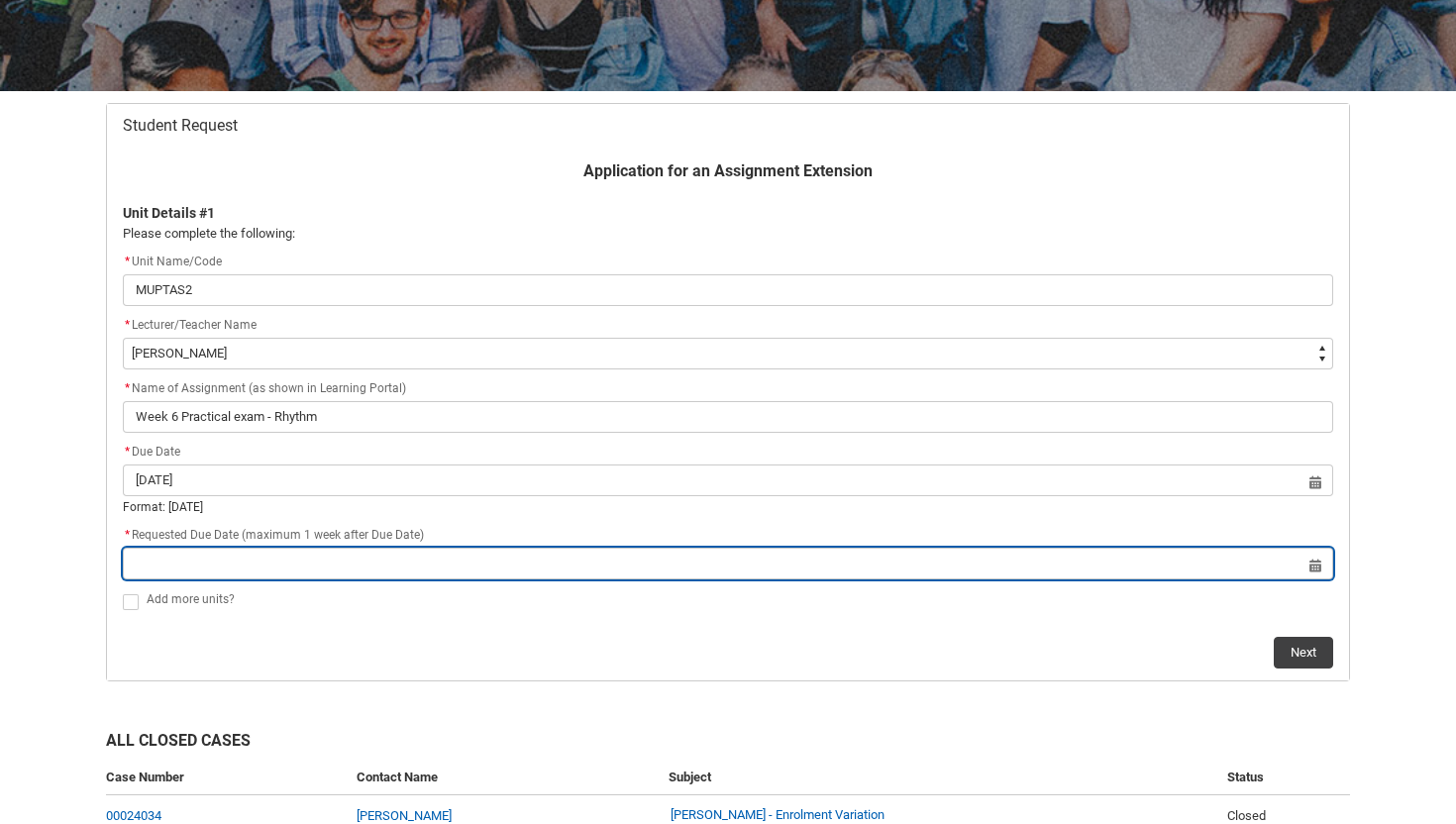 type on "[DATE]" 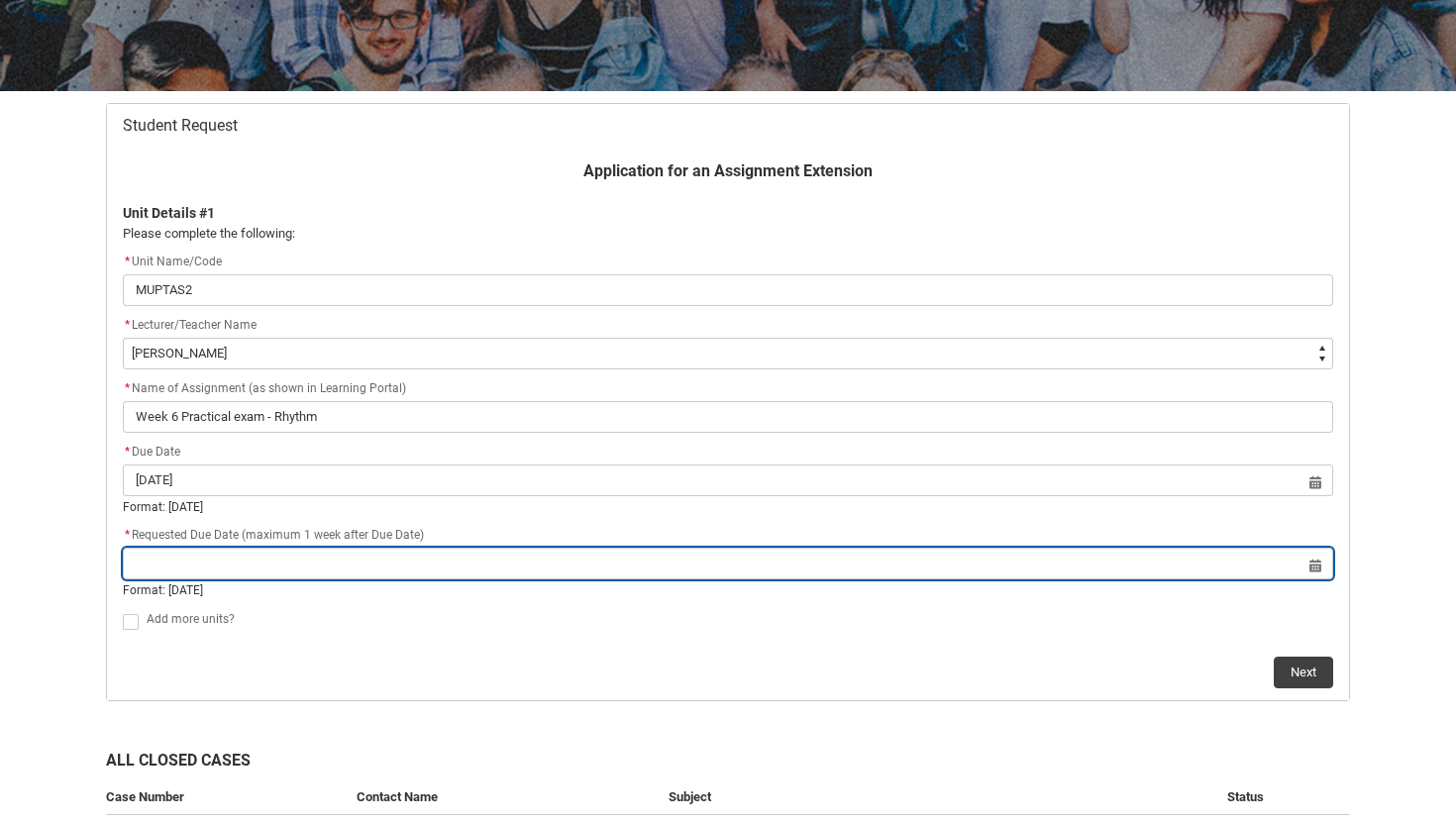 click at bounding box center (728, 564) 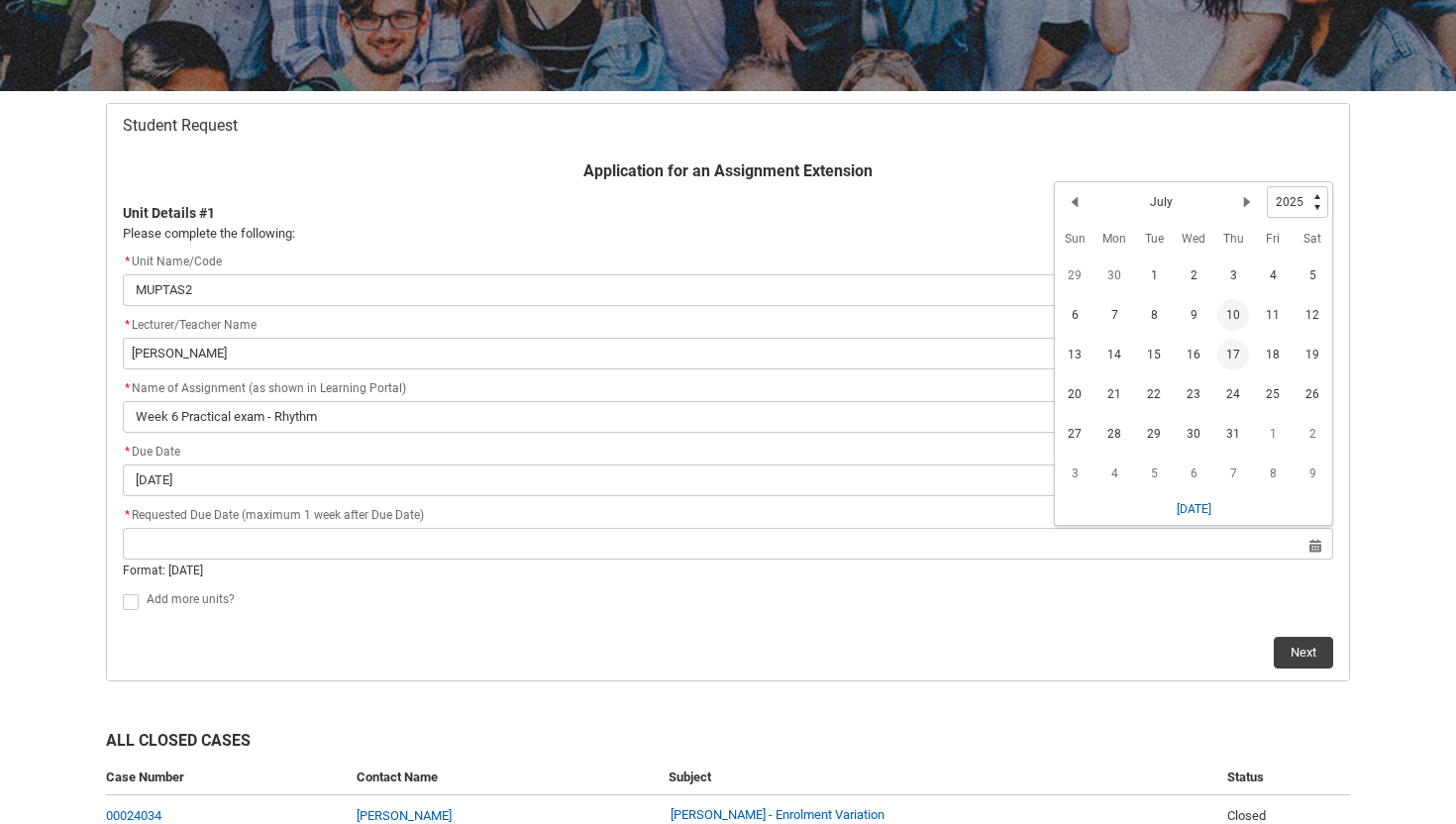 click on "17" 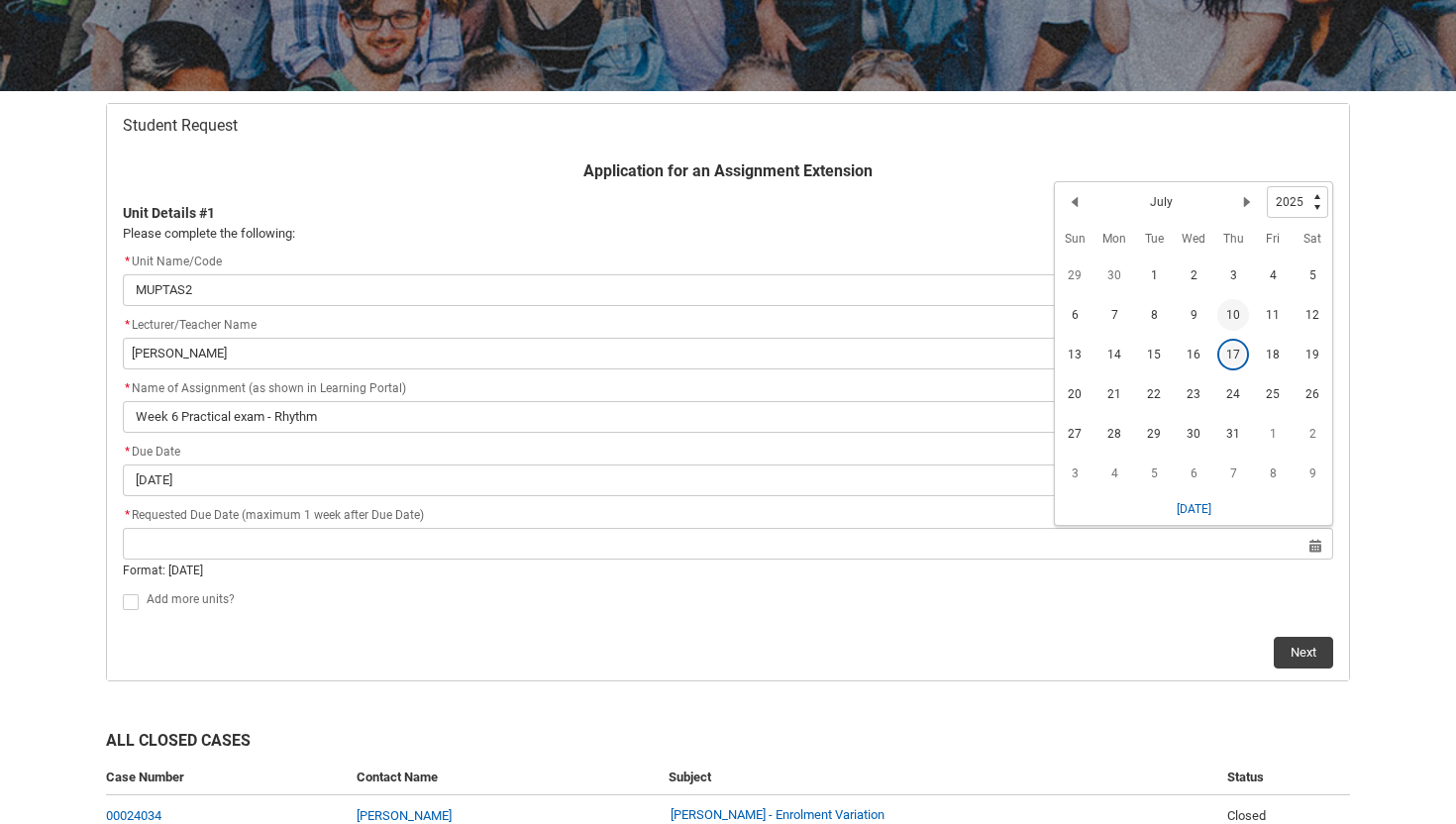 type on "[DATE]" 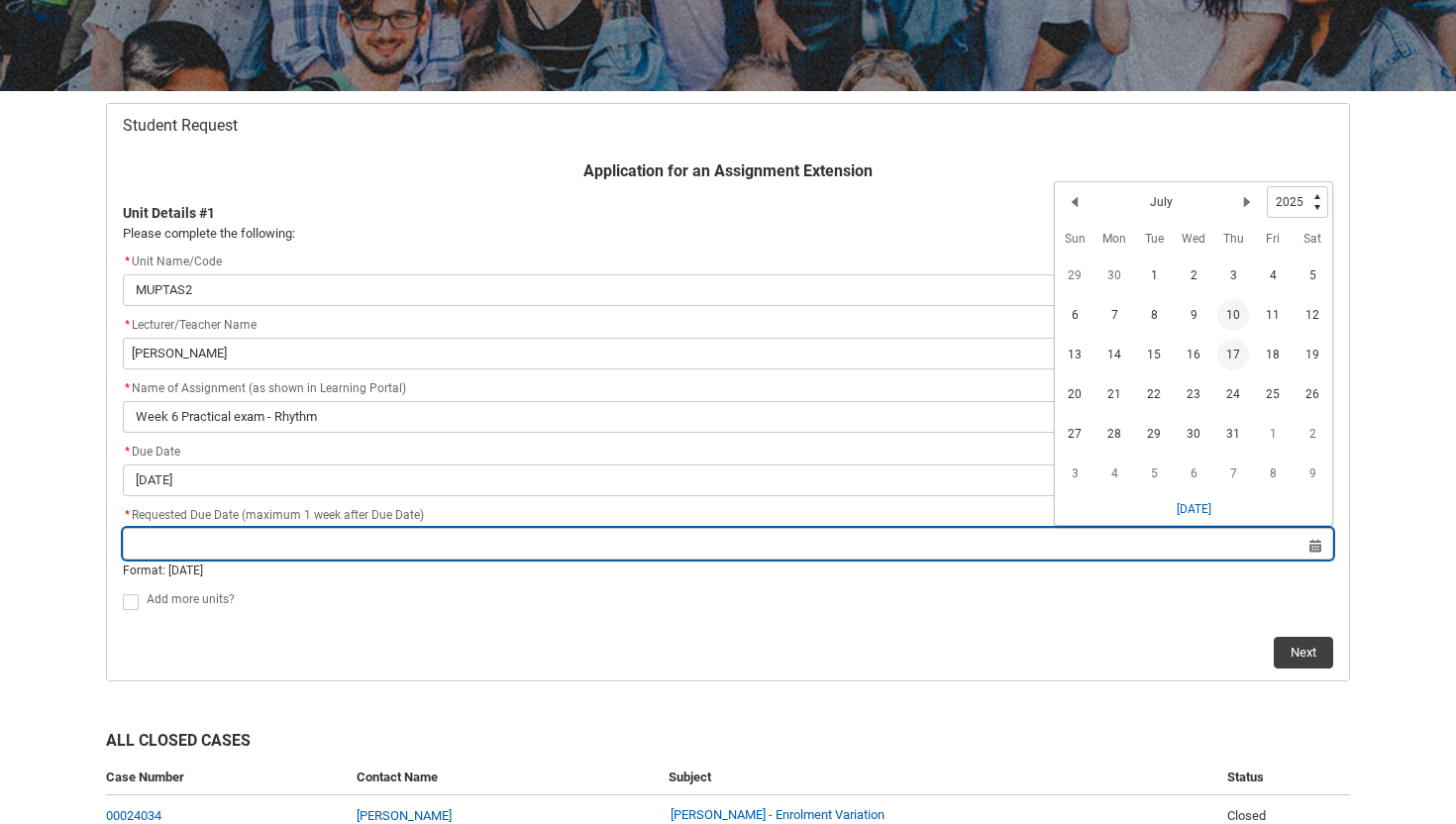 type on "[DATE]" 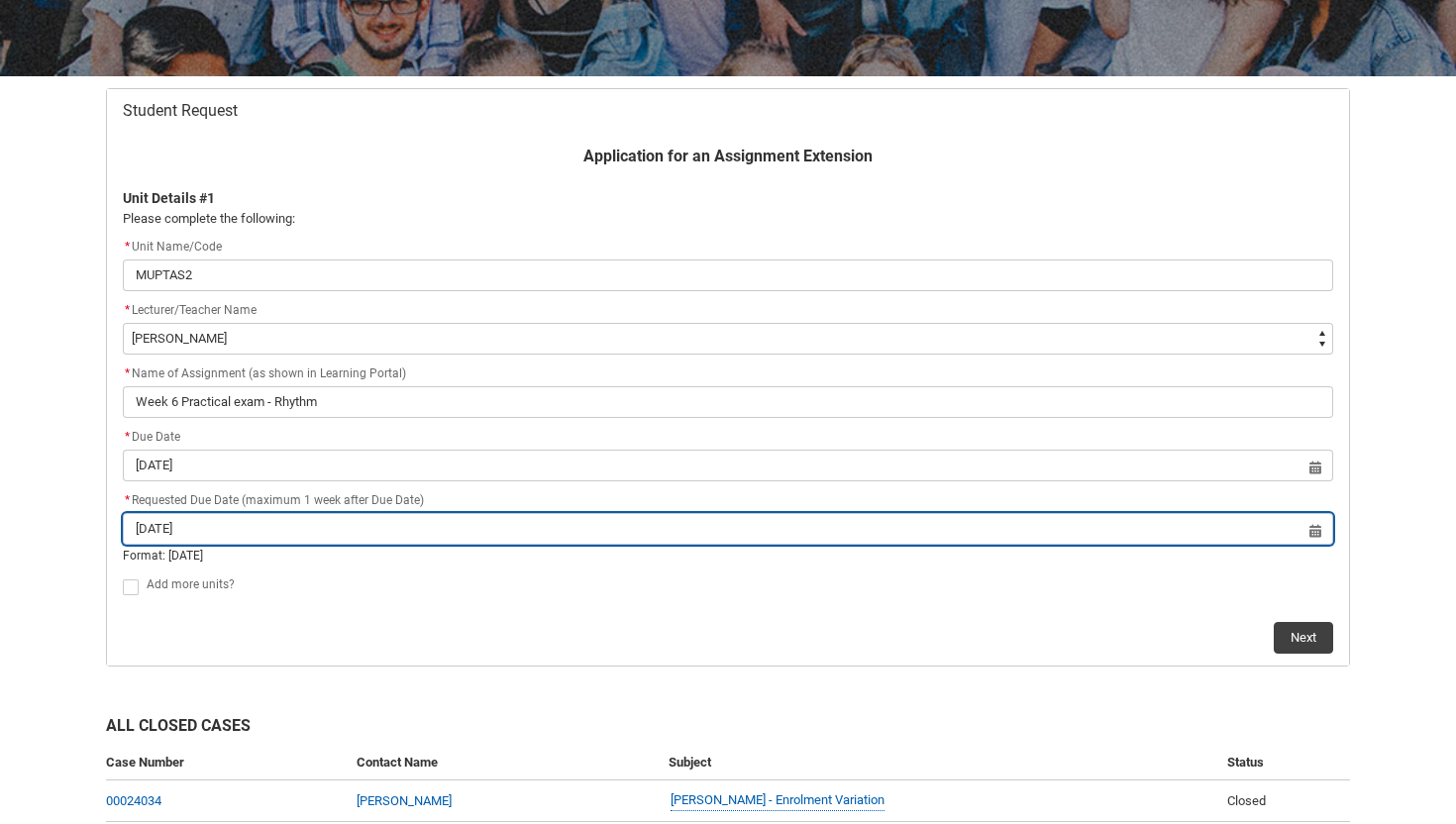 scroll, scrollTop: 326, scrollLeft: 0, axis: vertical 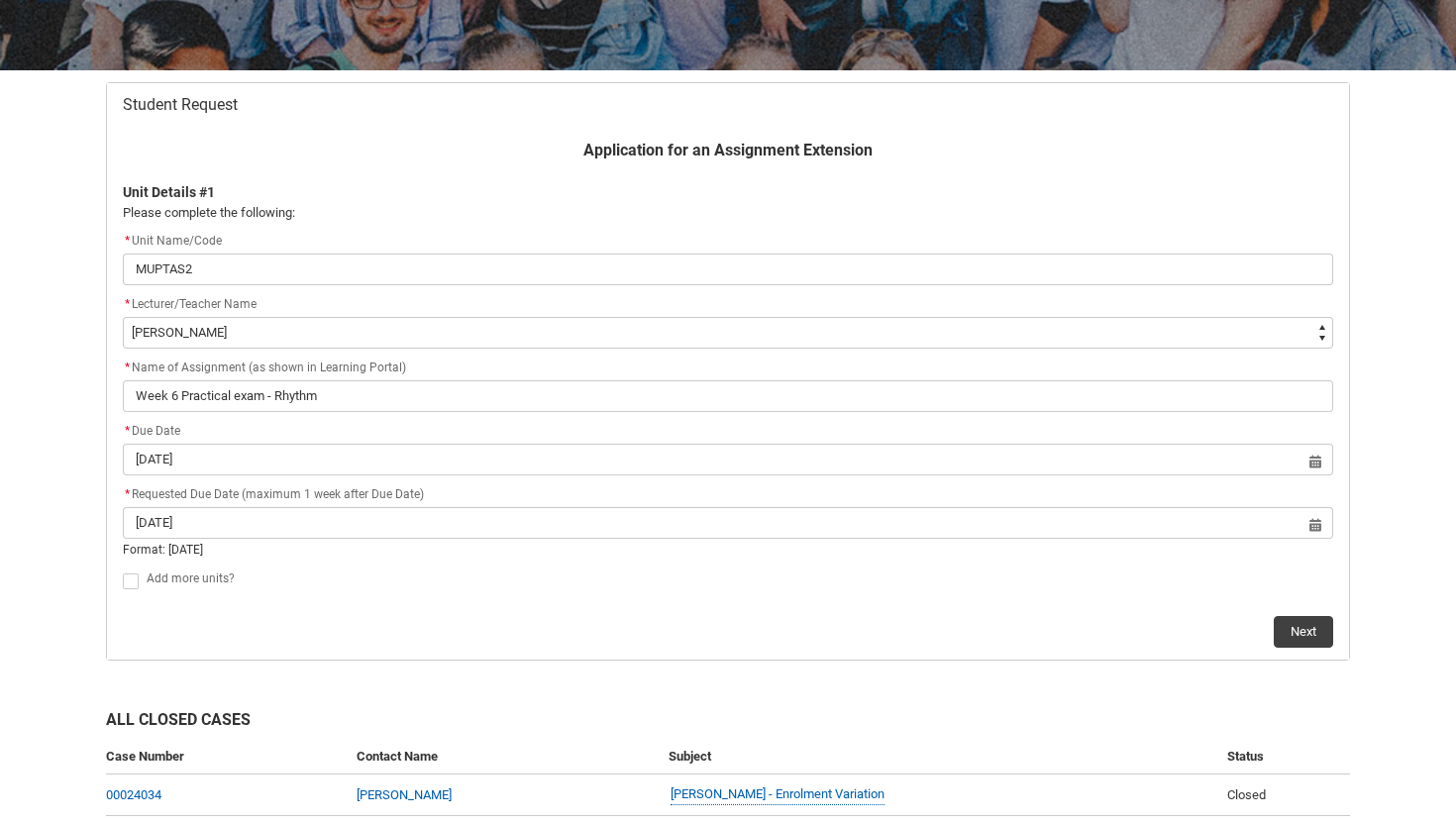 click 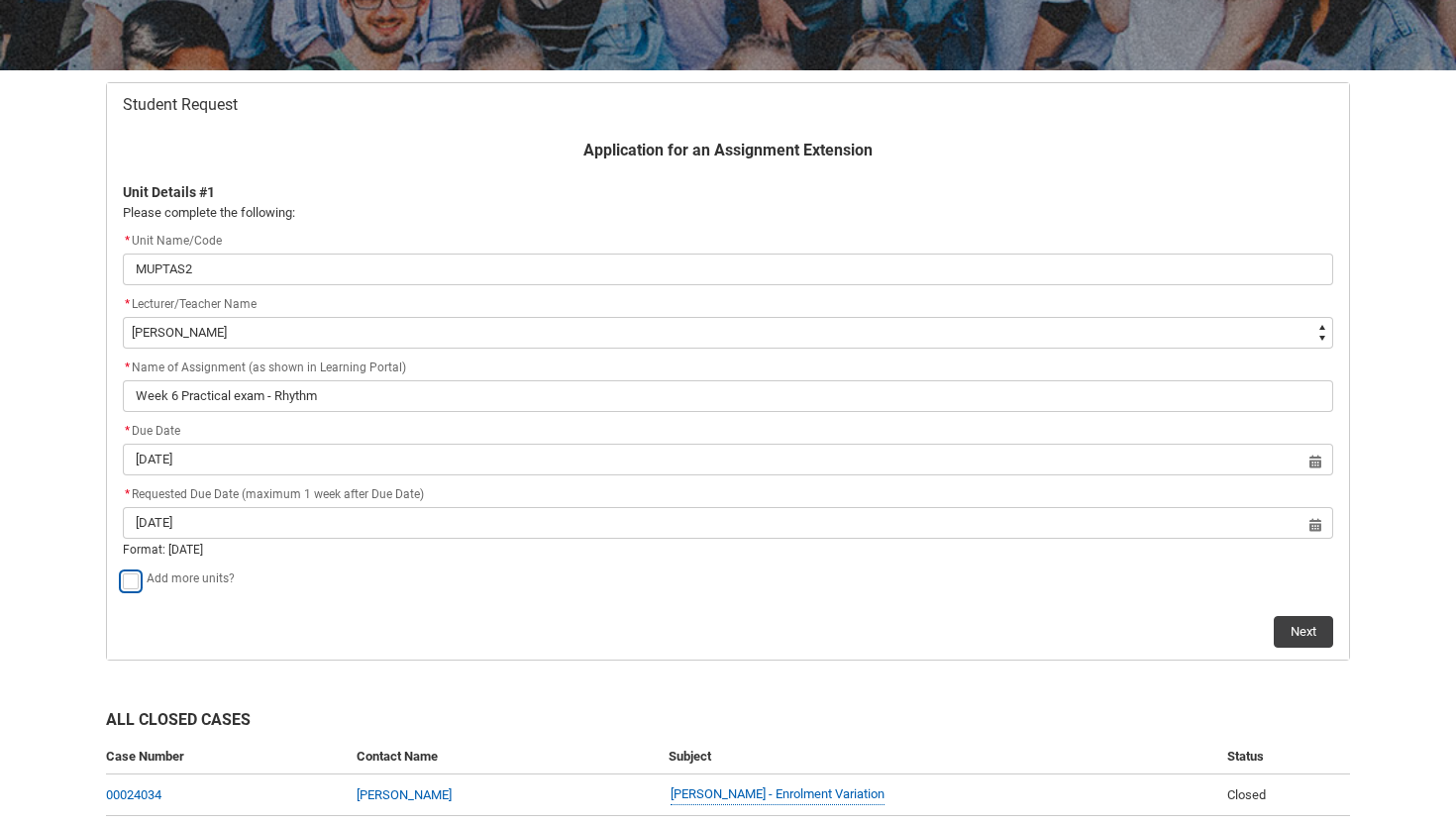 click at bounding box center (122, 569) 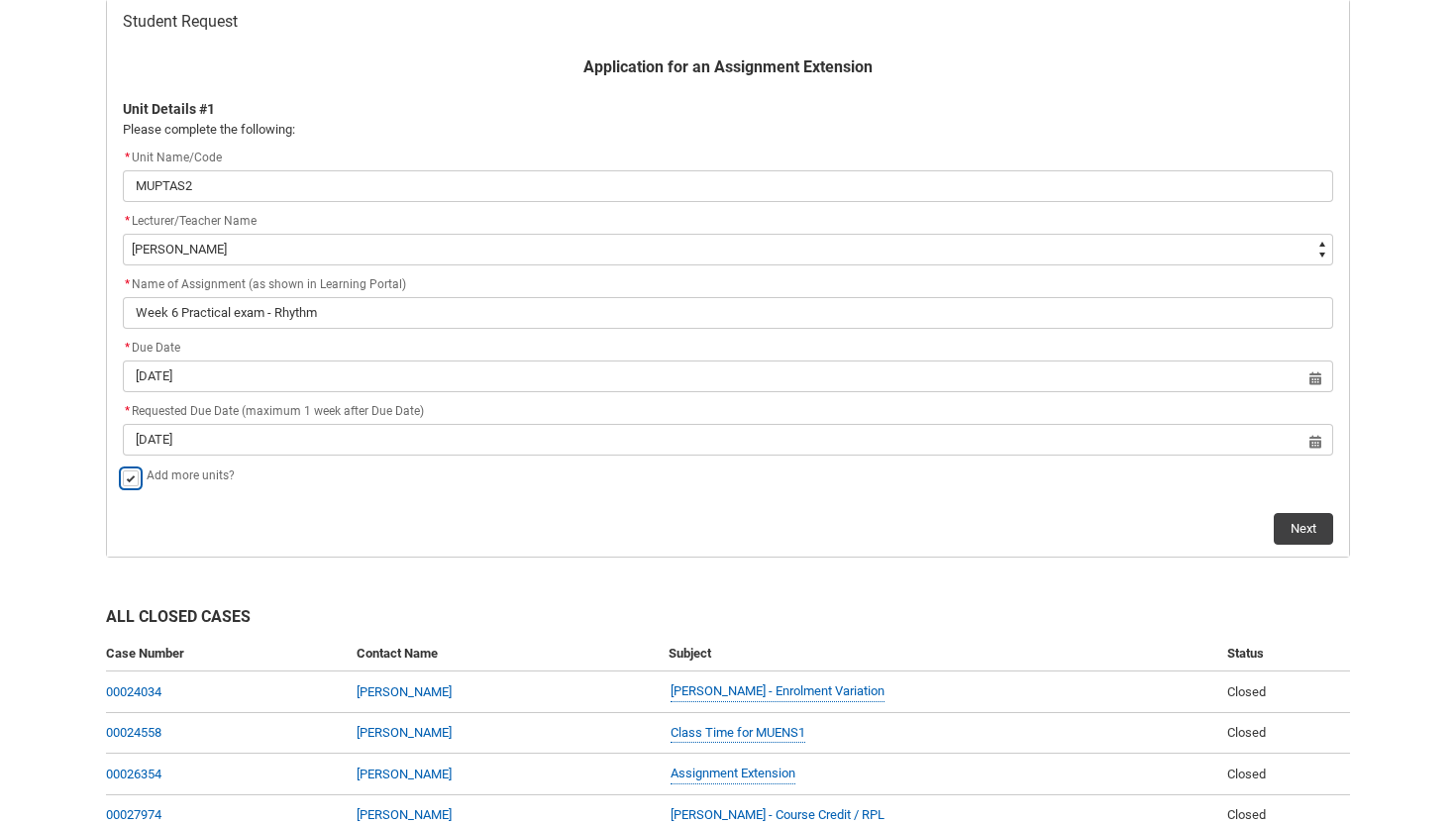 scroll, scrollTop: 416, scrollLeft: 0, axis: vertical 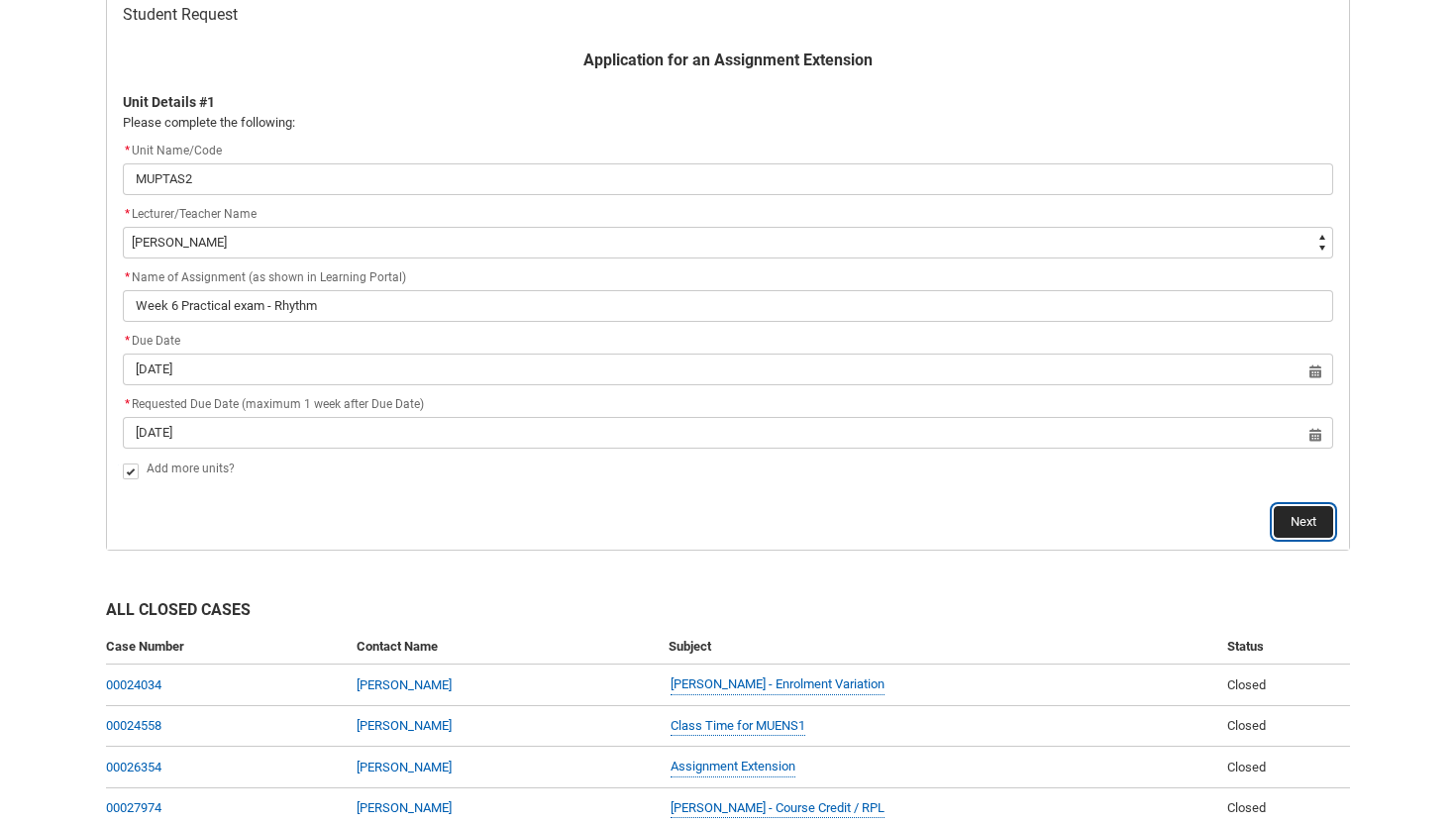 click on "Next" 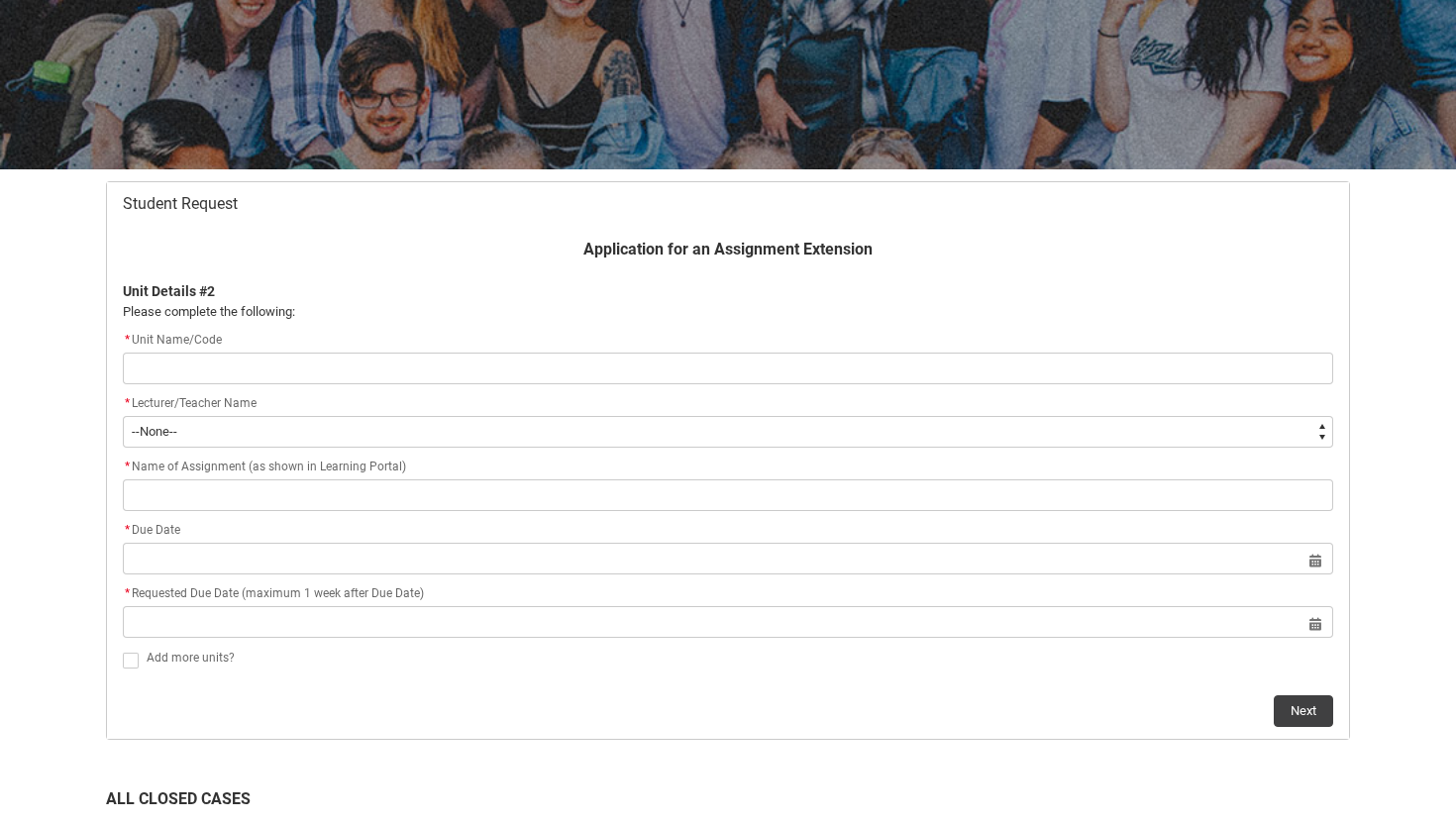 scroll, scrollTop: 234, scrollLeft: 0, axis: vertical 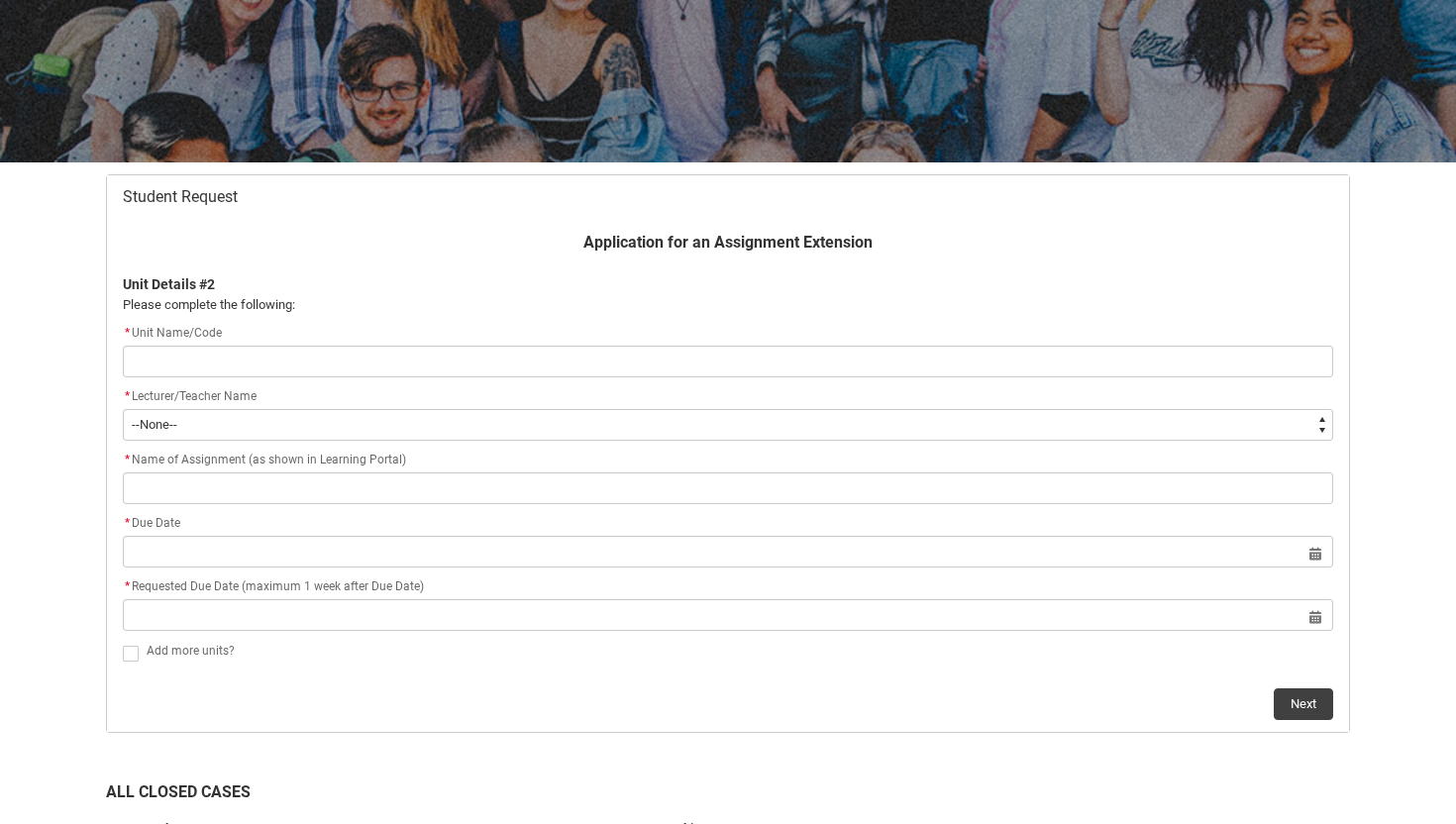 click at bounding box center [728, 361] 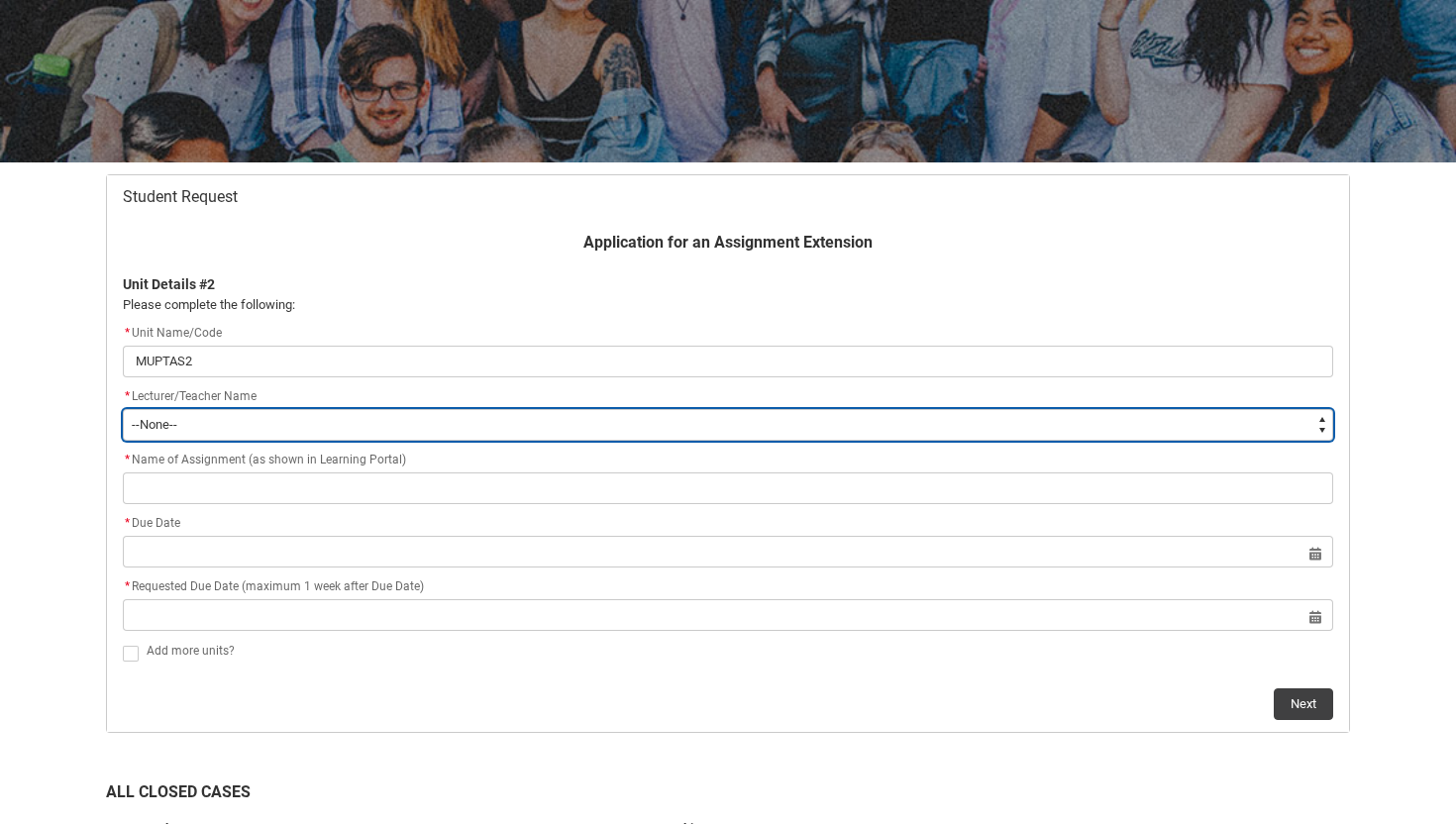 click on "--None-- [PERSON_NAME] [PERSON_NAME] [PERSON_NAME] [PERSON_NAME] [PERSON_NAME] [PERSON_NAME] [PERSON_NAME] [PERSON_NAME] [PERSON_NAME] [PERSON_NAME] [PERSON_NAME] [PERSON_NAME] [PERSON_NAME] [PERSON_NAME] [PERSON_NAME] [PERSON_NAME] [PERSON_NAME] [PERSON_NAME] [PERSON_NAME] [PERSON_NAME] [PERSON_NAME] [PERSON_NAME] [PERSON_NAME] [PERSON_NAME] [PERSON_NAME] [PERSON_NAME] [PERSON_NAME] [PERSON_NAME] [PERSON_NAME] [PERSON_NAME] [PERSON_NAME] [PERSON_NAME] [PERSON_NAME] [PERSON_NAME] [PERSON_NAME] [PERSON_NAME] [PERSON_NAME] [PERSON_NAME] [PERSON_NAME] [PERSON_NAME] [PERSON_NAME] [PERSON_NAME] [PERSON_NAME] [PERSON_NAME] [PERSON_NAME] [PERSON_NAME] [PERSON_NAME] [PERSON_NAME] [PERSON_NAME] [PERSON_NAME] [PERSON_NAME] [PERSON_NAME] [PERSON_NAME] [PERSON_NAME] [PERSON_NAME] [PERSON_NAME] [PERSON_NAME] [PERSON_NAME] [PERSON_NAME] [PERSON_NAME] [PERSON_NAME] [PERSON_NAME] [PERSON_NAME] [PERSON_NAME] [PERSON_NAME] [PERSON_NAME] [PERSON_NAME] [PERSON_NAME] [PERSON_NAME]" at bounding box center (728, 425) 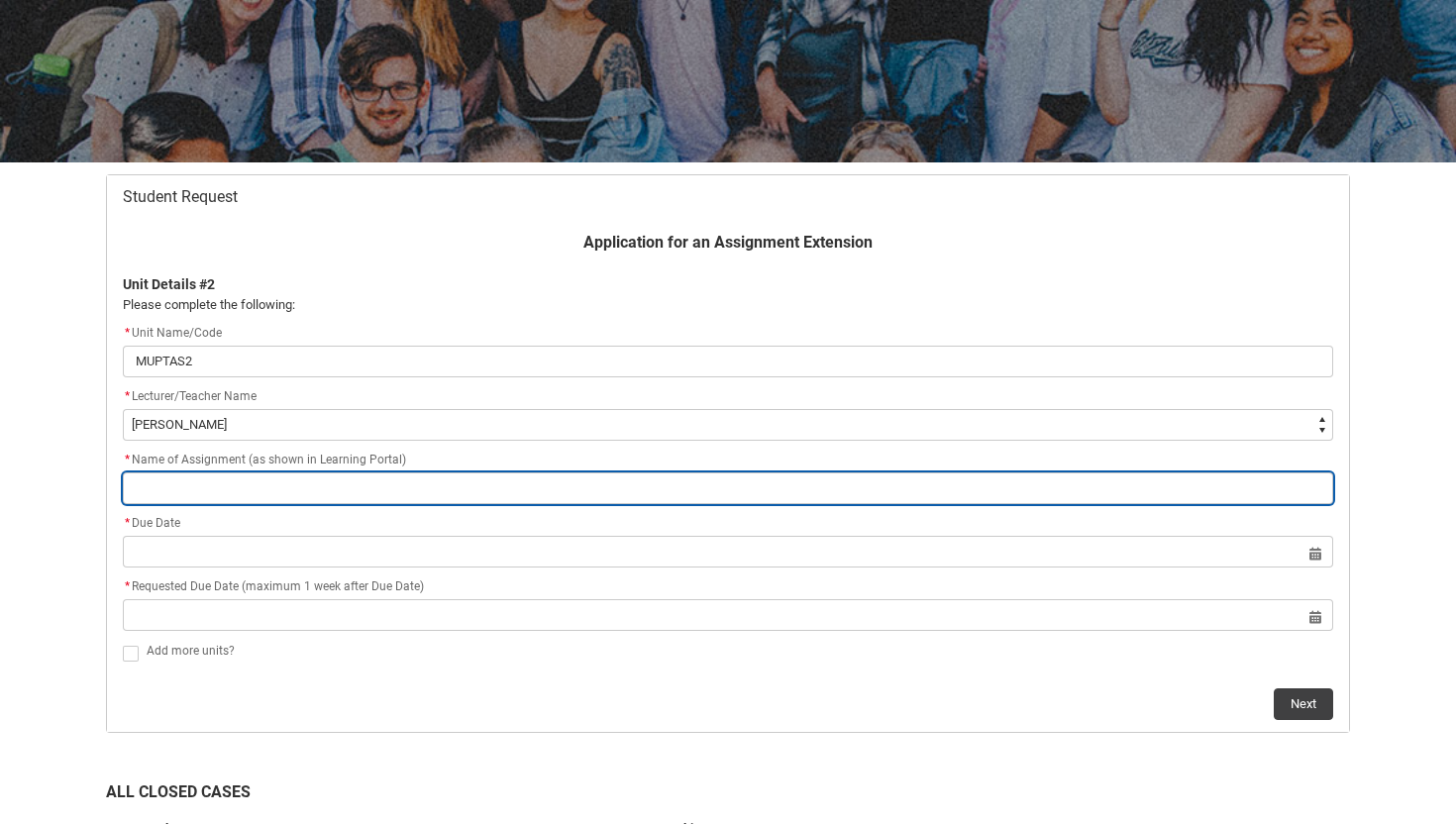click at bounding box center [728, 488] 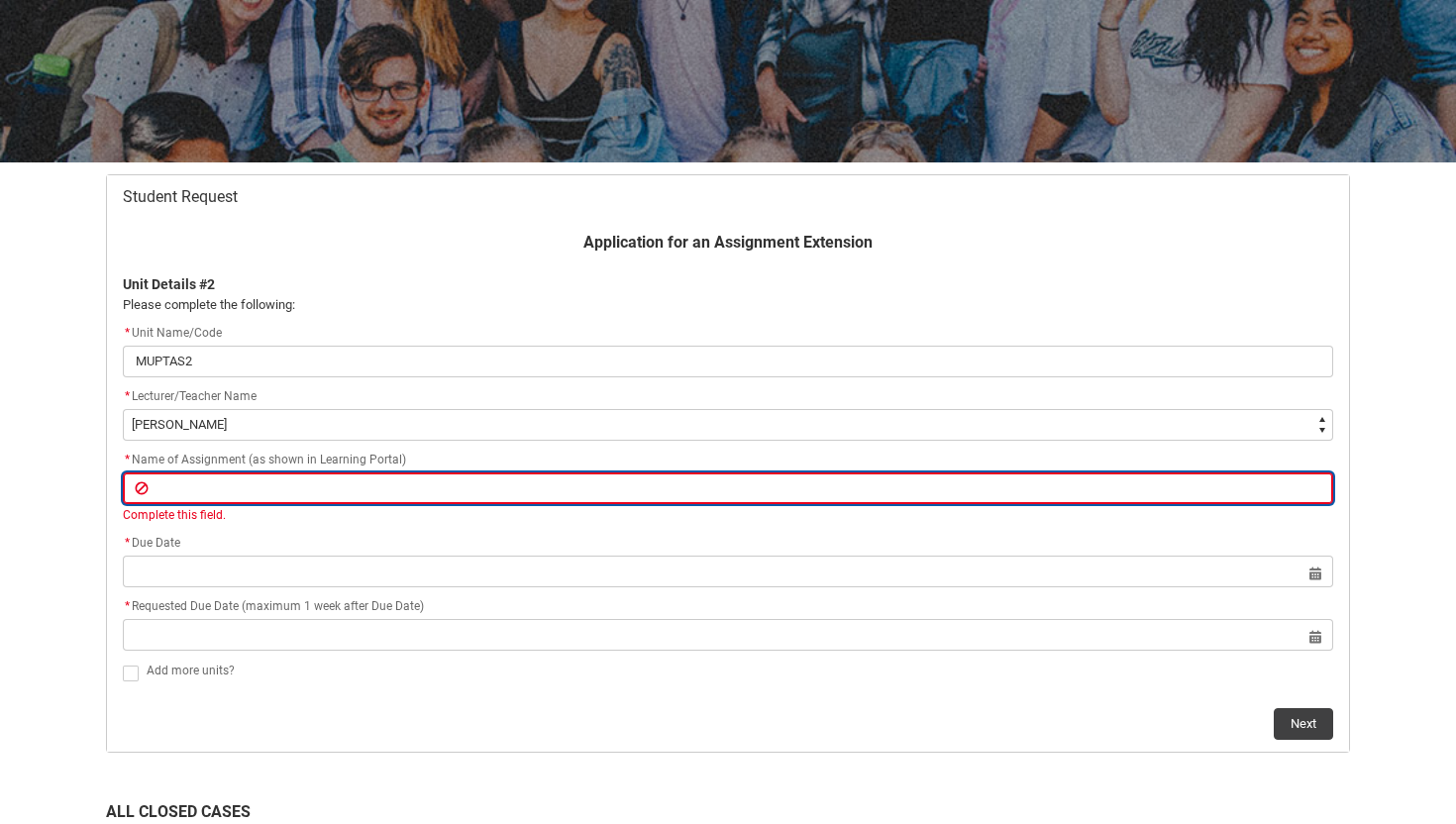 paste on "Week 6+12 Practical exam - Rhythm" 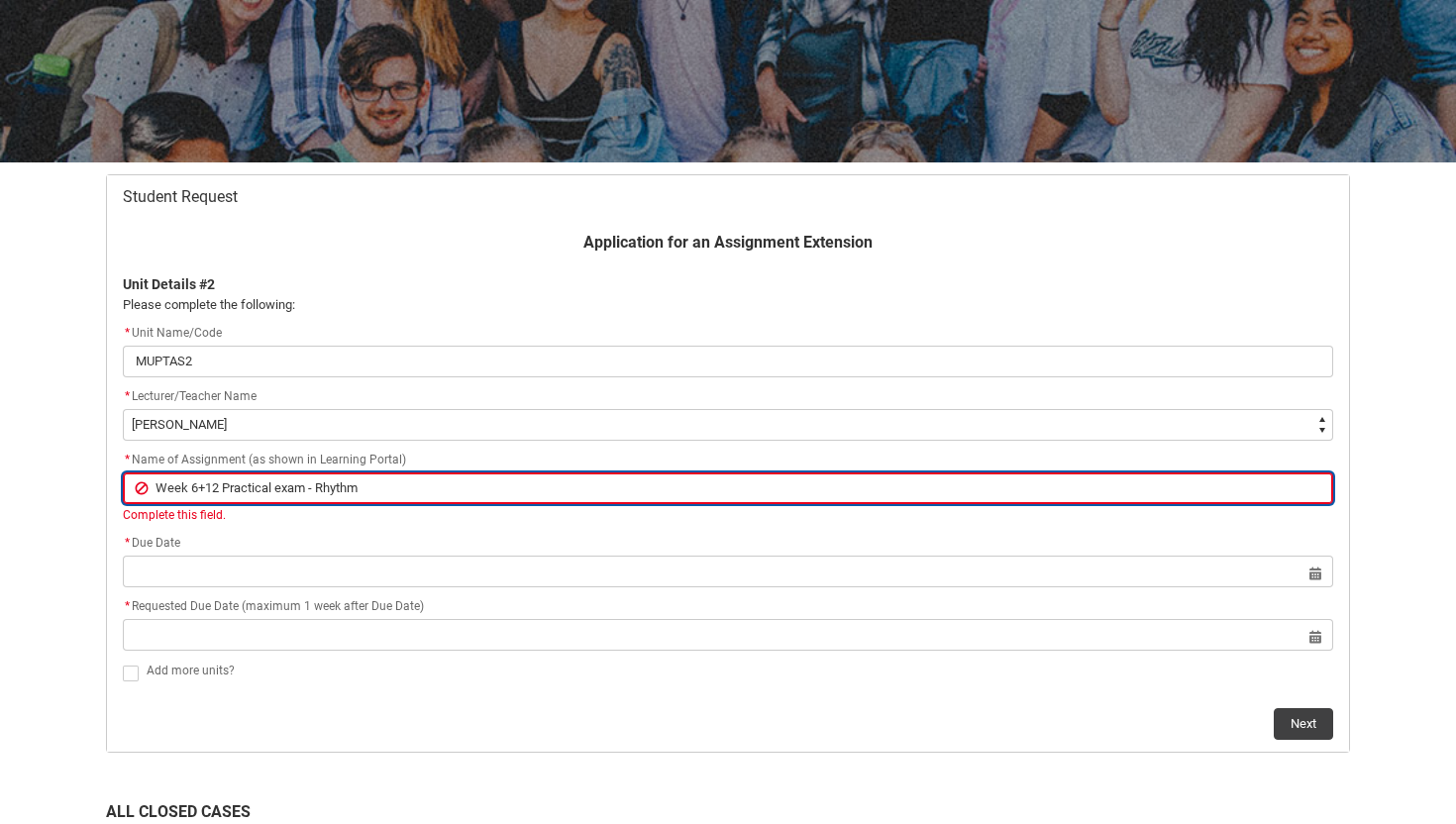 click on "Week 6+12 Practical exam - Rhythm" at bounding box center [728, 488] 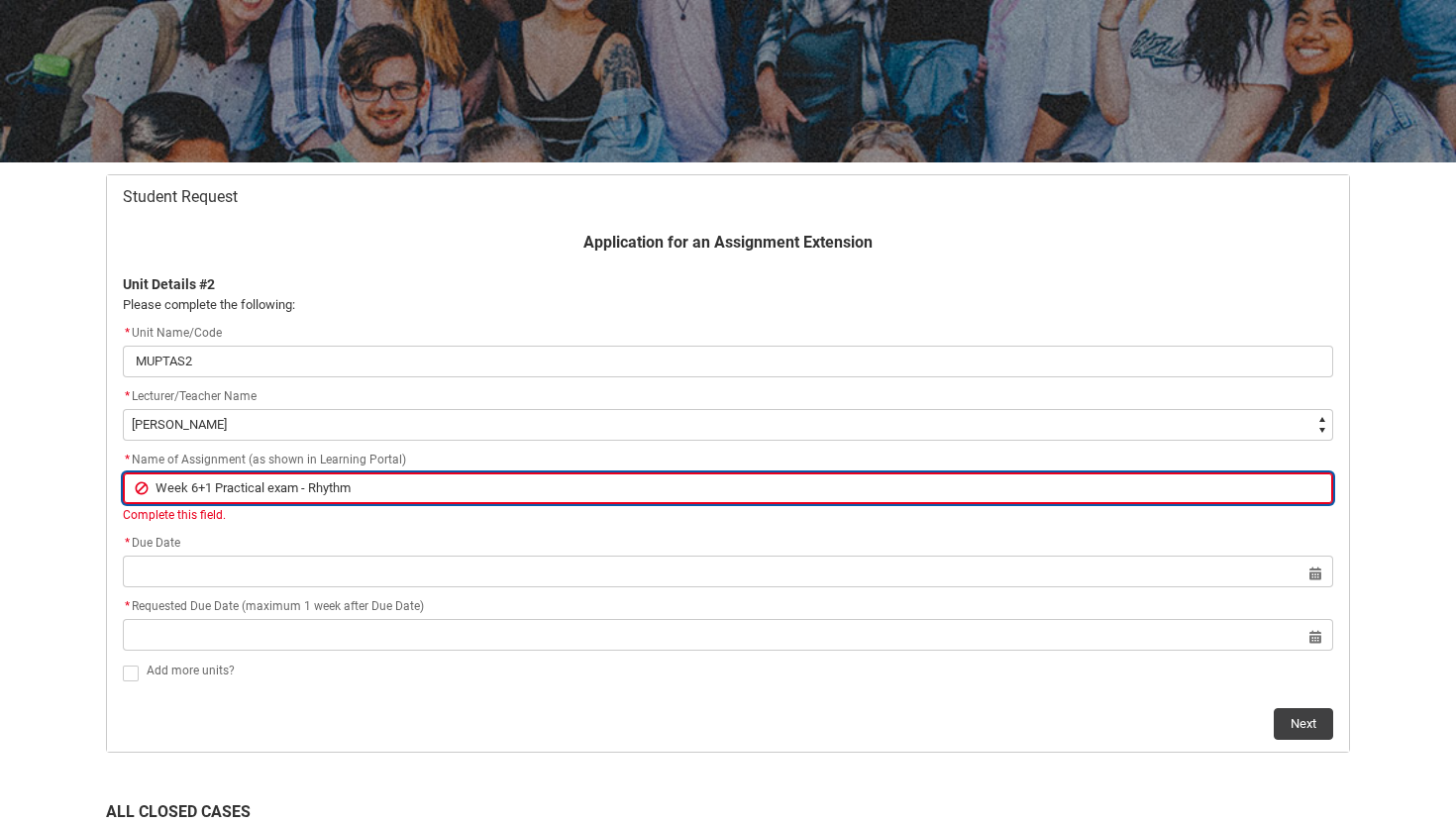 type on "Week 6+ Practical exam - Rhythm" 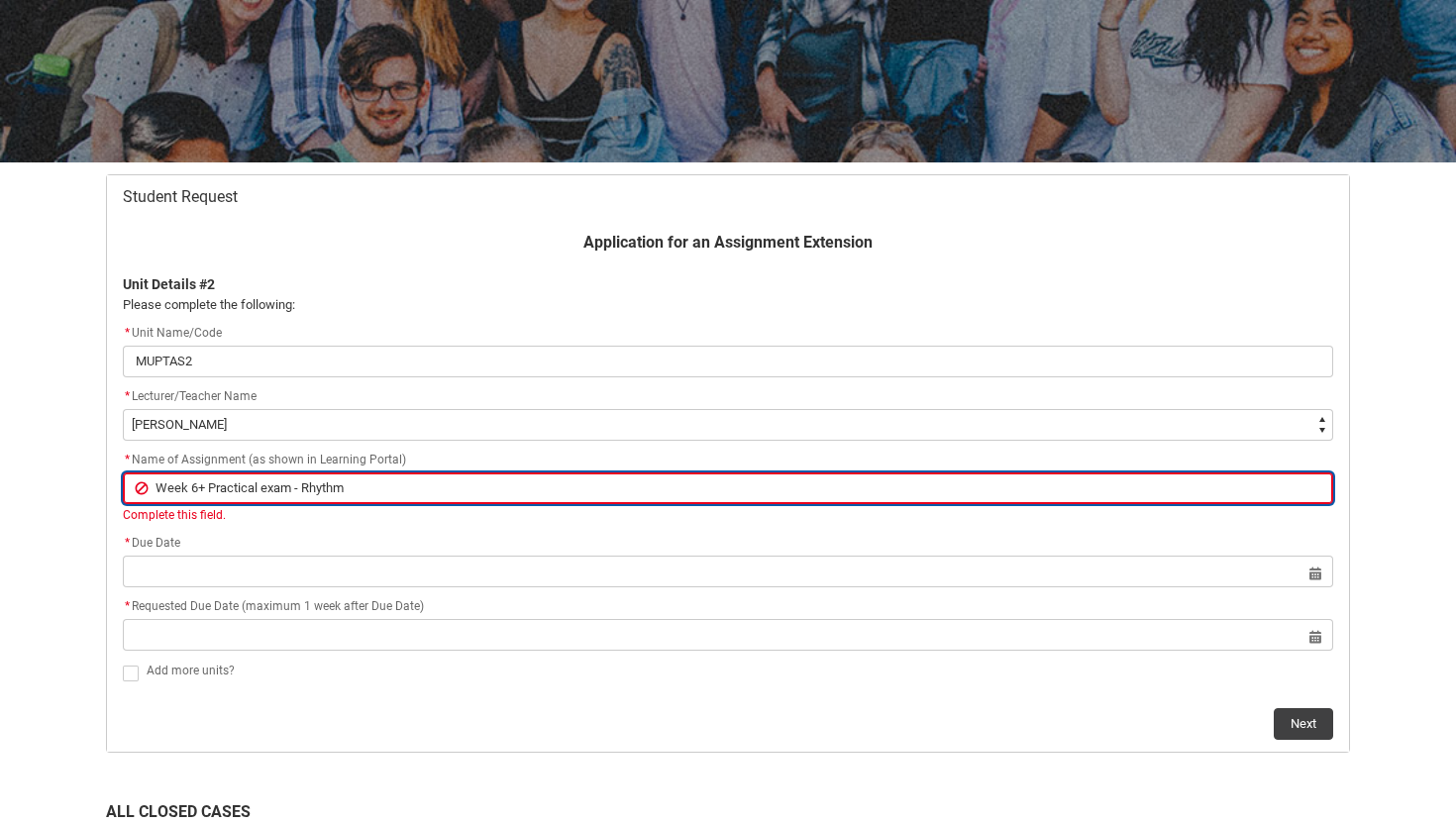 type on "Week 6 Practical exam - Rhythm" 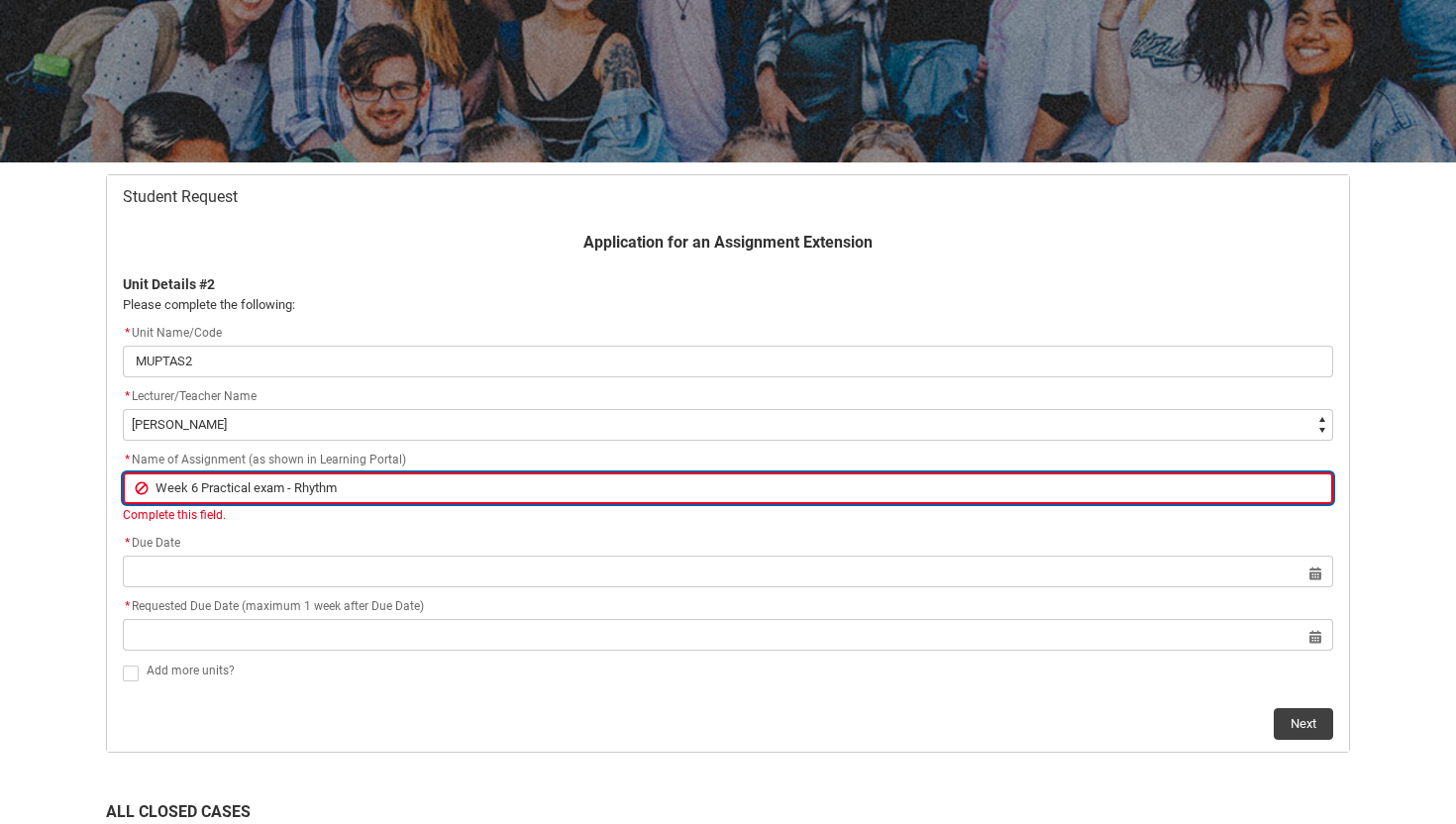 drag, startPoint x: 297, startPoint y: 484, endPoint x: 362, endPoint y: 488, distance: 65.12296 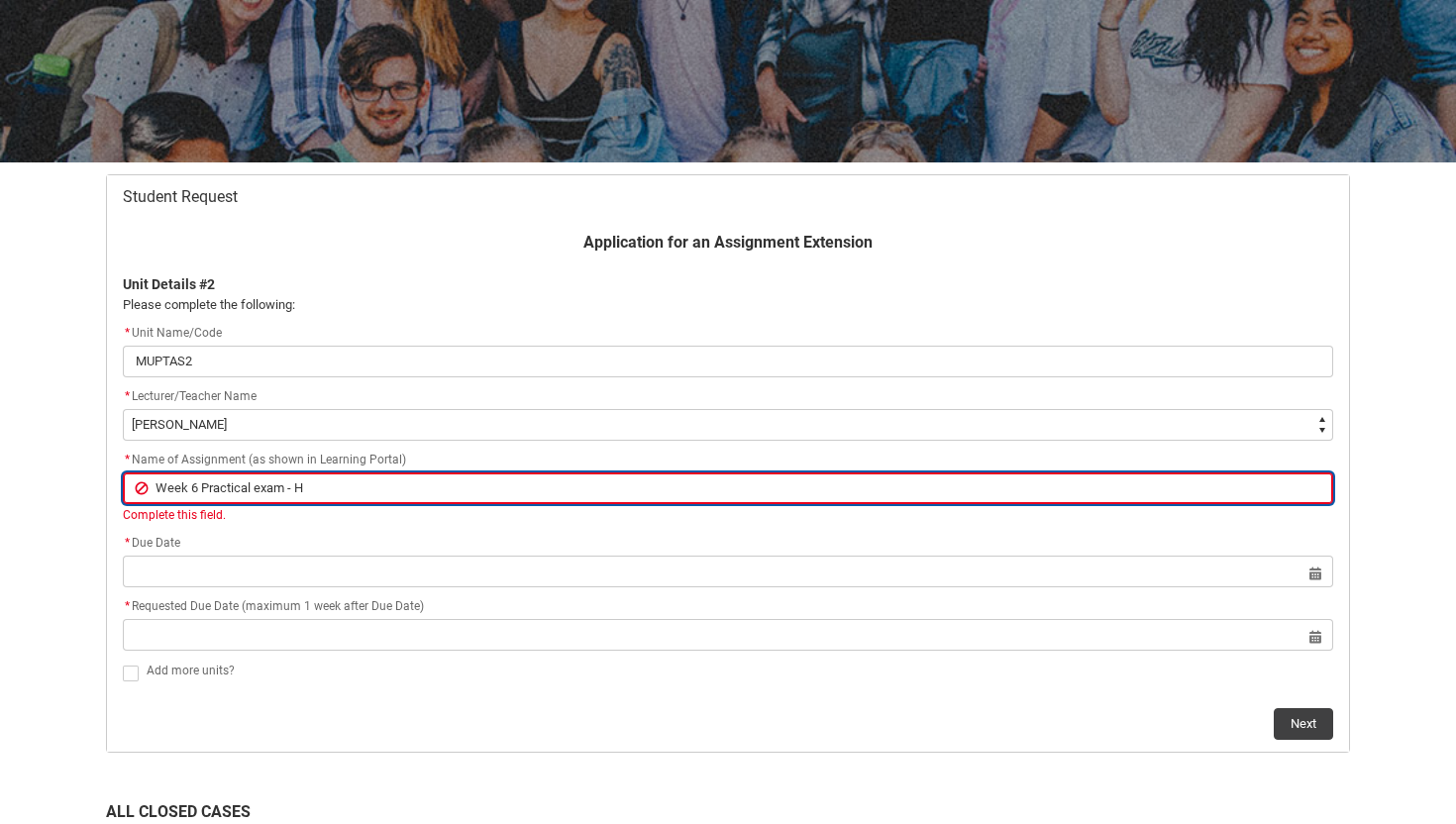 type on "Week 6 Practical exam - Ha" 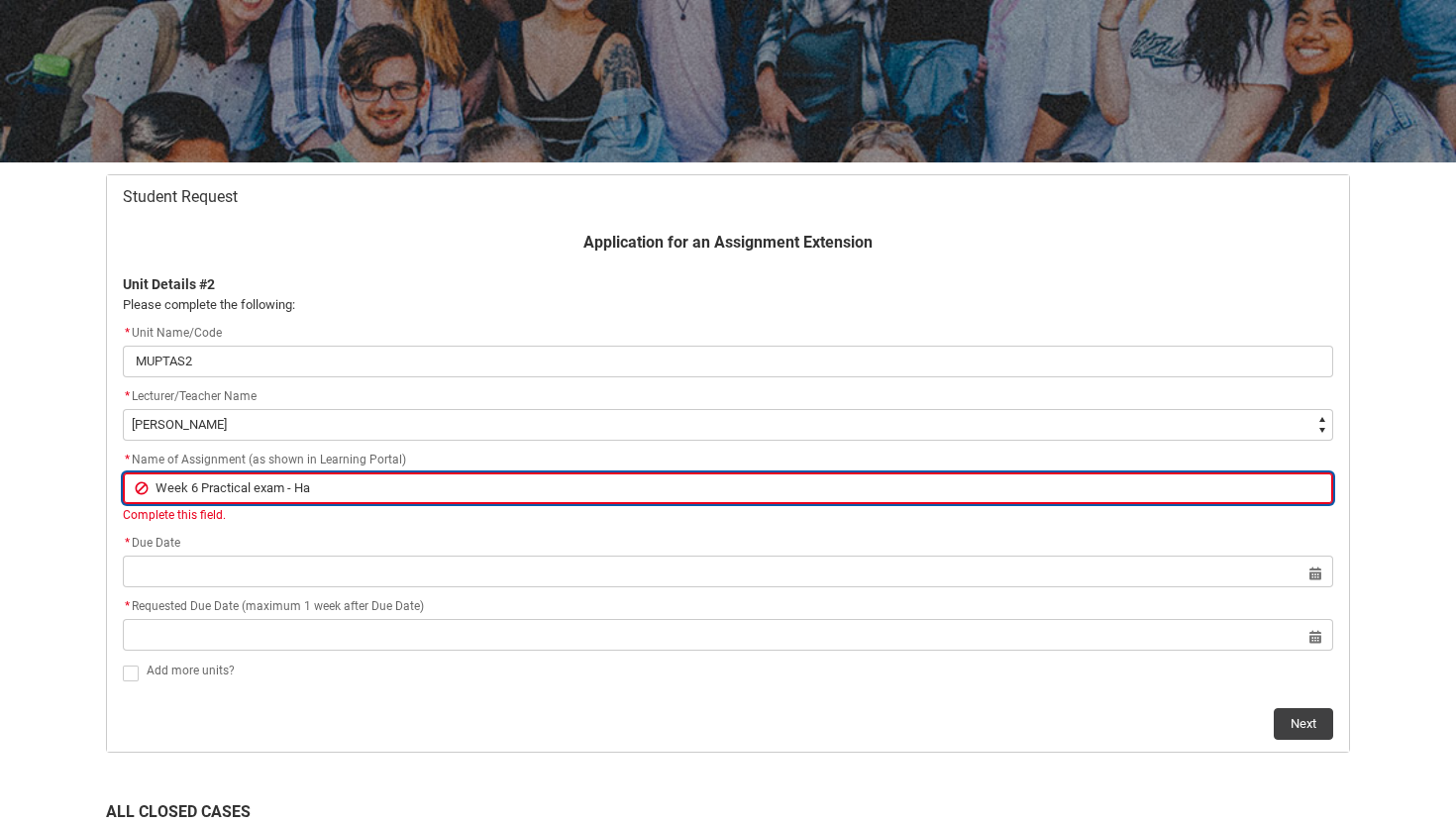type on "Week 6 Practical exam - Har" 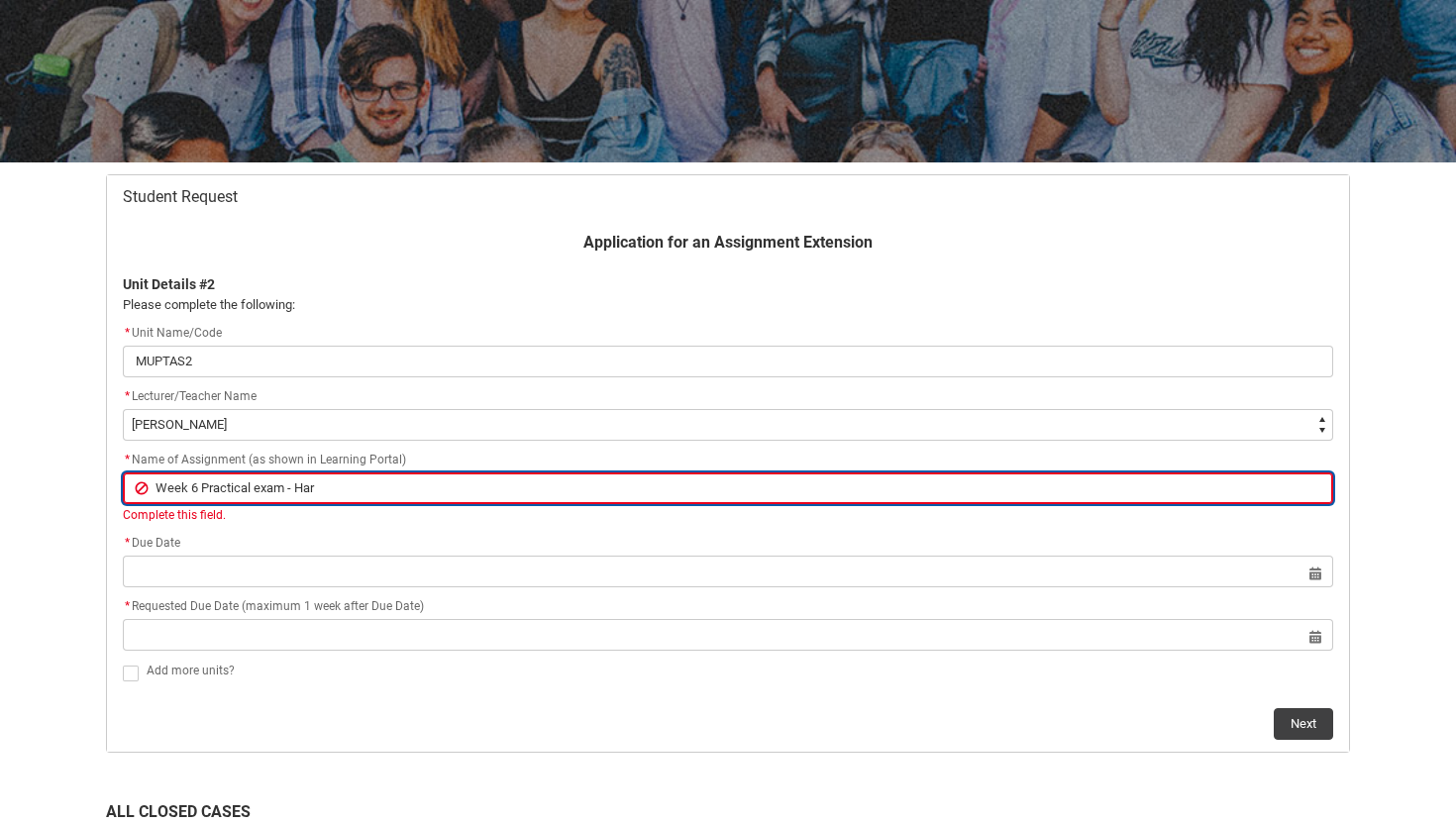 type on "Week 6 Practical exam - Harm" 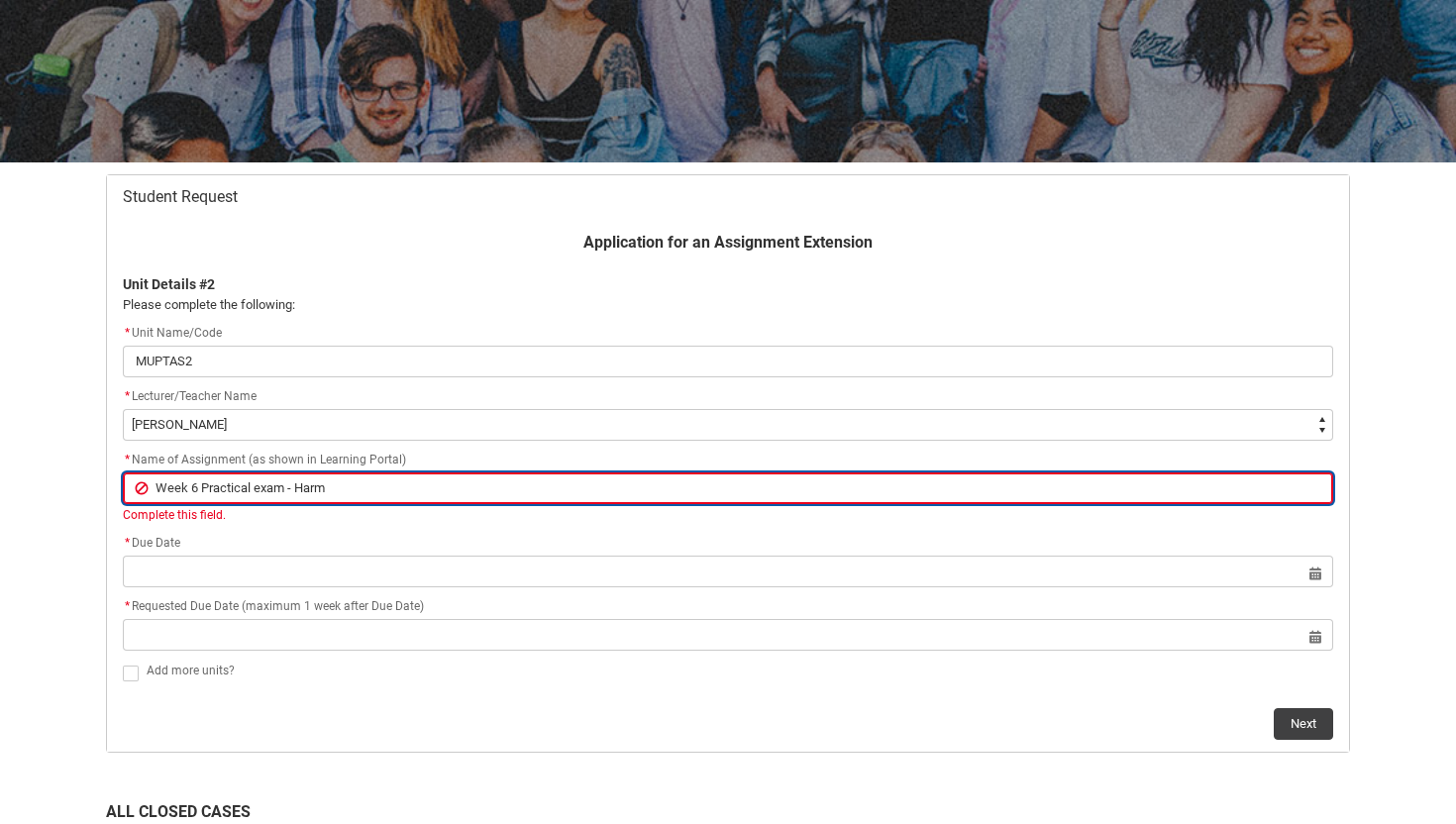 type on "Week 6 Practical exam - Harmo" 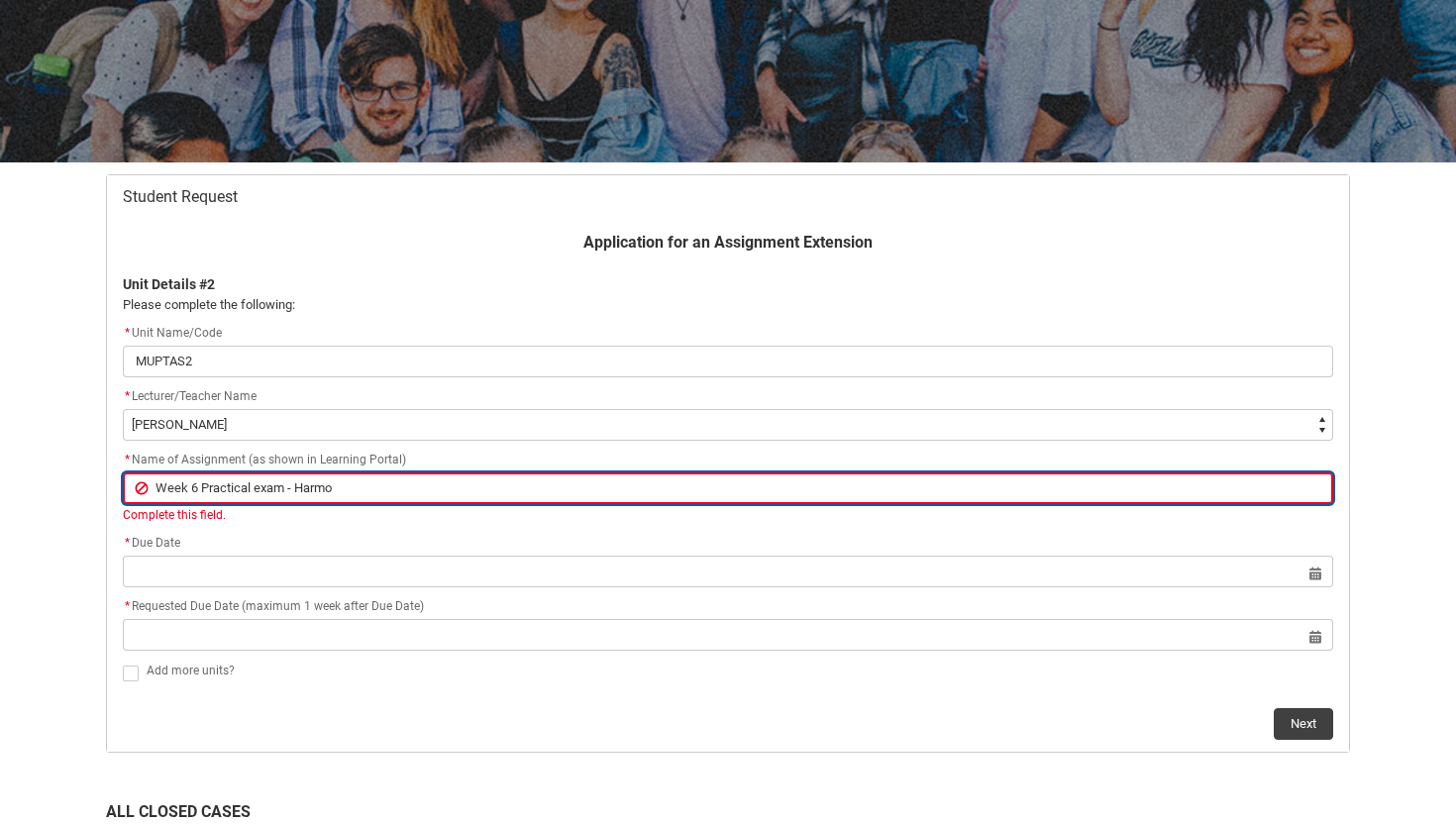 type on "Week 6 Practical exam - [PERSON_NAME]" 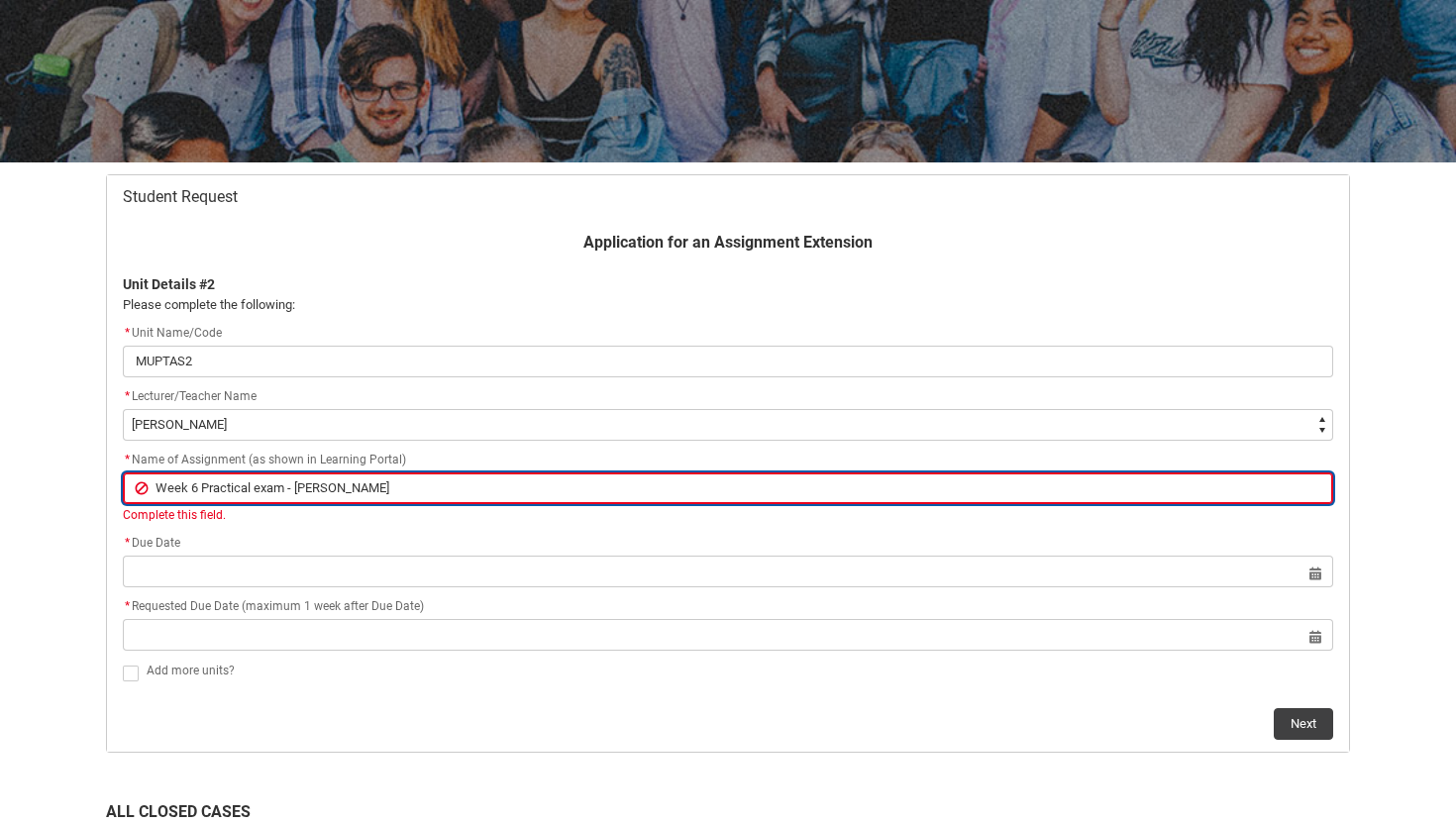 type on "Week 6 Practical exam - Harmony" 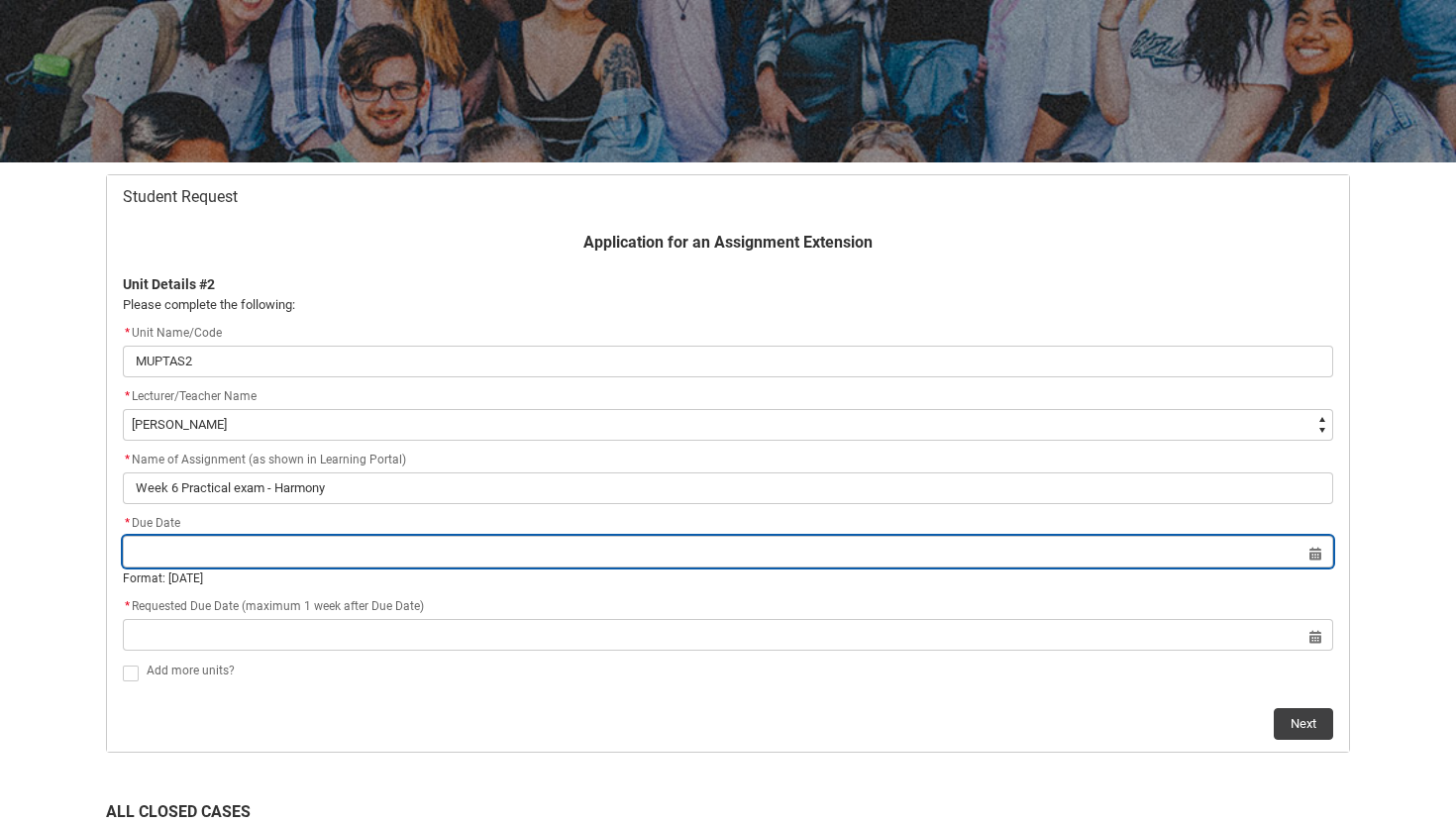 click on "Select a date for   Format: [DATE]" 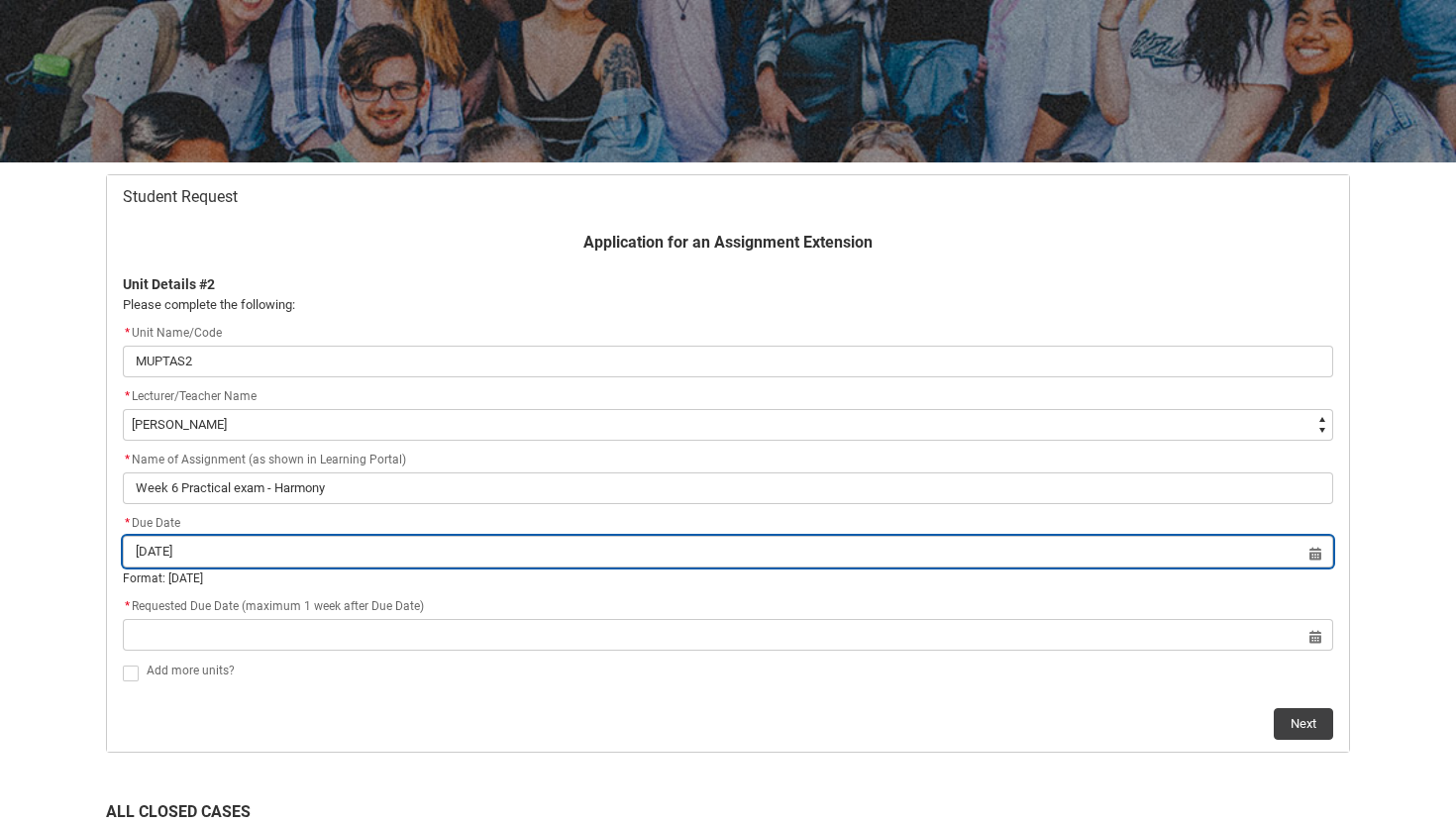 type on "[DATE]" 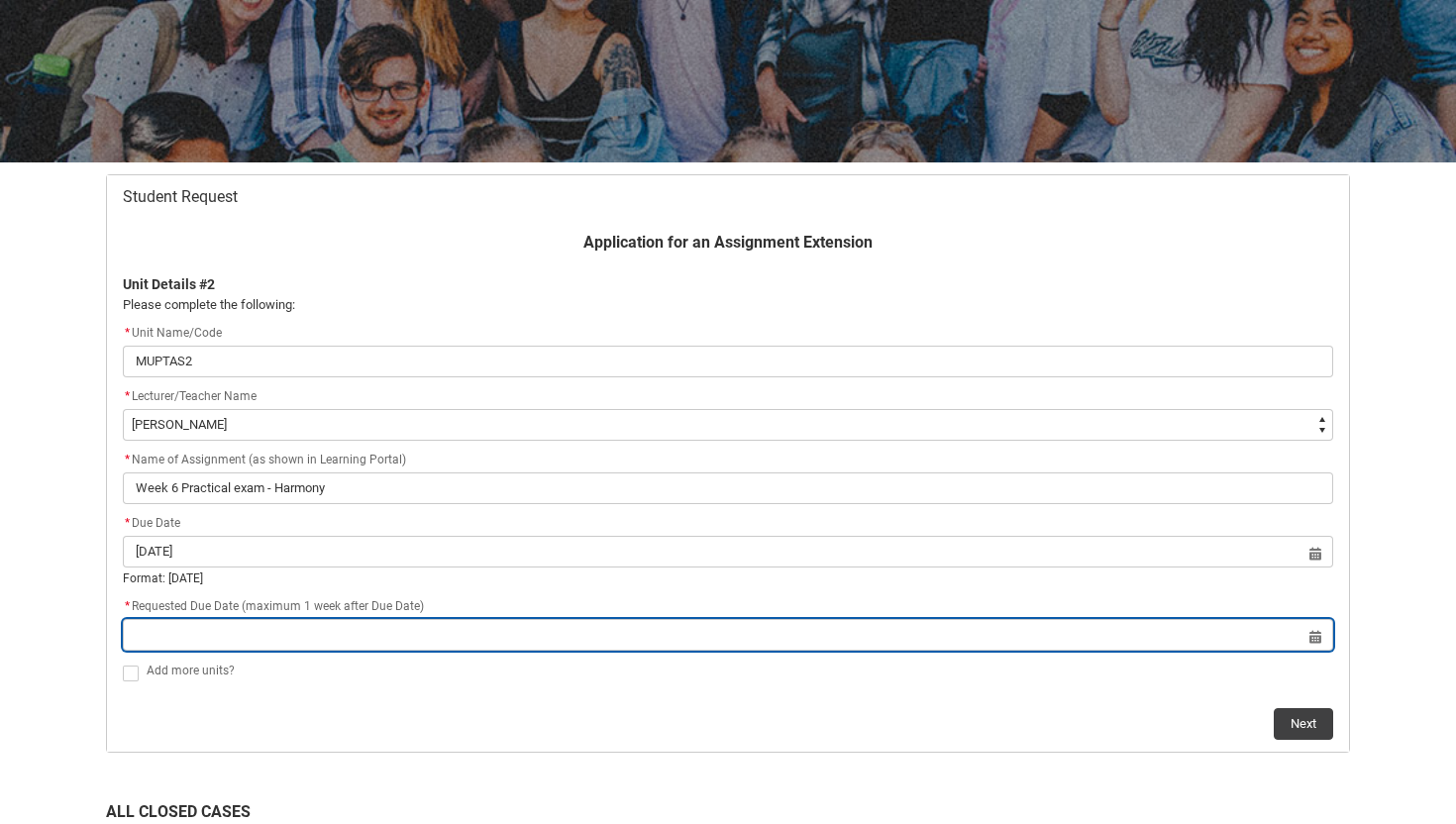 type on "[DATE]" 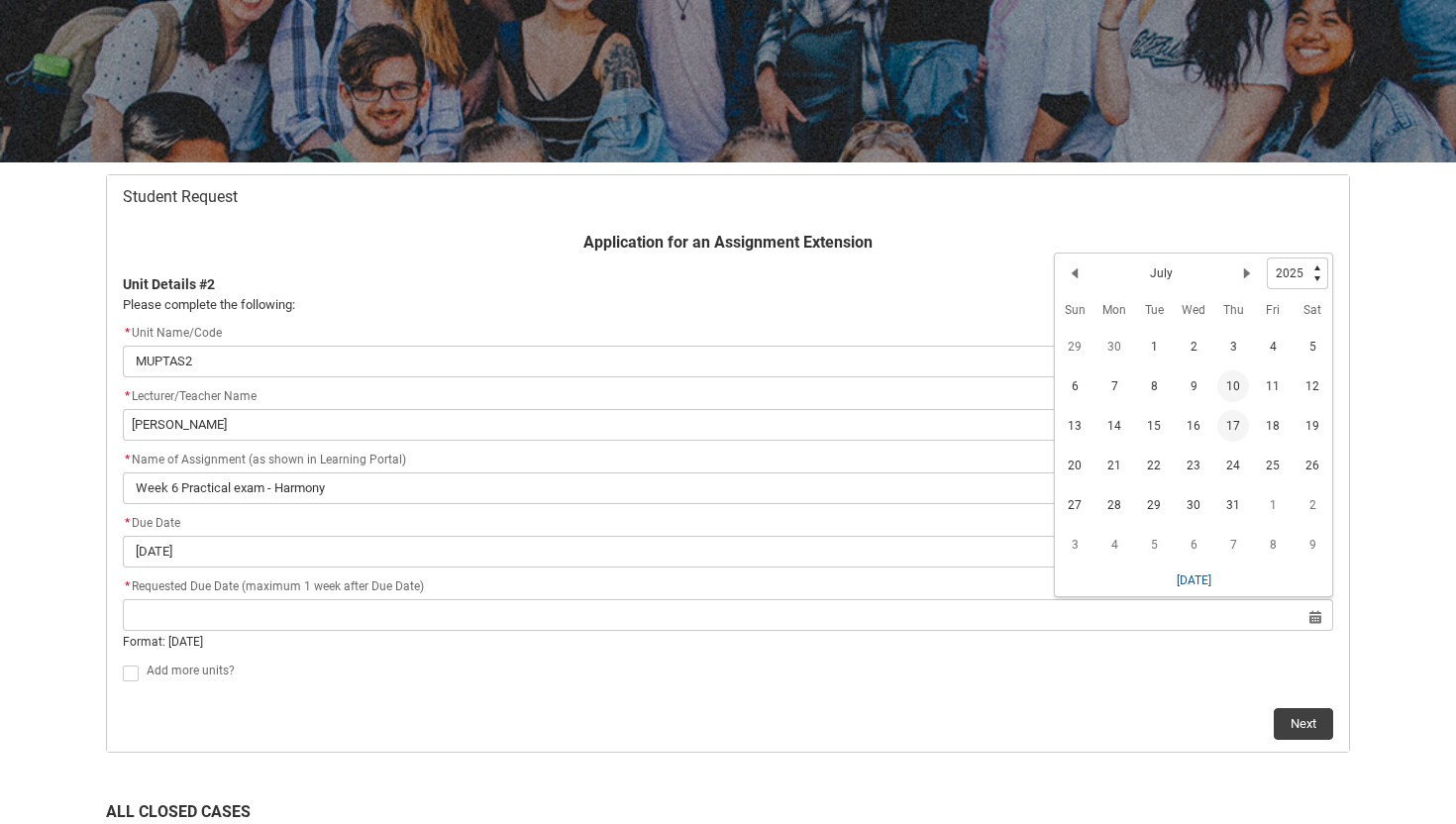click on "17" 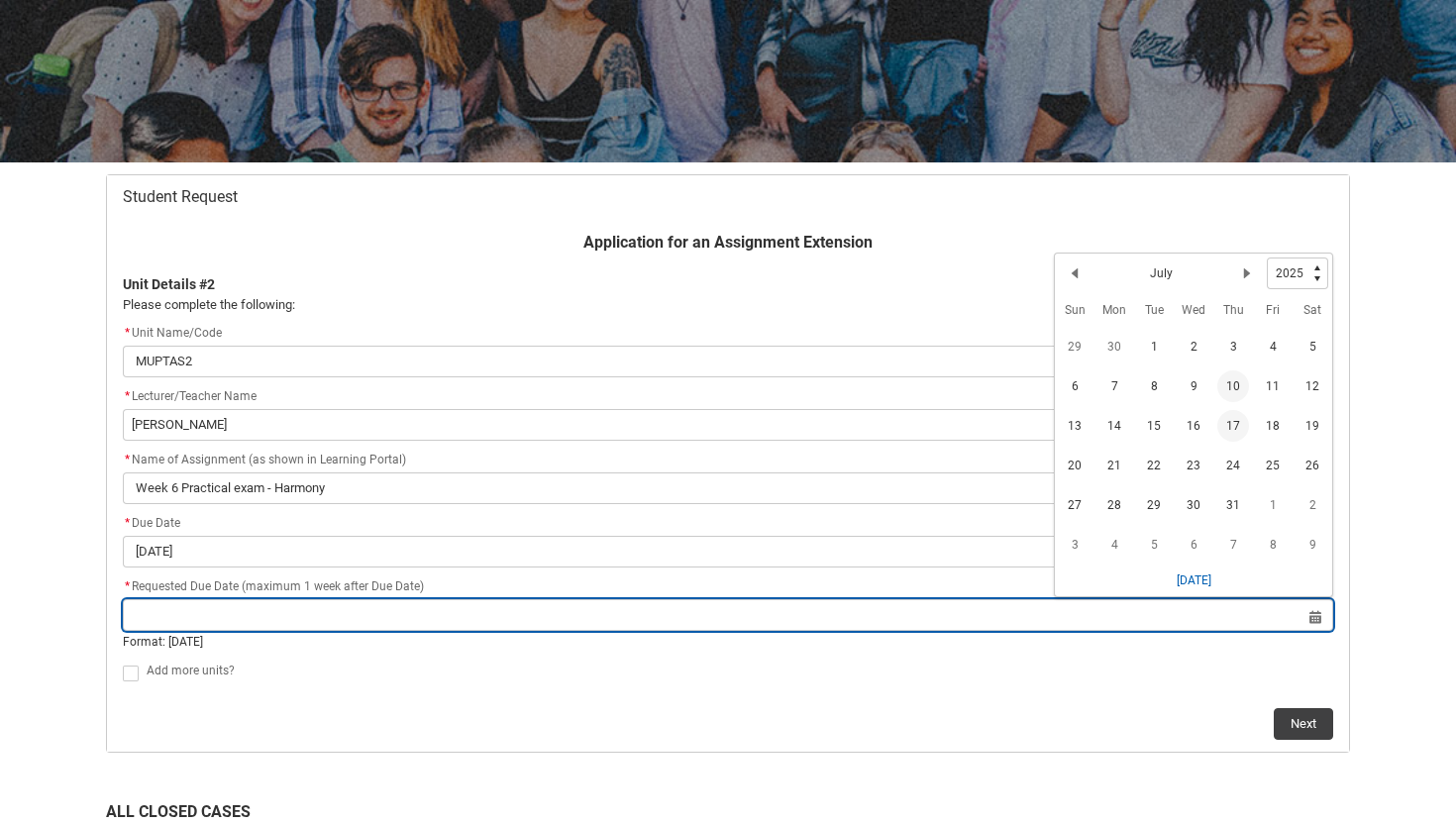 type on "[DATE]" 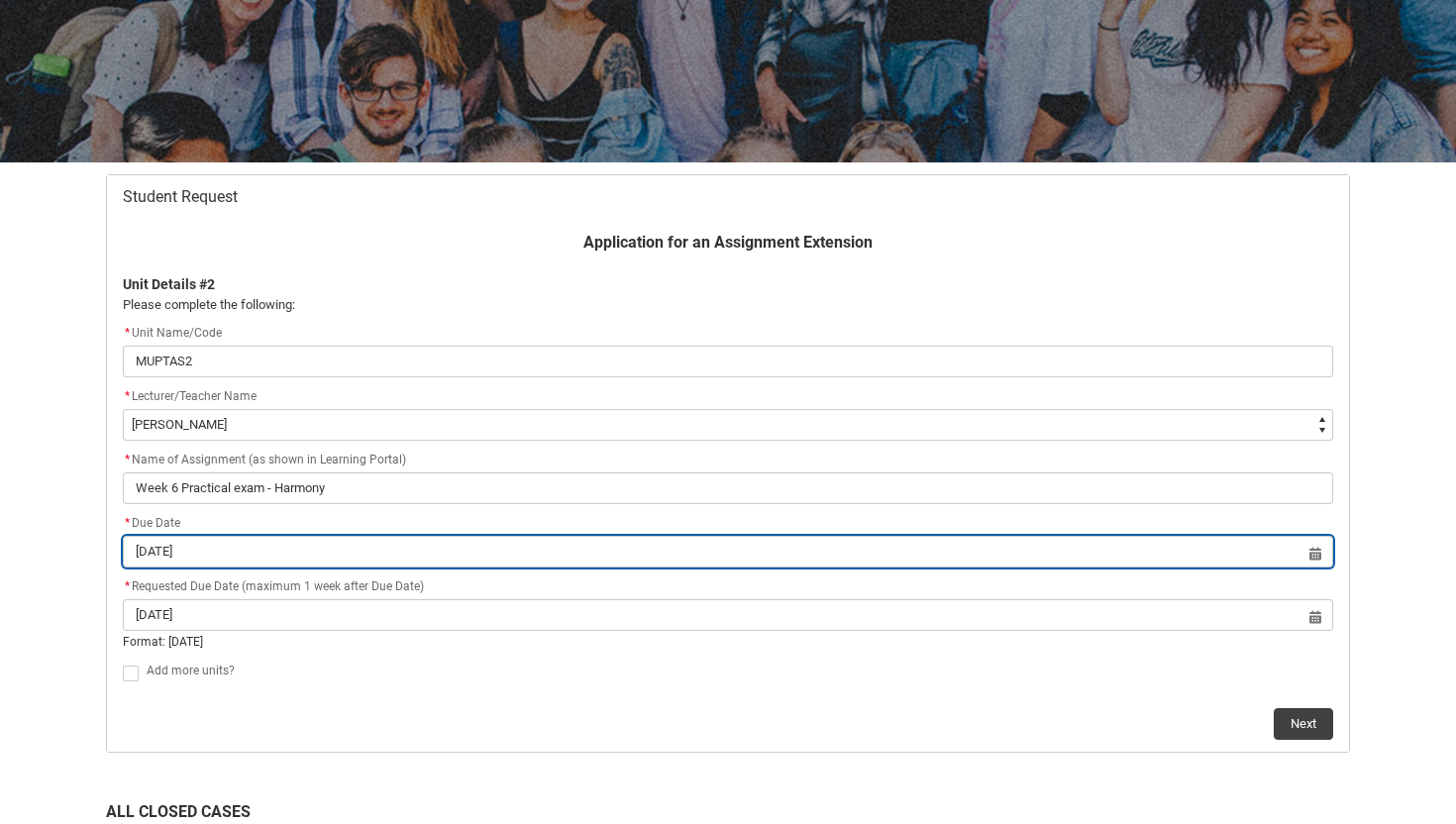 click on "[DATE]" at bounding box center (728, 552) 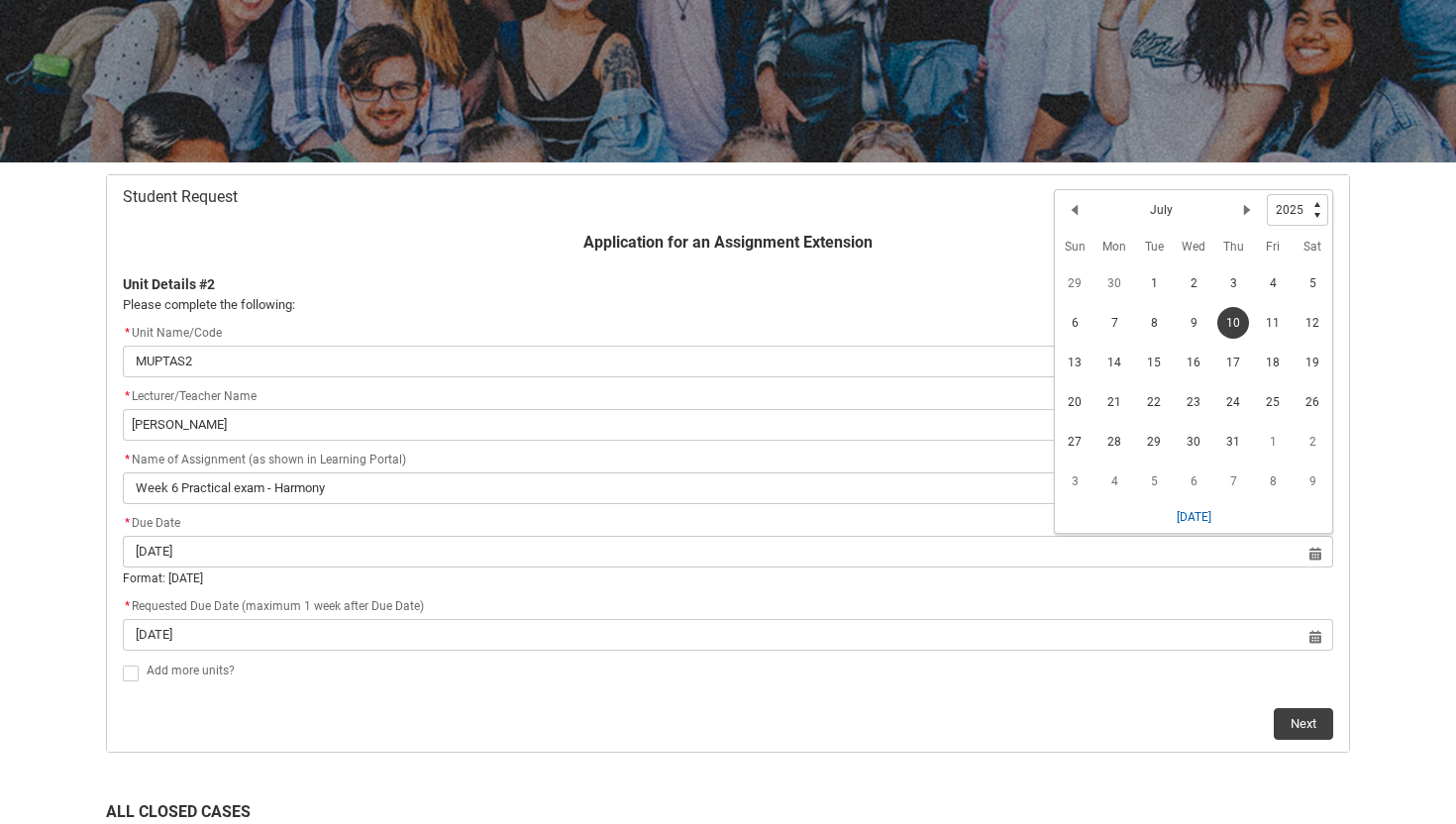 click on "10" 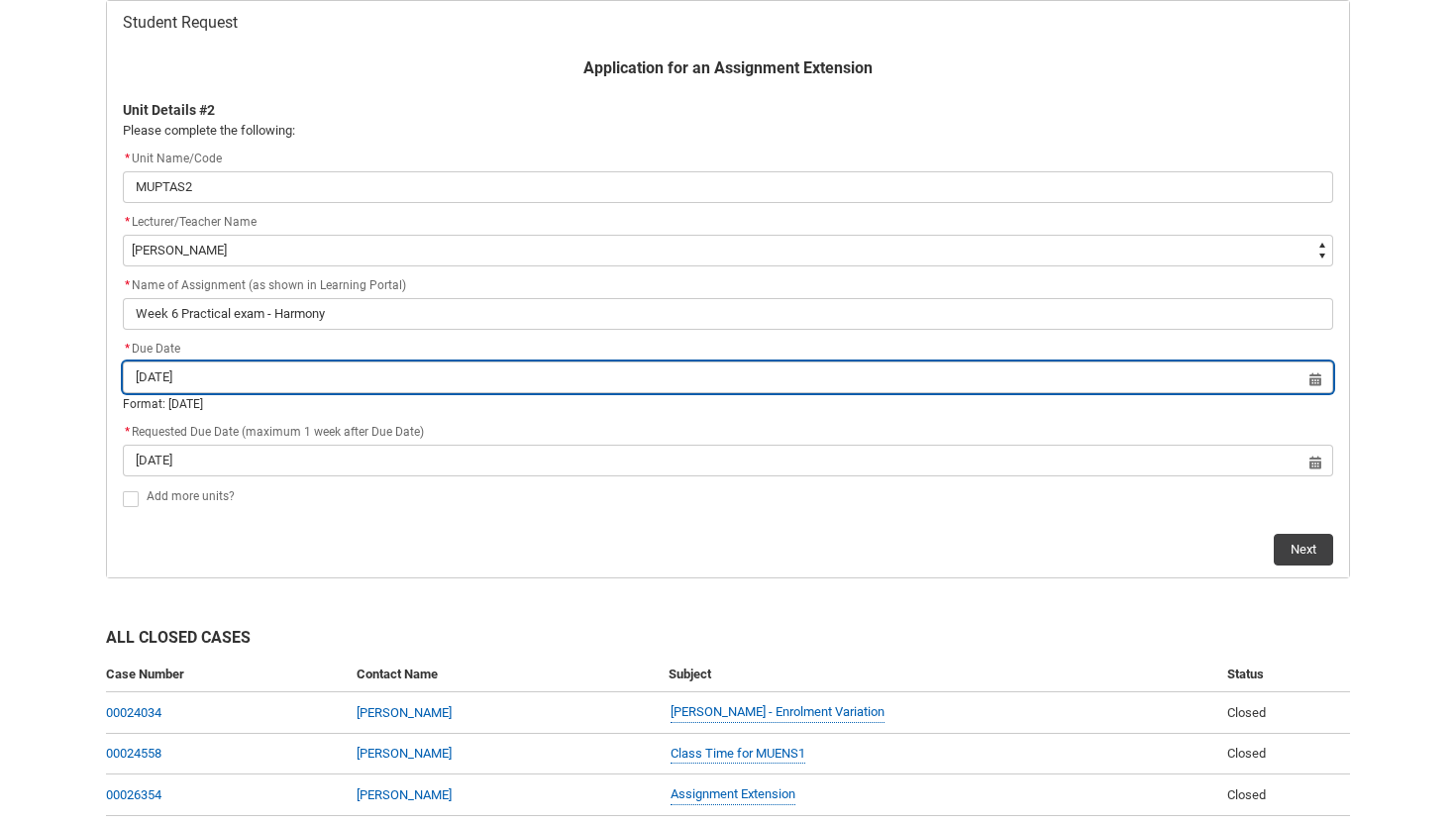 scroll, scrollTop: 417, scrollLeft: 0, axis: vertical 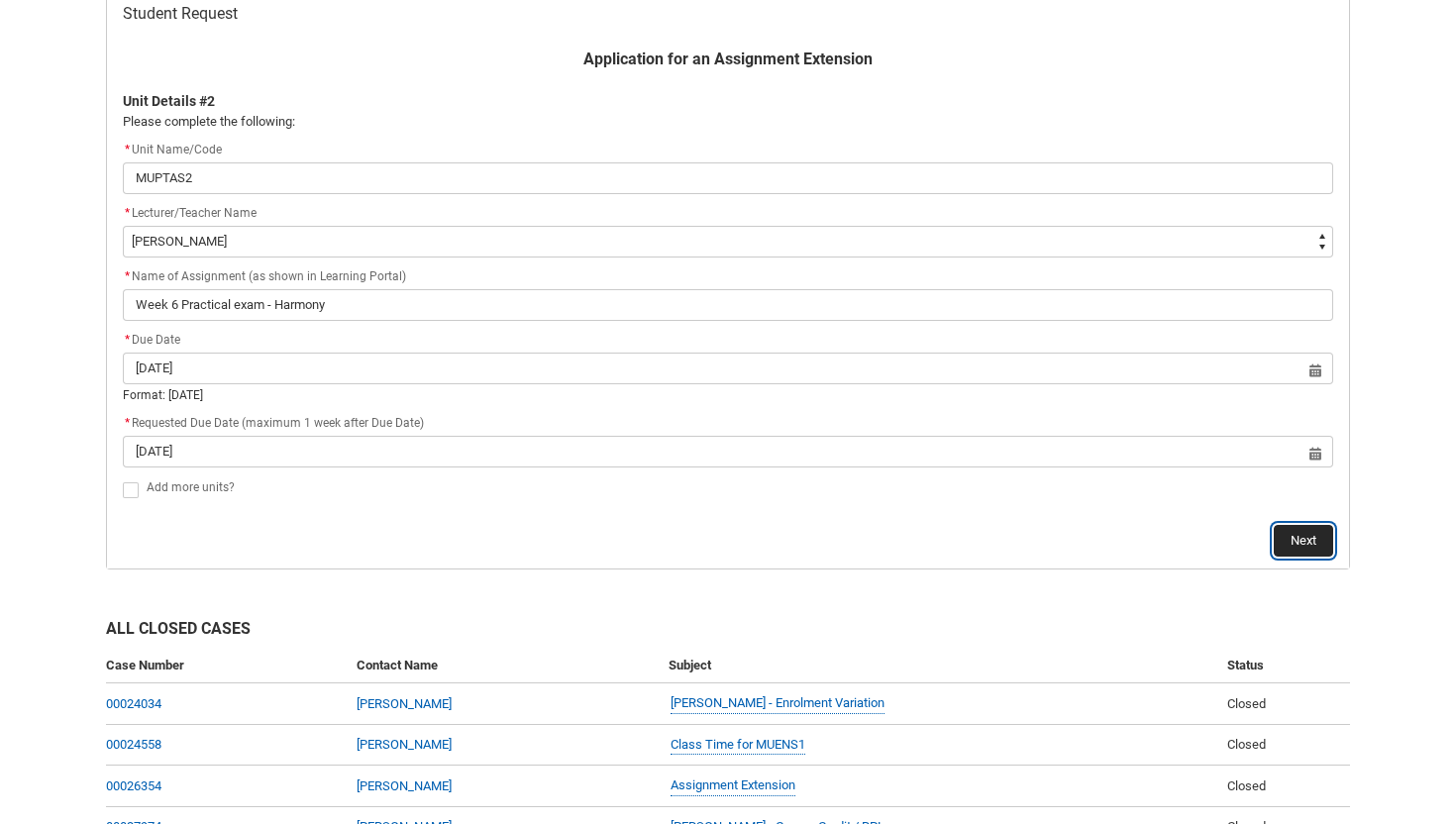 click on "Next" 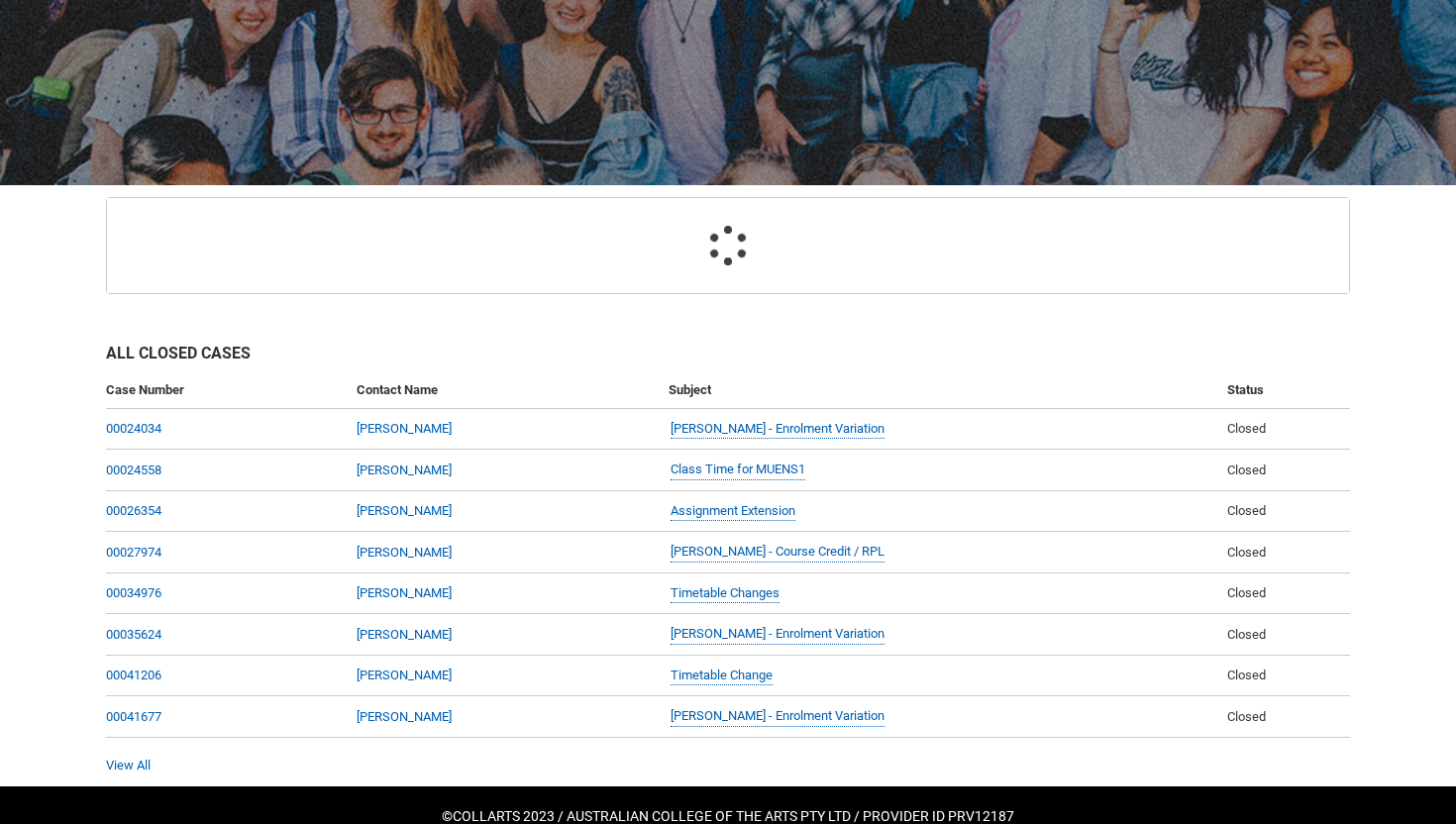 scroll, scrollTop: 212, scrollLeft: 0, axis: vertical 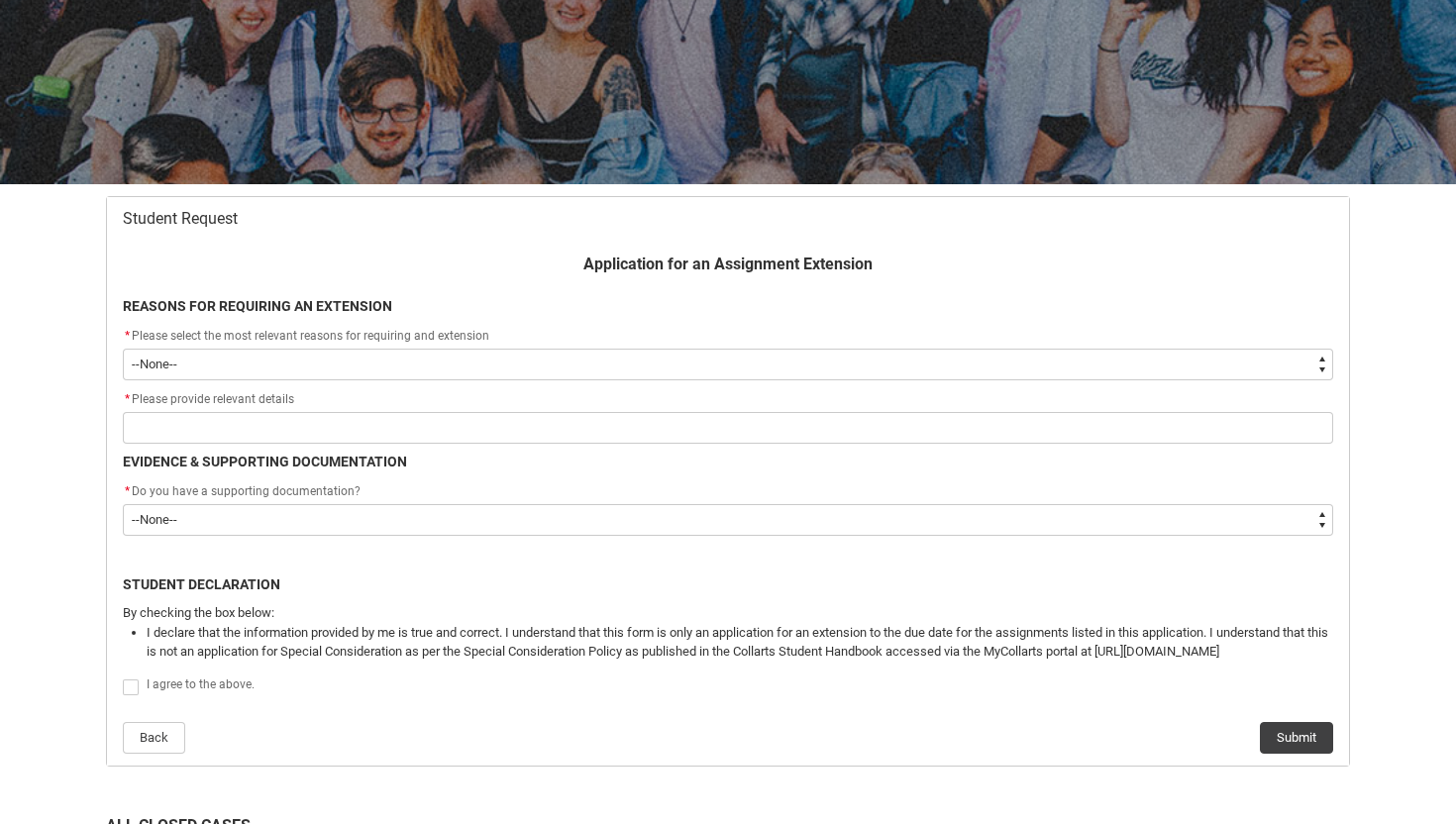 click on "--None-- Medical Reasons Work obligations Family obligations Academic Difficulties Significant religious or cultural reasons Other" at bounding box center [728, 364] 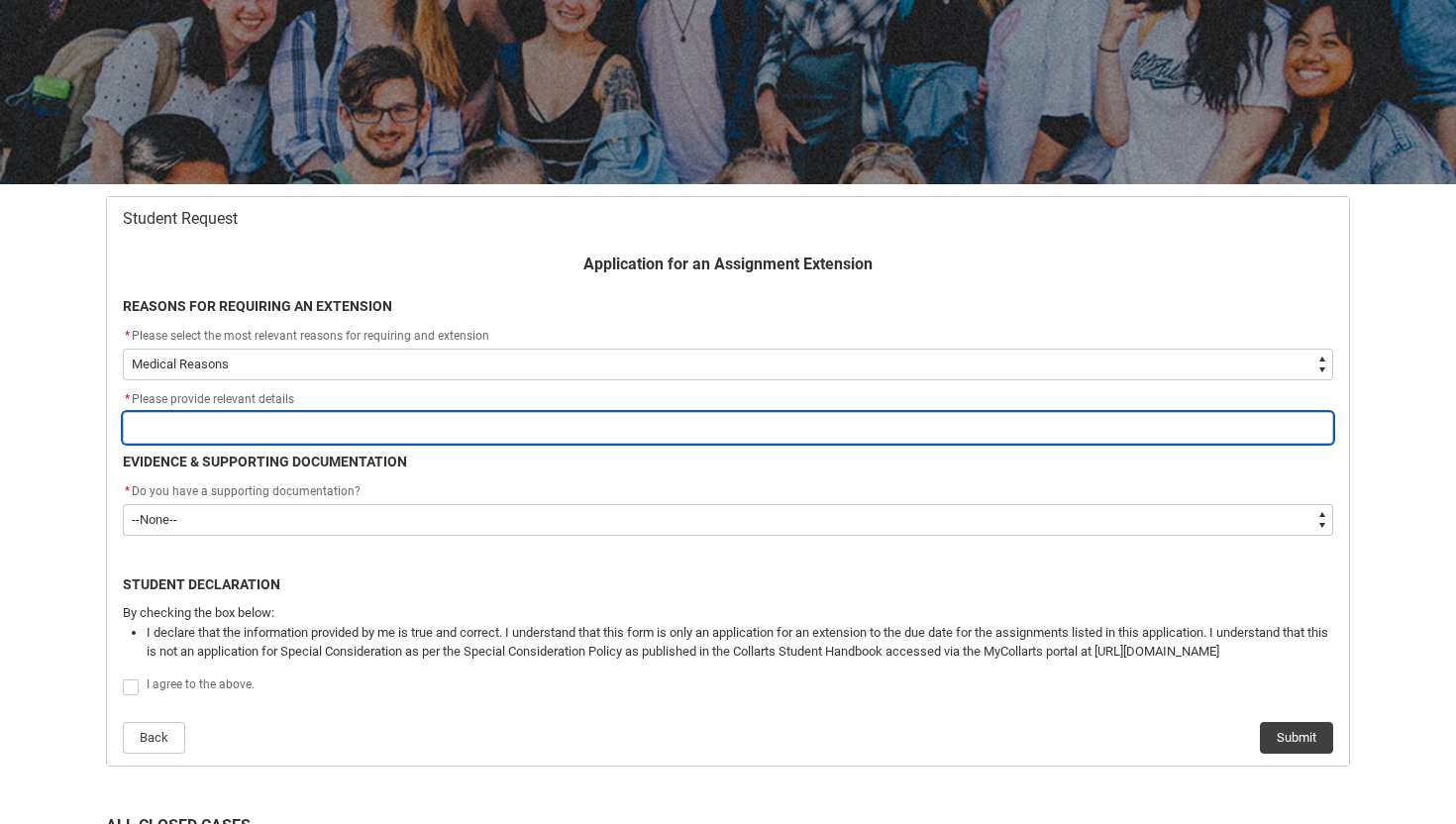 click at bounding box center [728, 428] 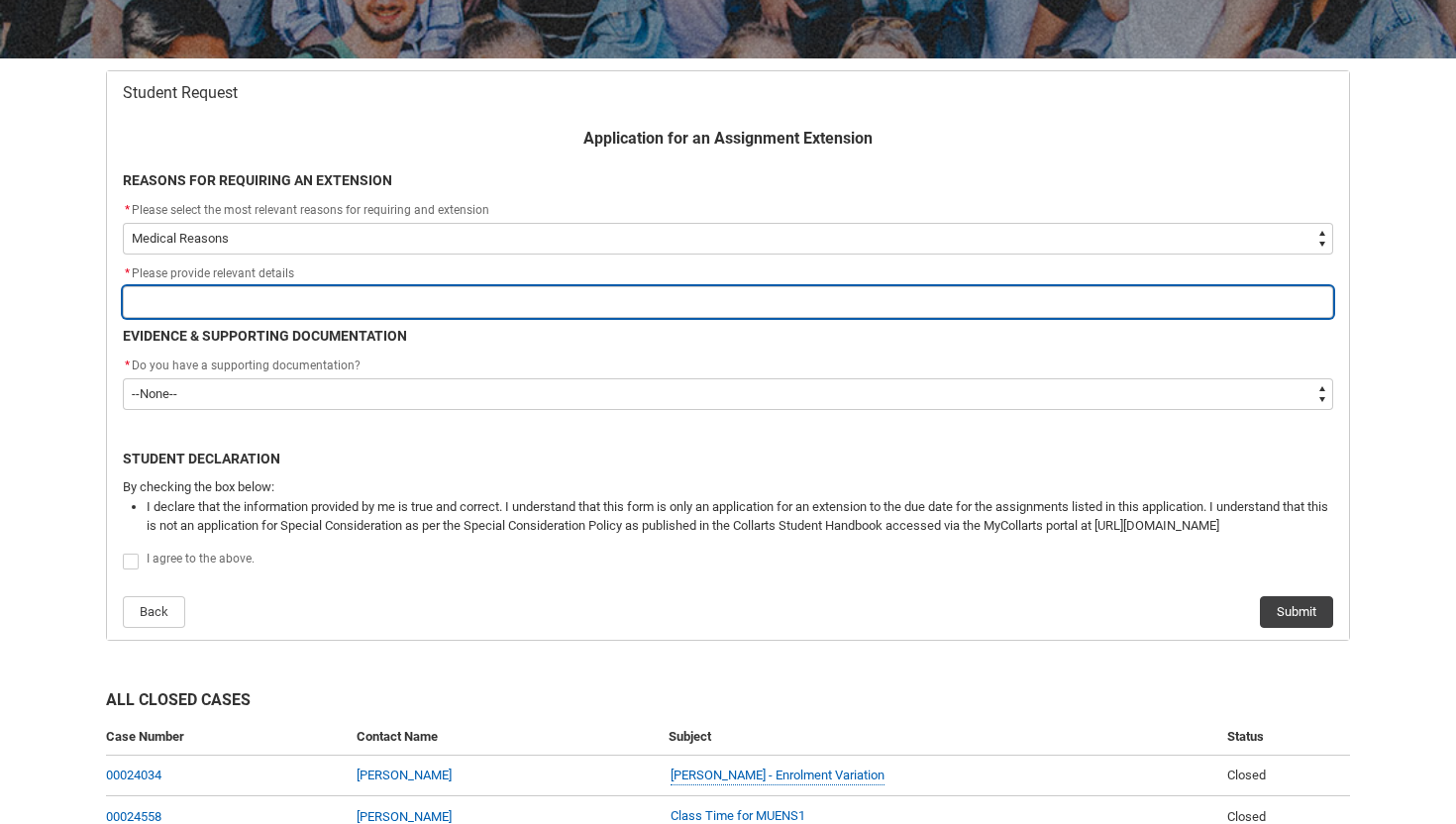 scroll, scrollTop: 340, scrollLeft: 0, axis: vertical 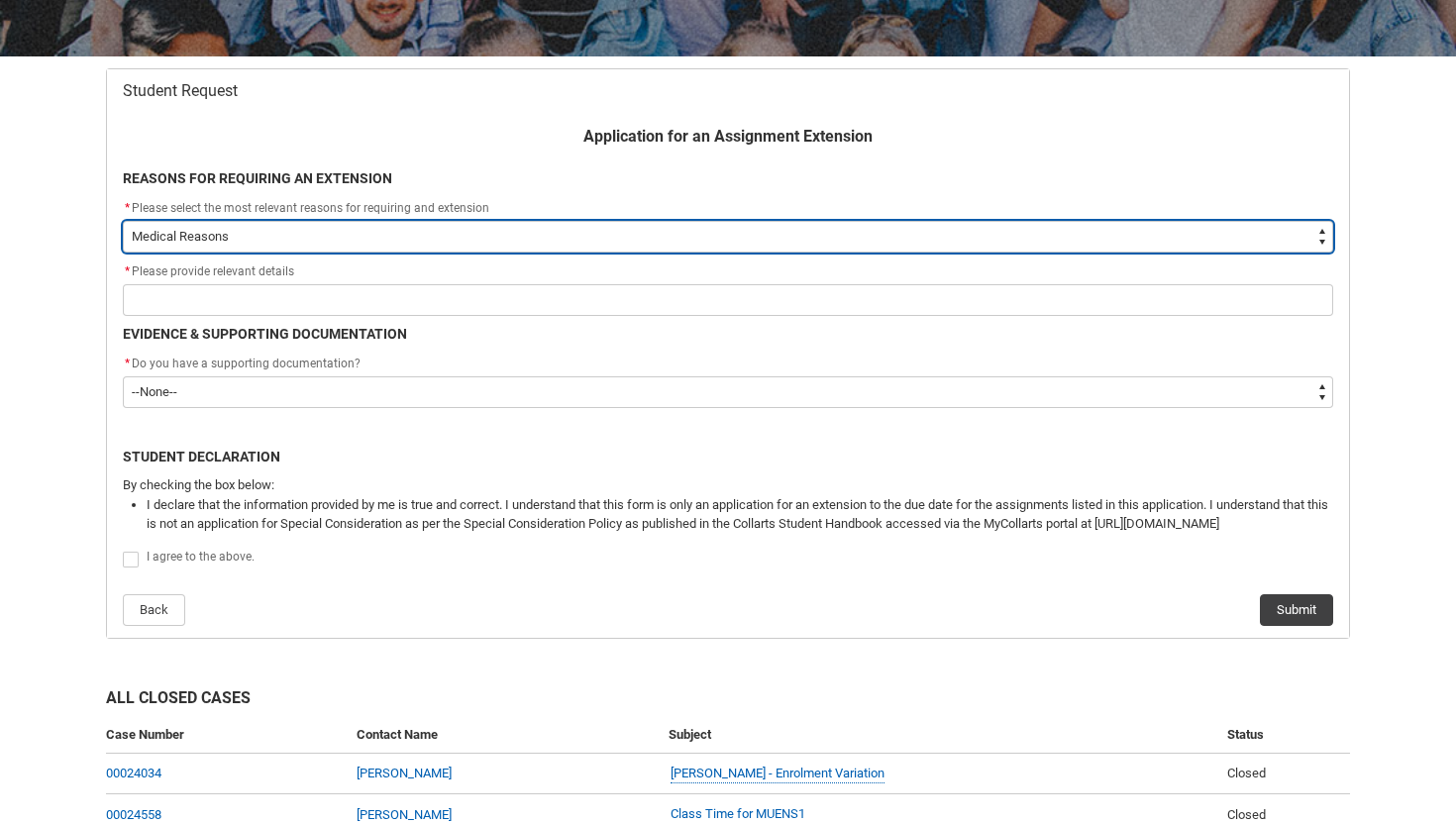 click on "--None-- Medical Reasons Work obligations Family obligations Academic Difficulties Significant religious or cultural reasons Other" at bounding box center (728, 237) 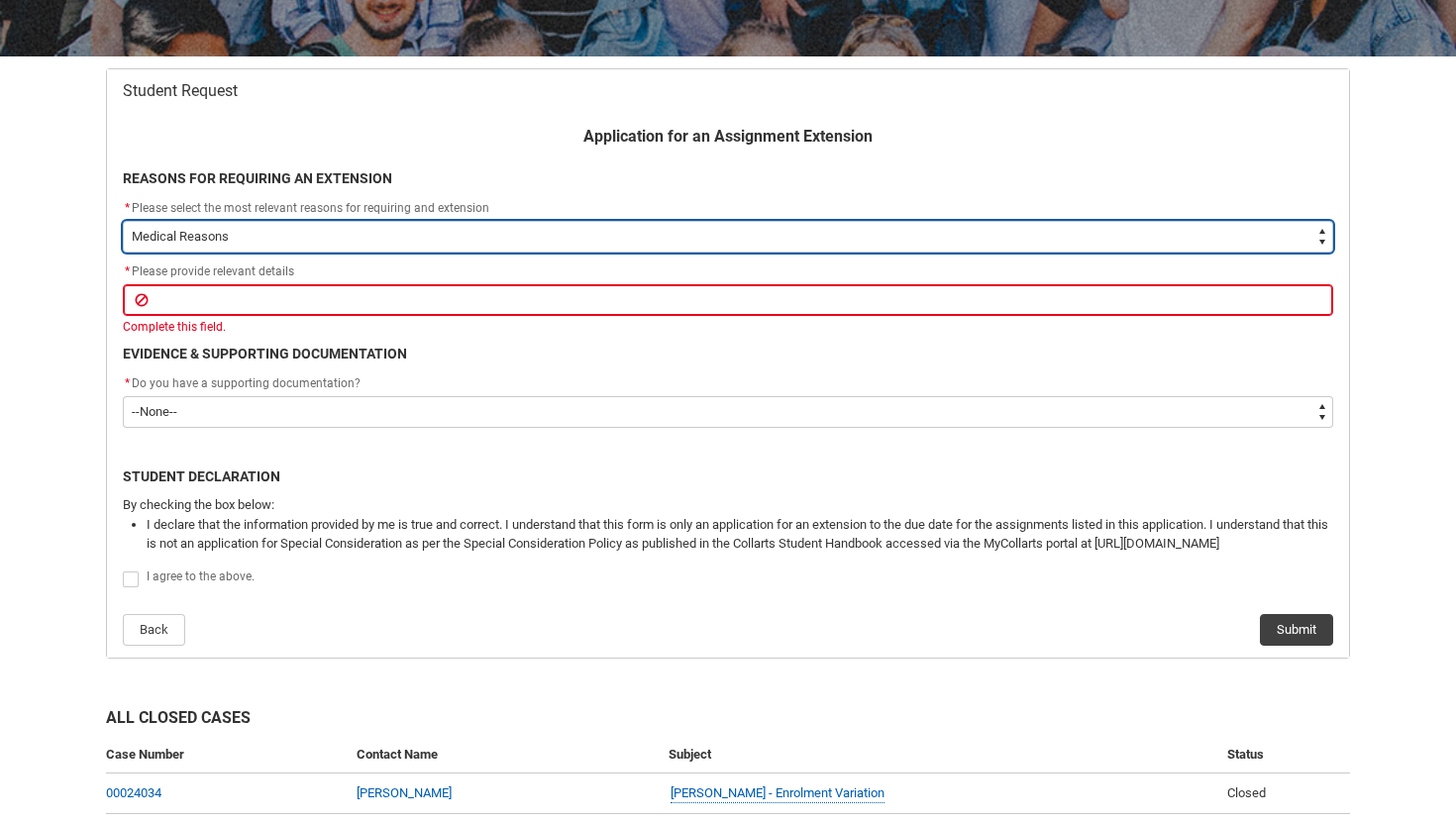 type on "choice_AssignmentExtension_Reason_Academic" 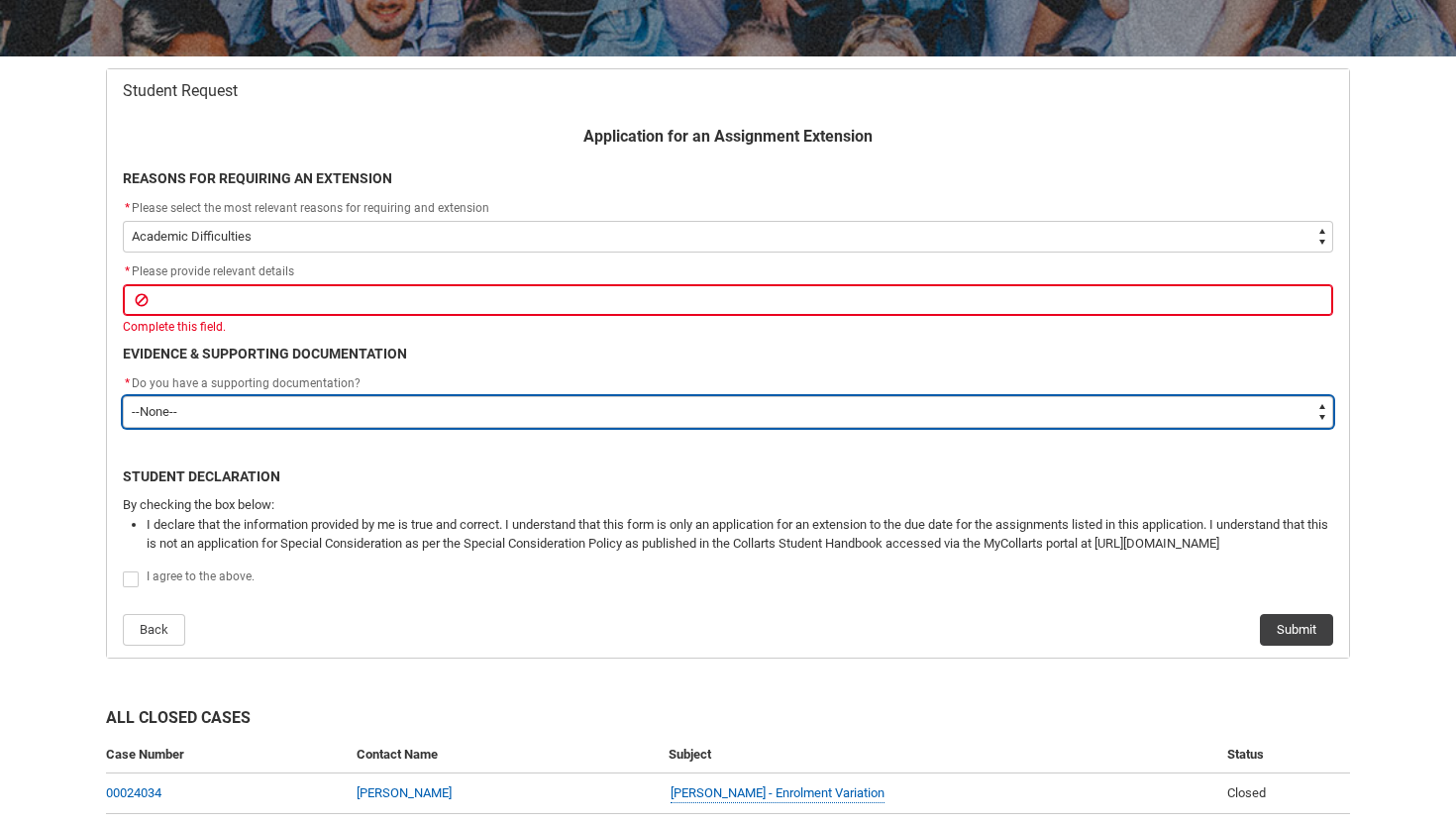 click on "--None-- Yes No" at bounding box center (728, 412) 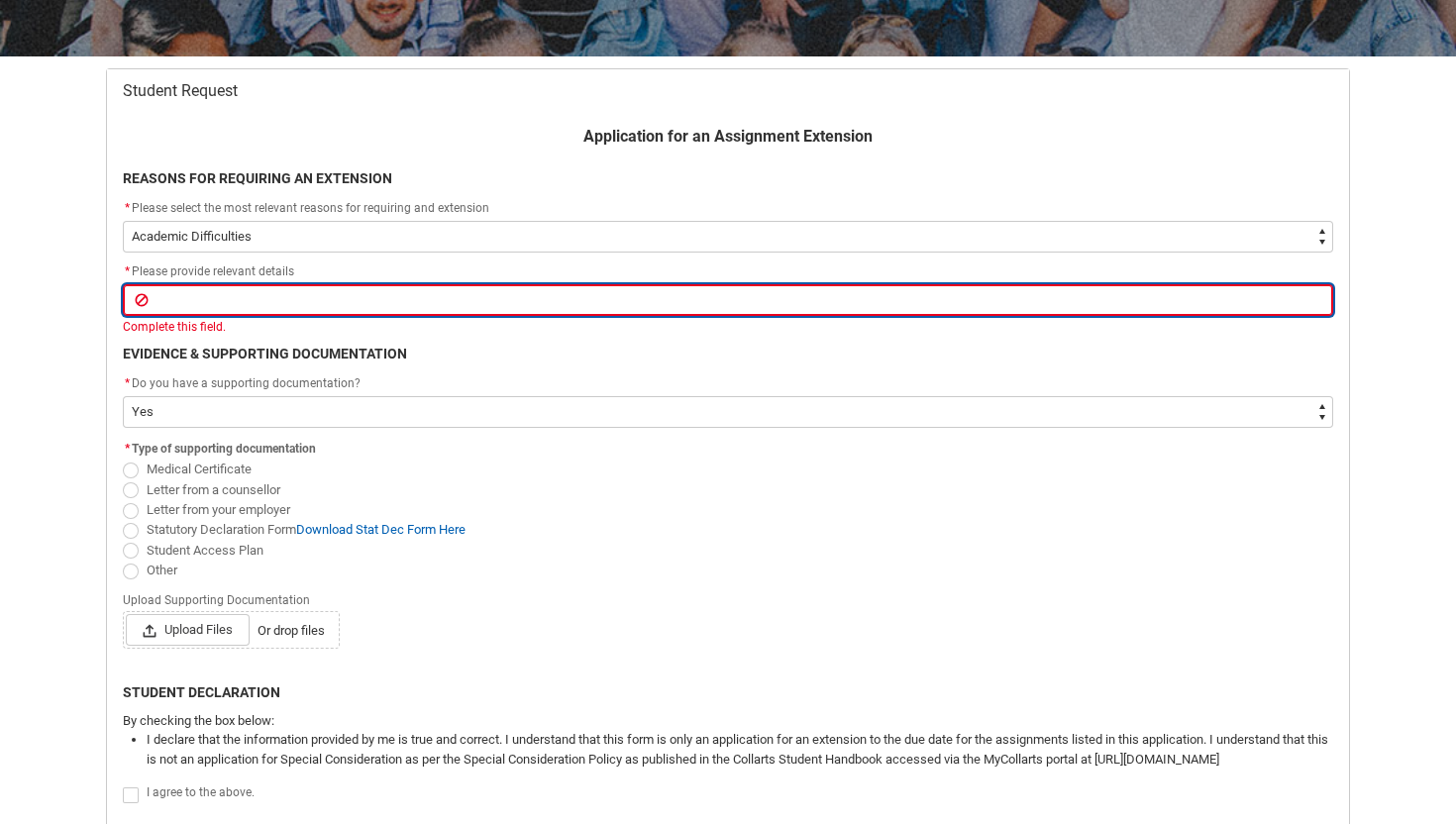 click at bounding box center [728, 300] 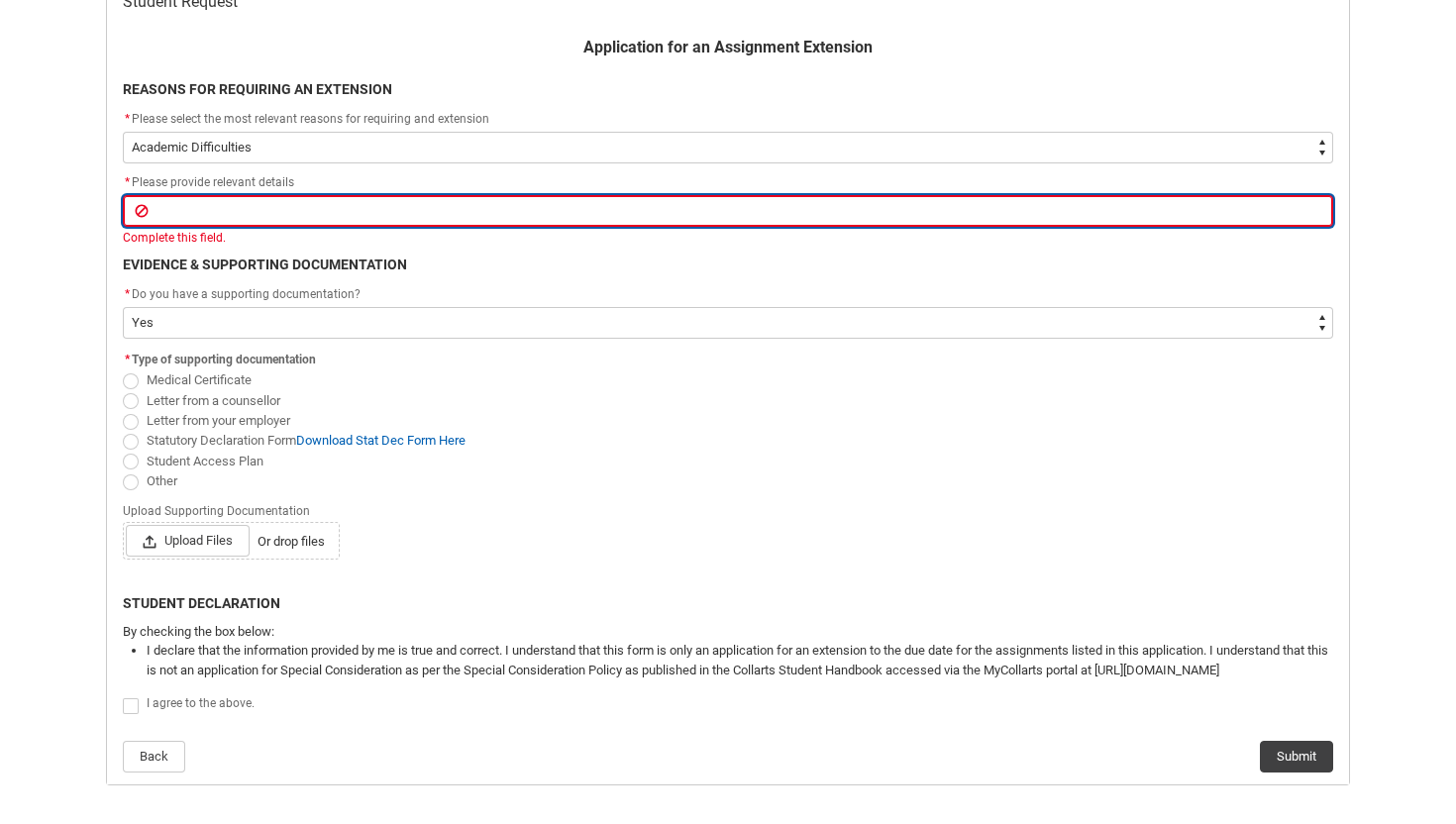 scroll, scrollTop: 433, scrollLeft: 0, axis: vertical 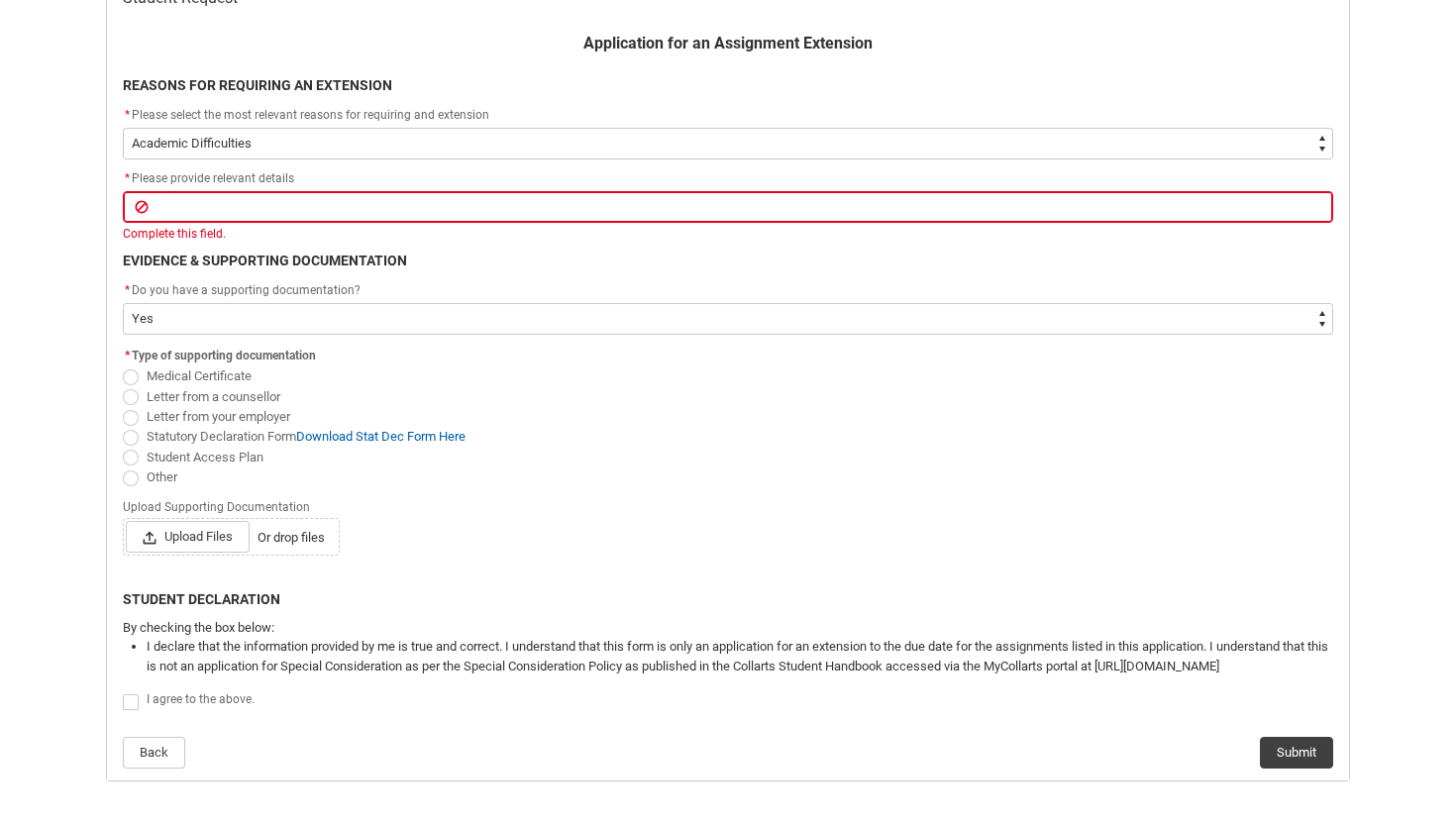 click at bounding box center [131, 458] 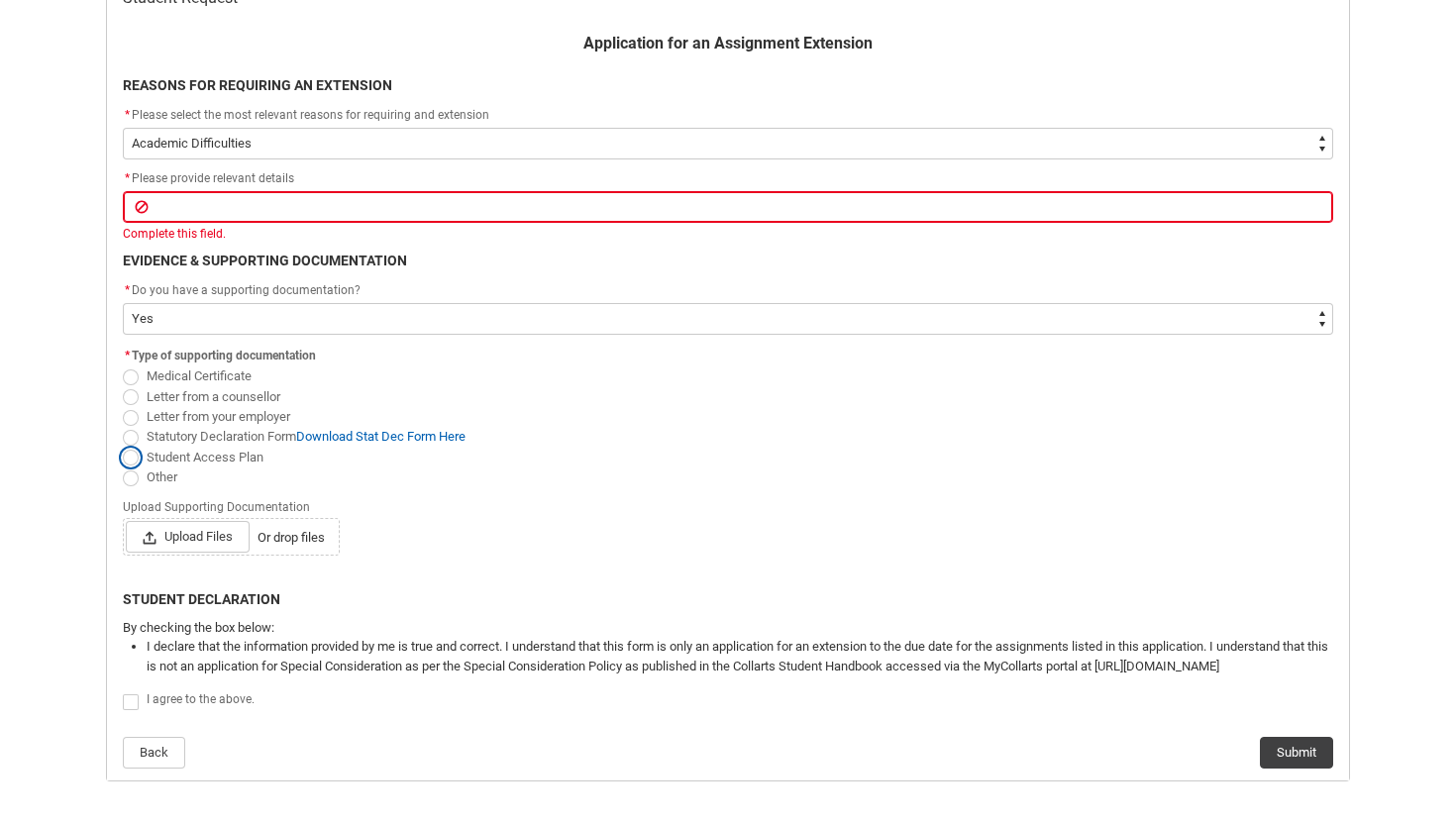 radio on "true" 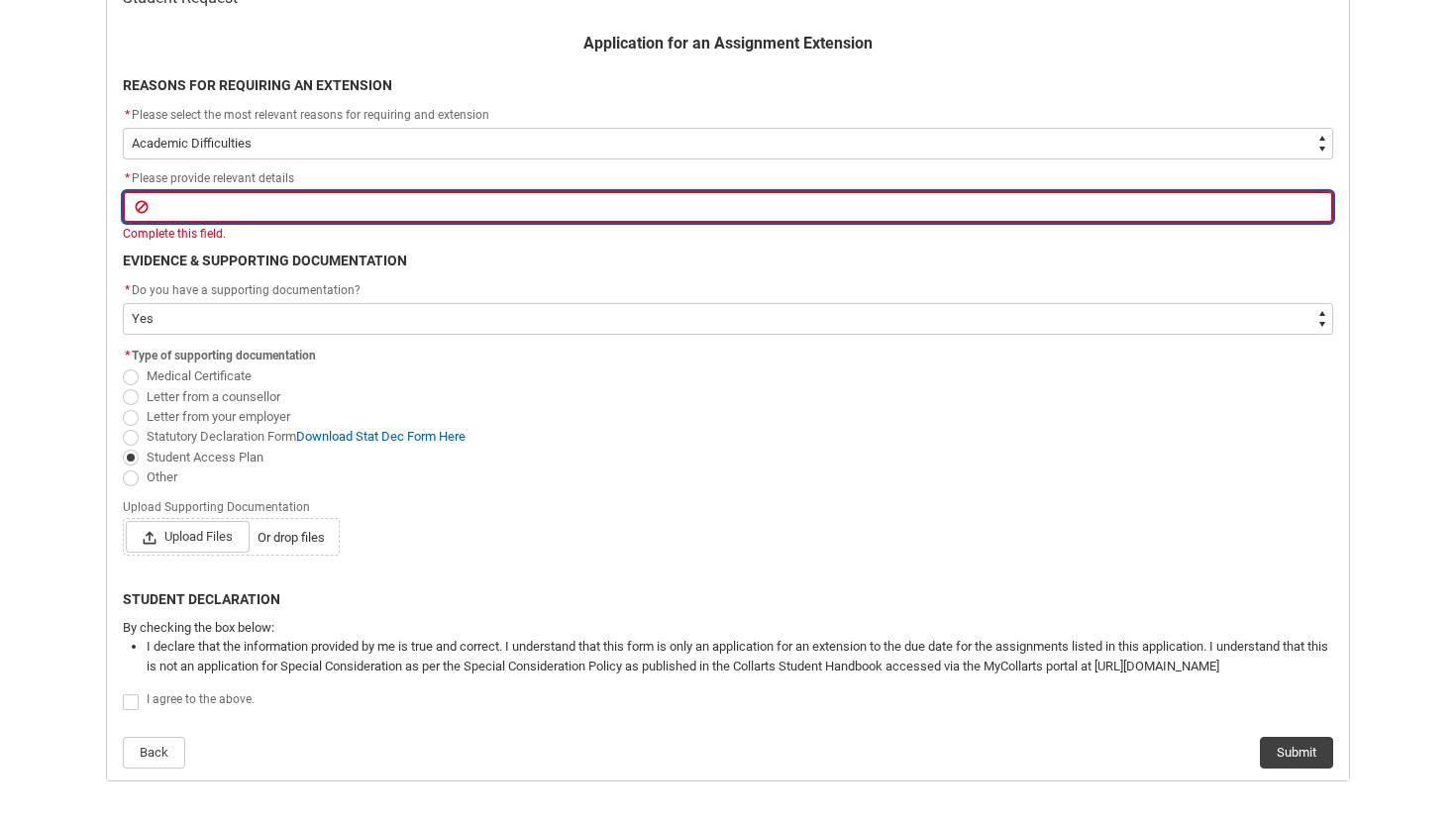 click at bounding box center [728, 207] 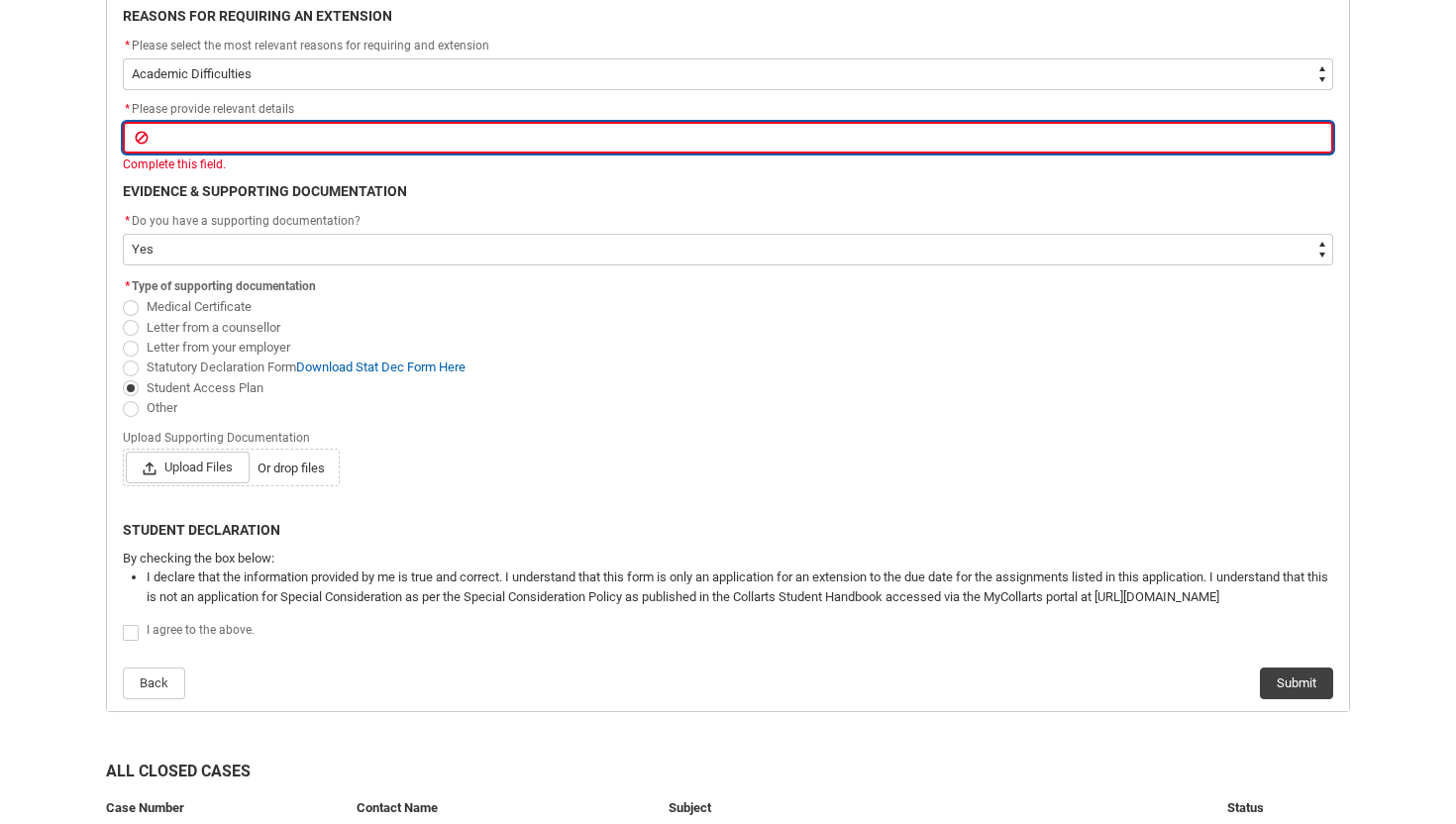 scroll, scrollTop: 503, scrollLeft: 0, axis: vertical 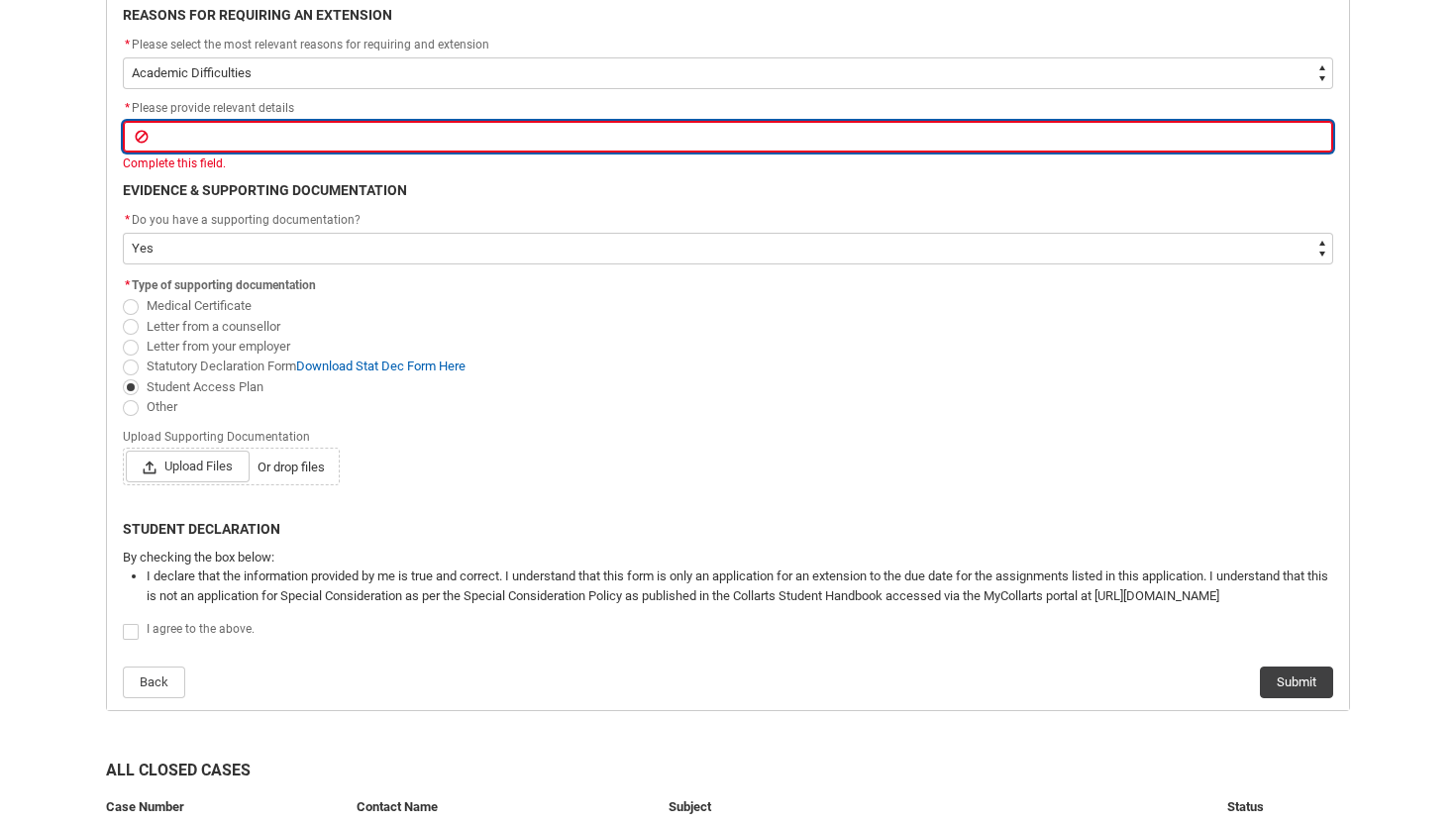 type on "I" 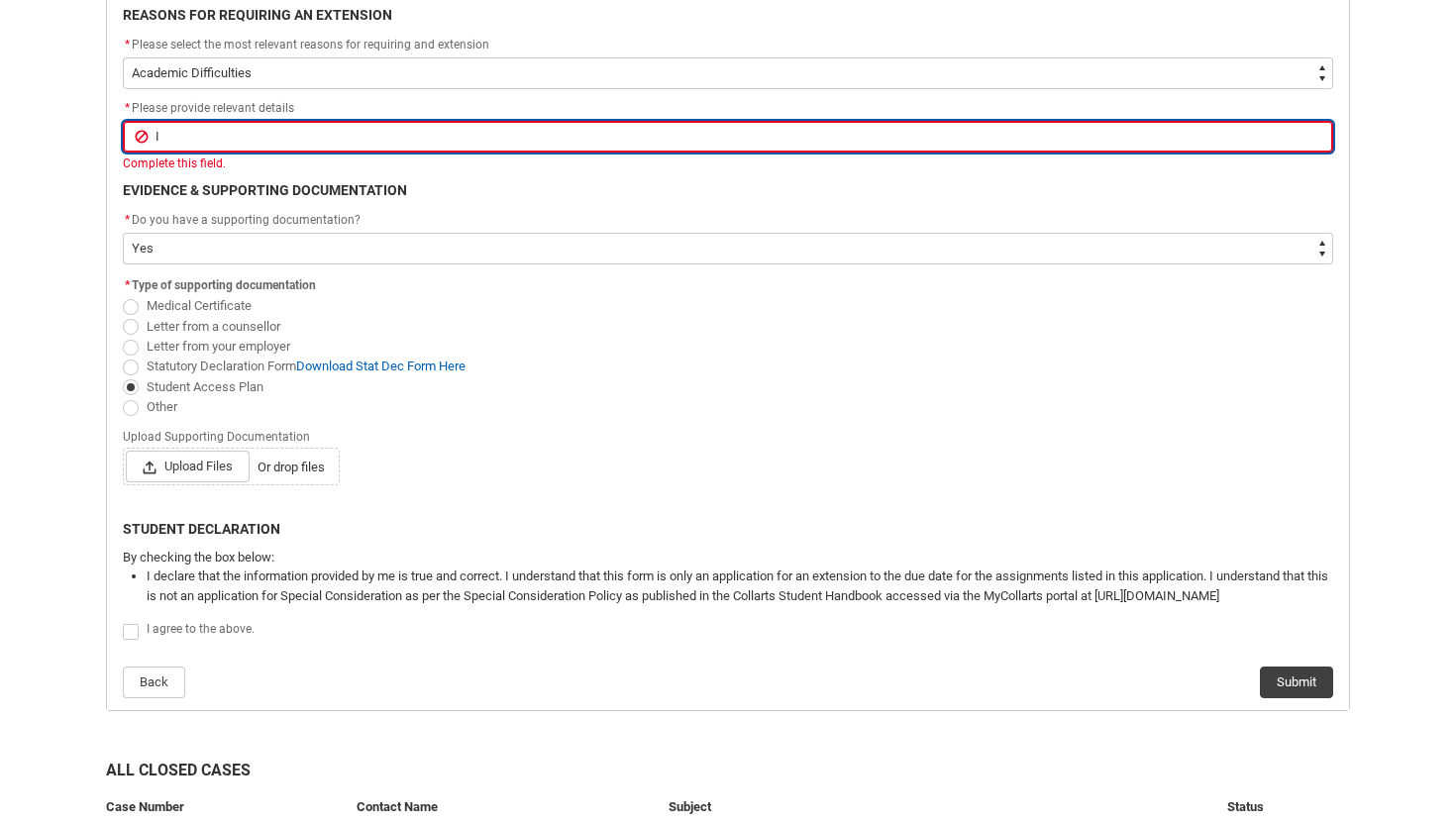 type on "I" 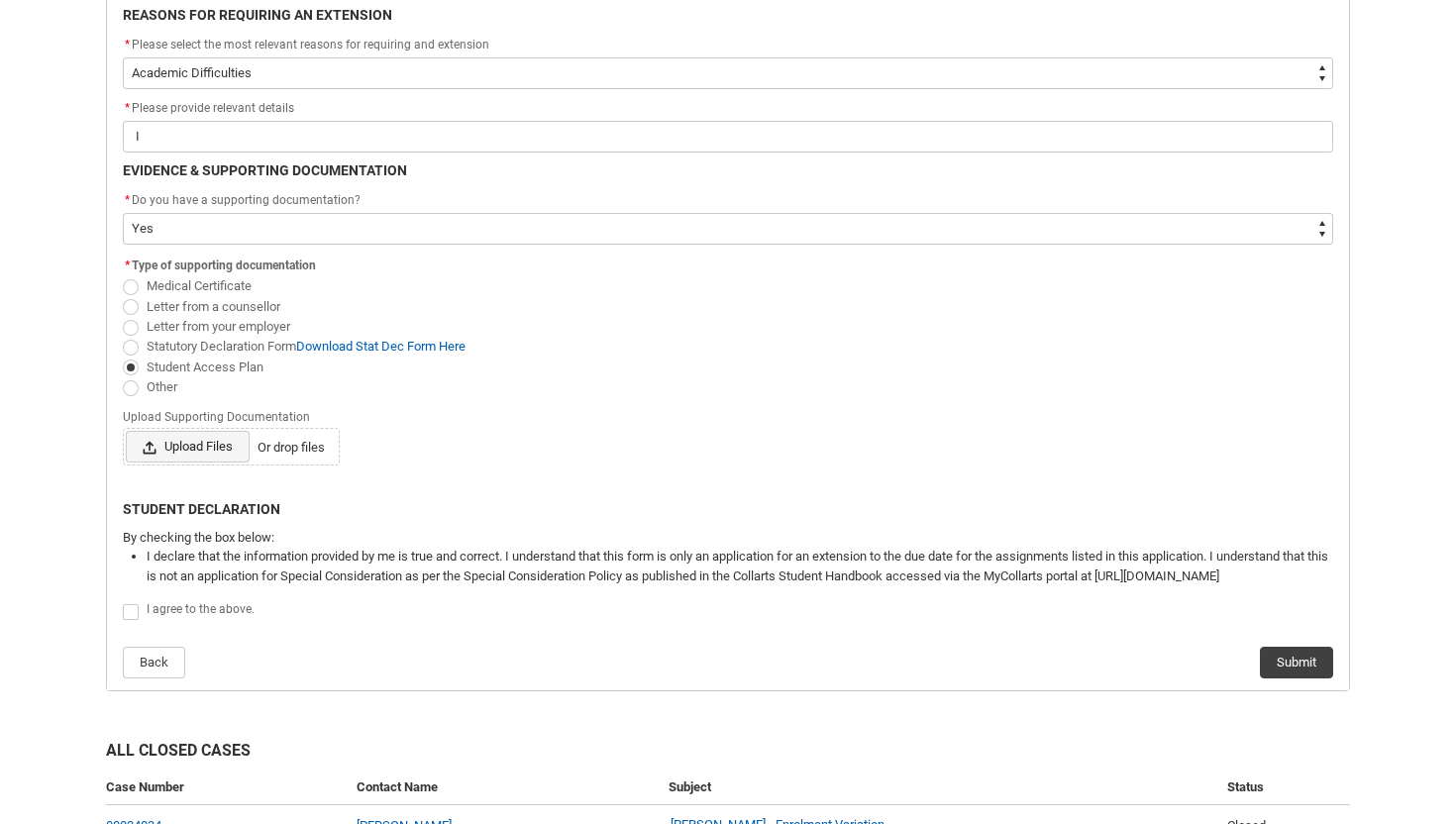 click on "* Type of supporting documentation Medical Certificate Letter from a counsellor Letter from your employer Statutory Declaration Form  Download Stat Dec Form Here Student Access Plan Other Upload Supporting Documentation Upload Files Or drop files" 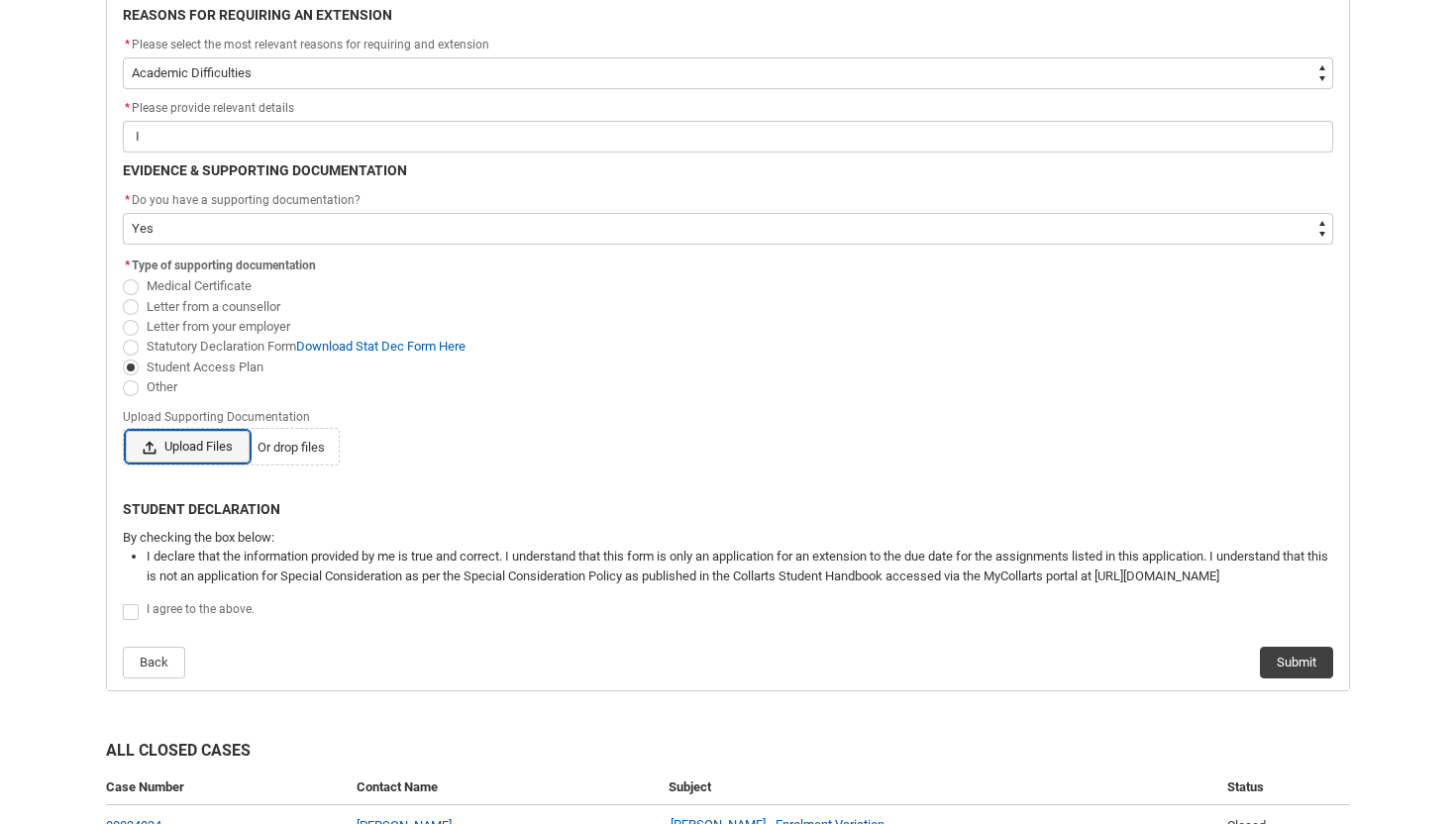 type 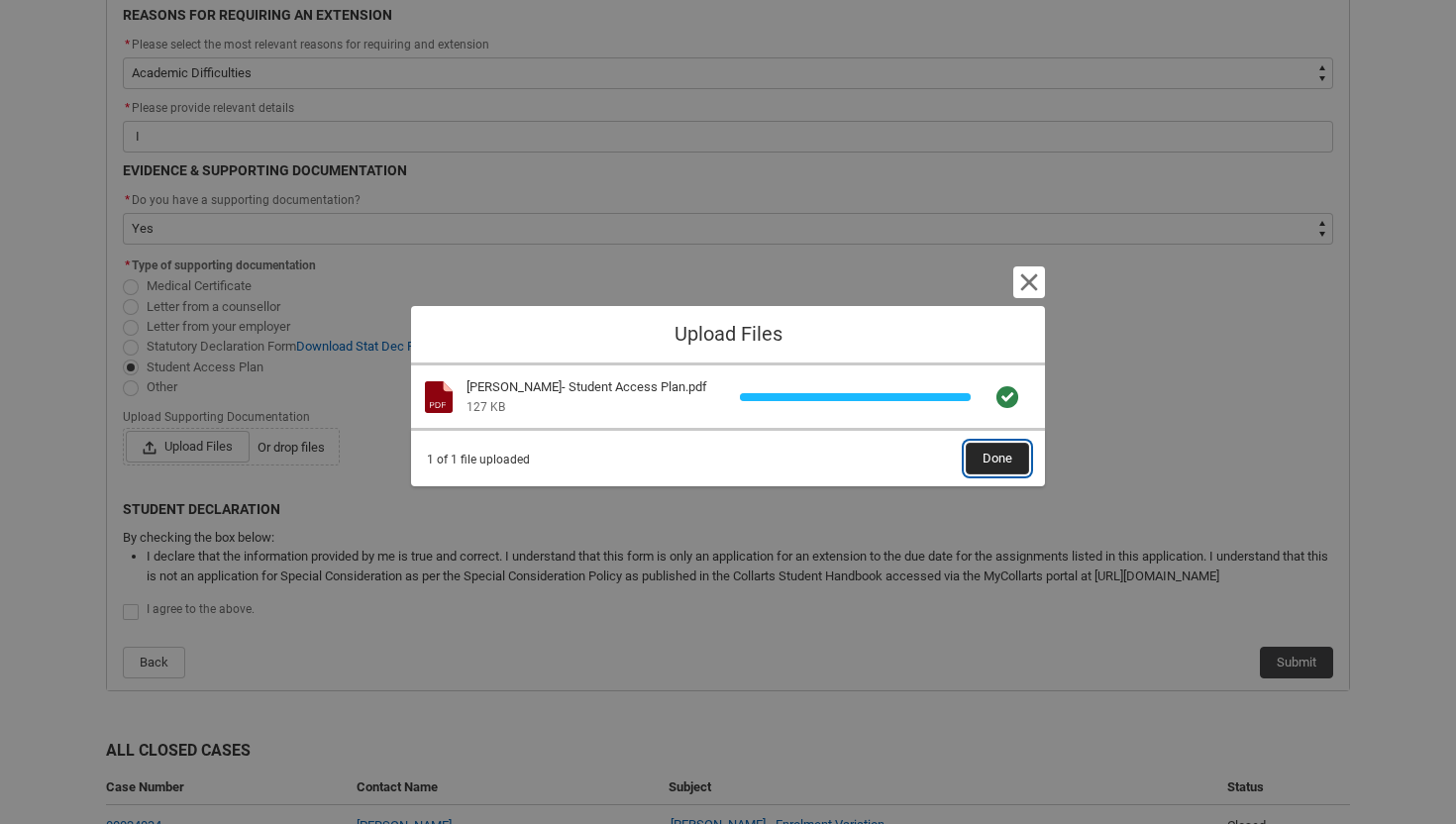 click on "Done" at bounding box center (997, 459) 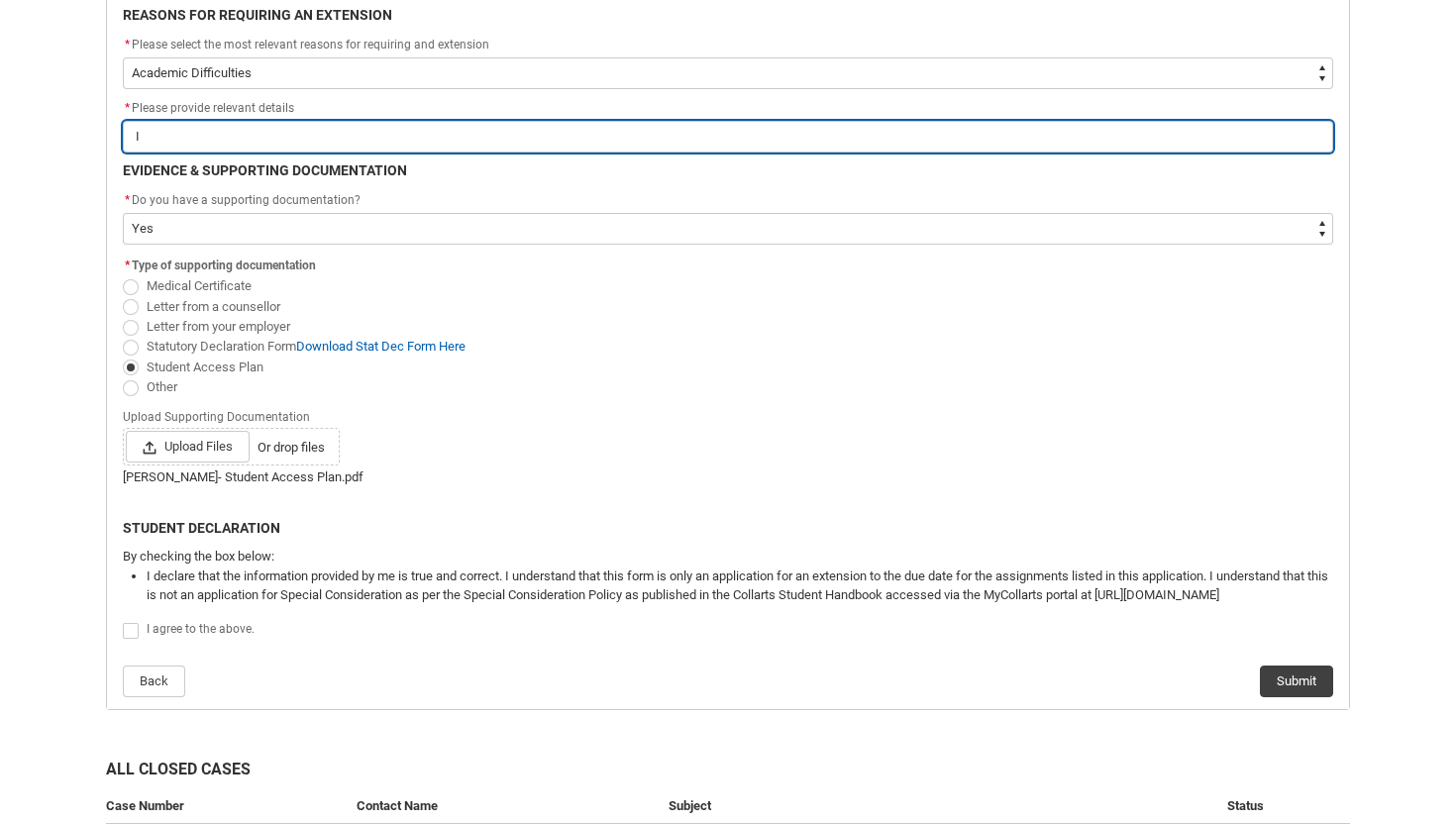 click on "I" at bounding box center (728, 137) 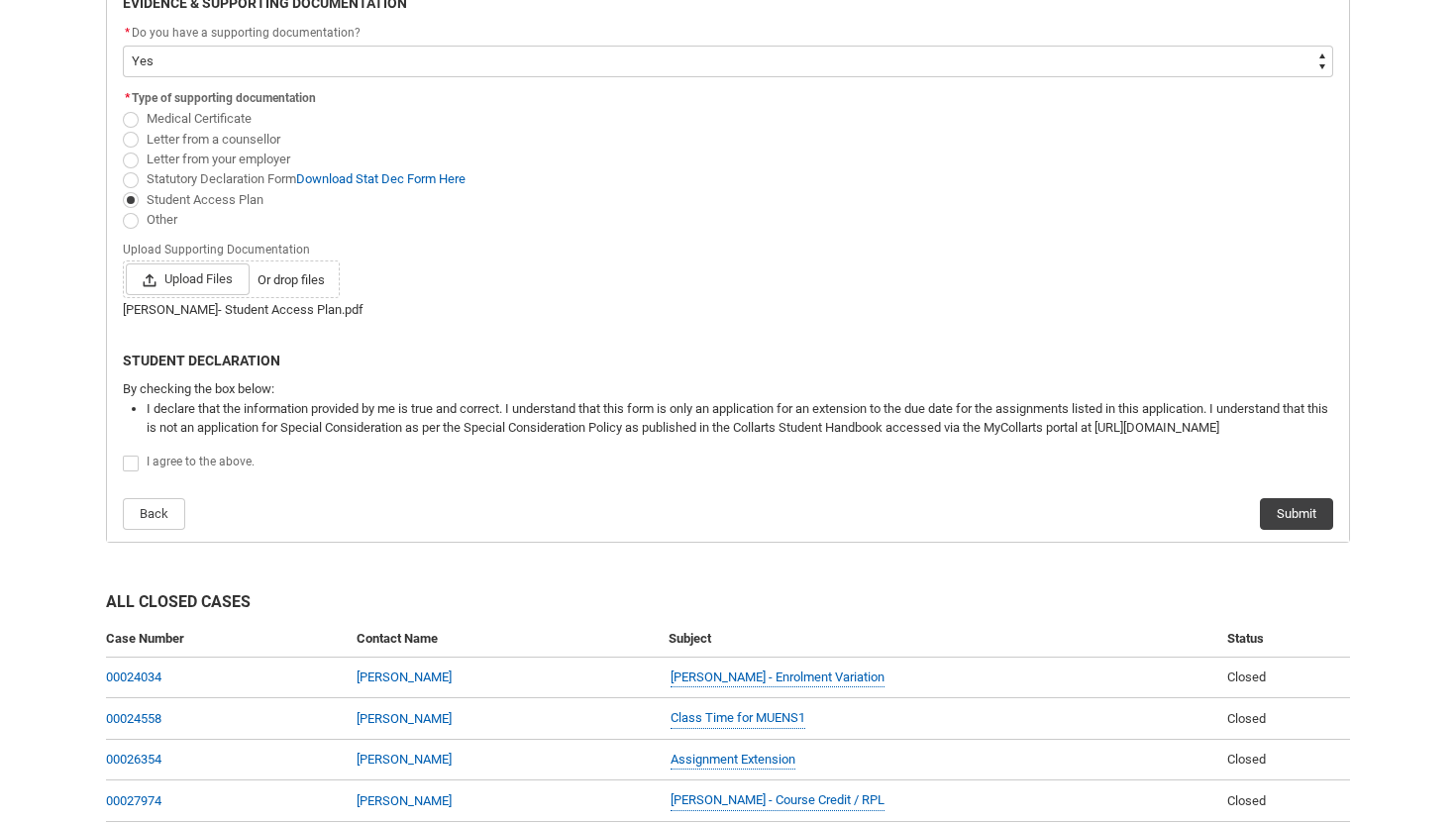 scroll, scrollTop: 686, scrollLeft: 0, axis: vertical 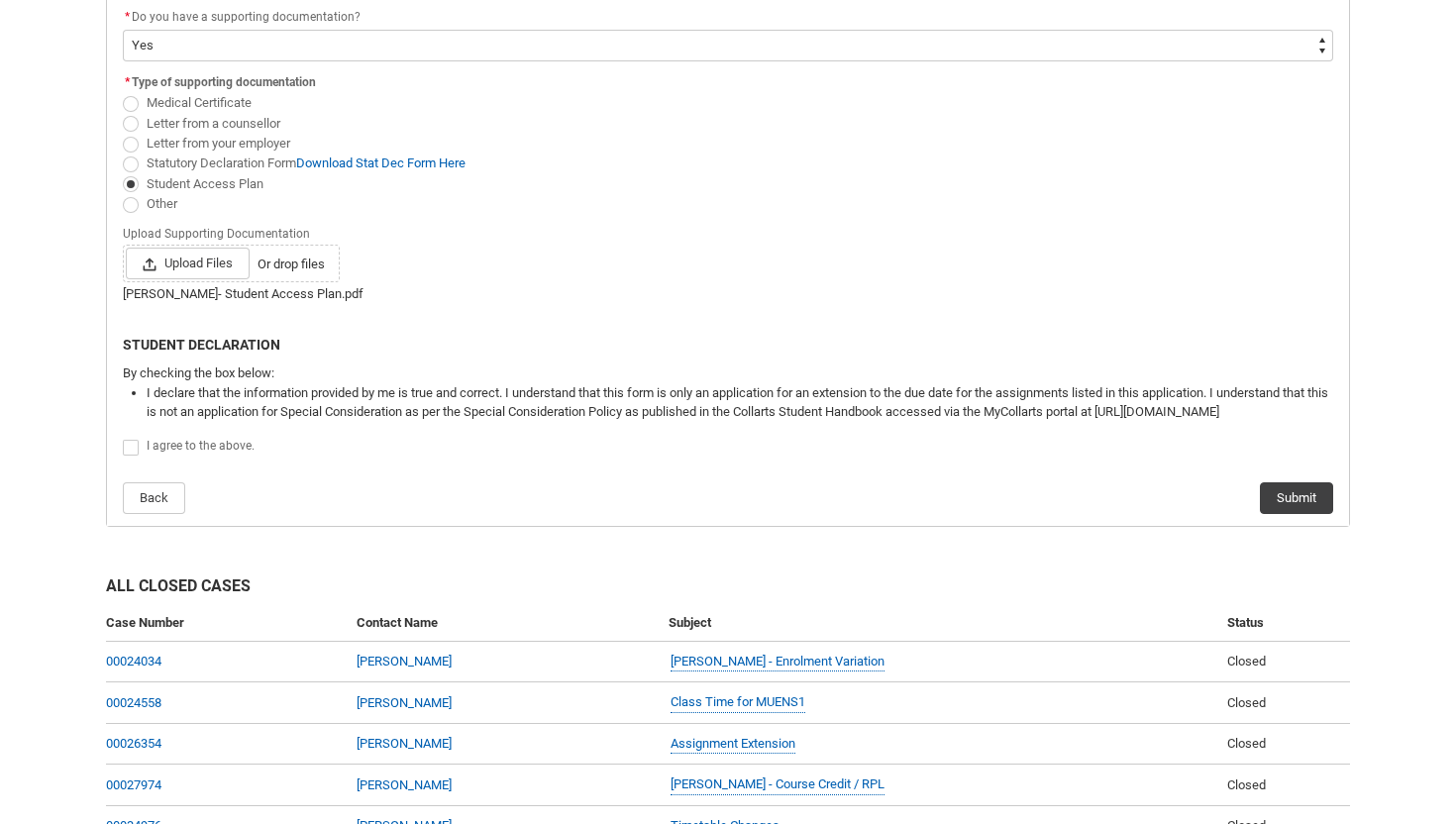 click 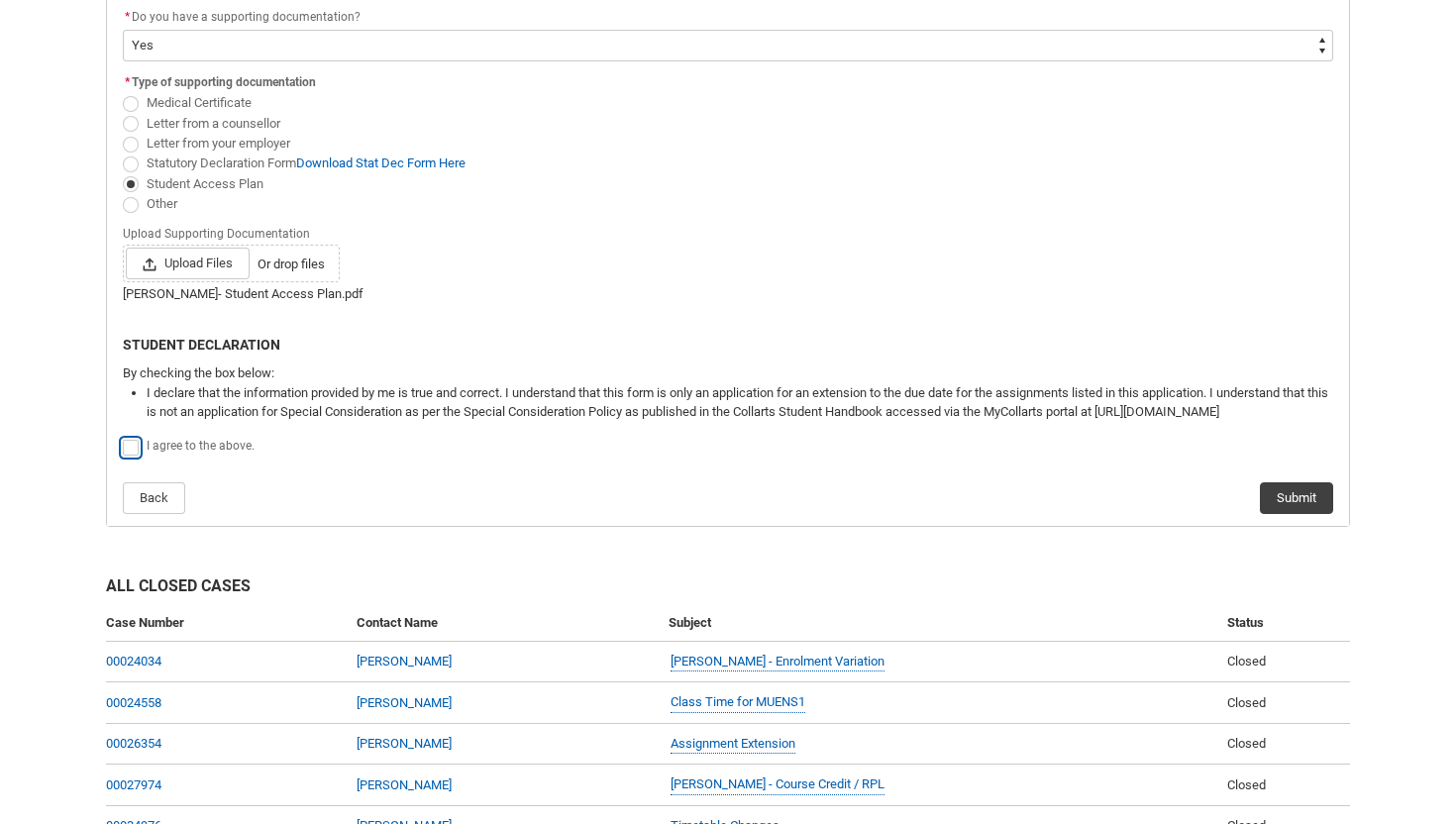 click at bounding box center (122, 437) 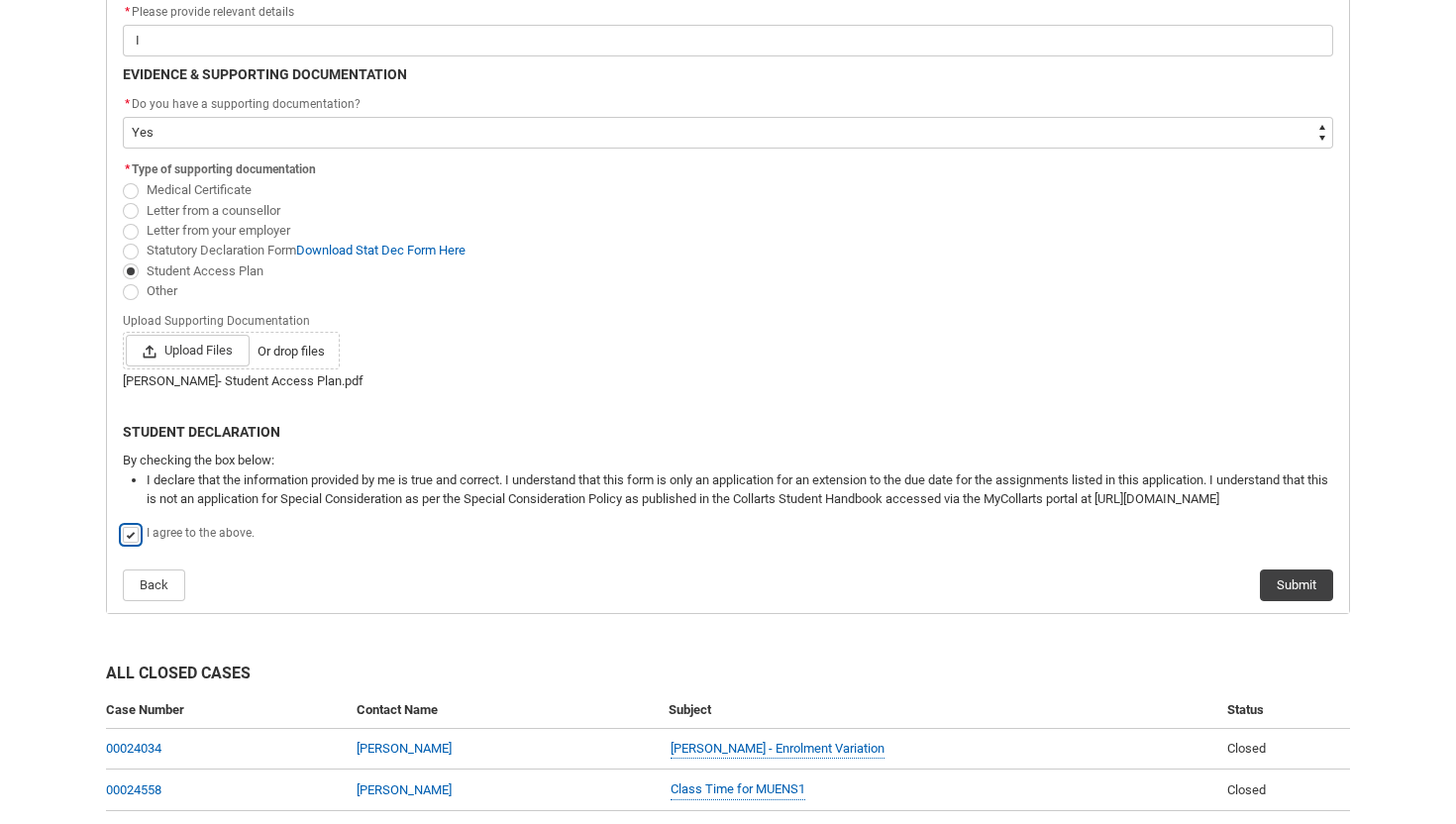 scroll, scrollTop: 596, scrollLeft: 0, axis: vertical 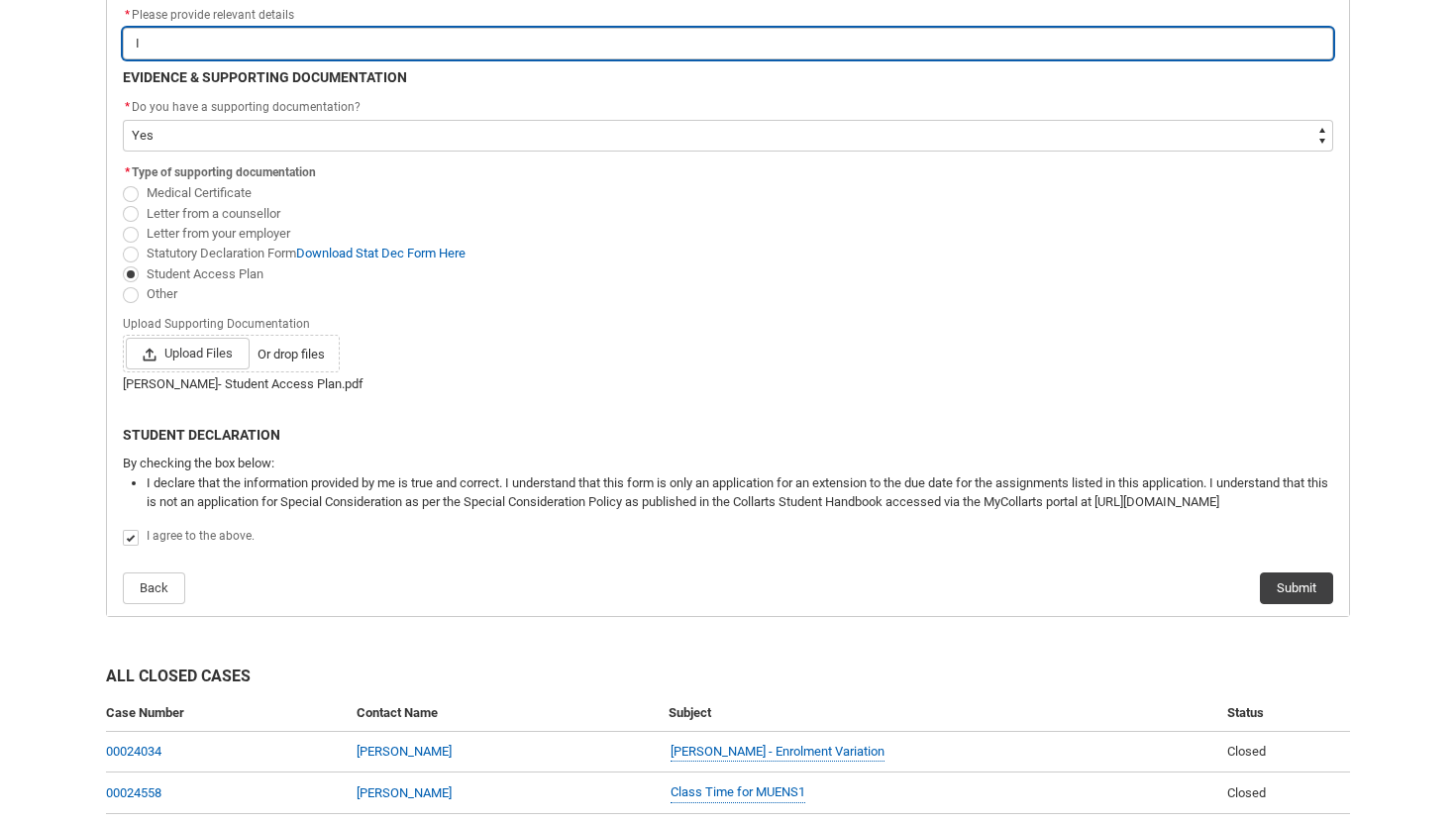 click on "I" at bounding box center [728, 44] 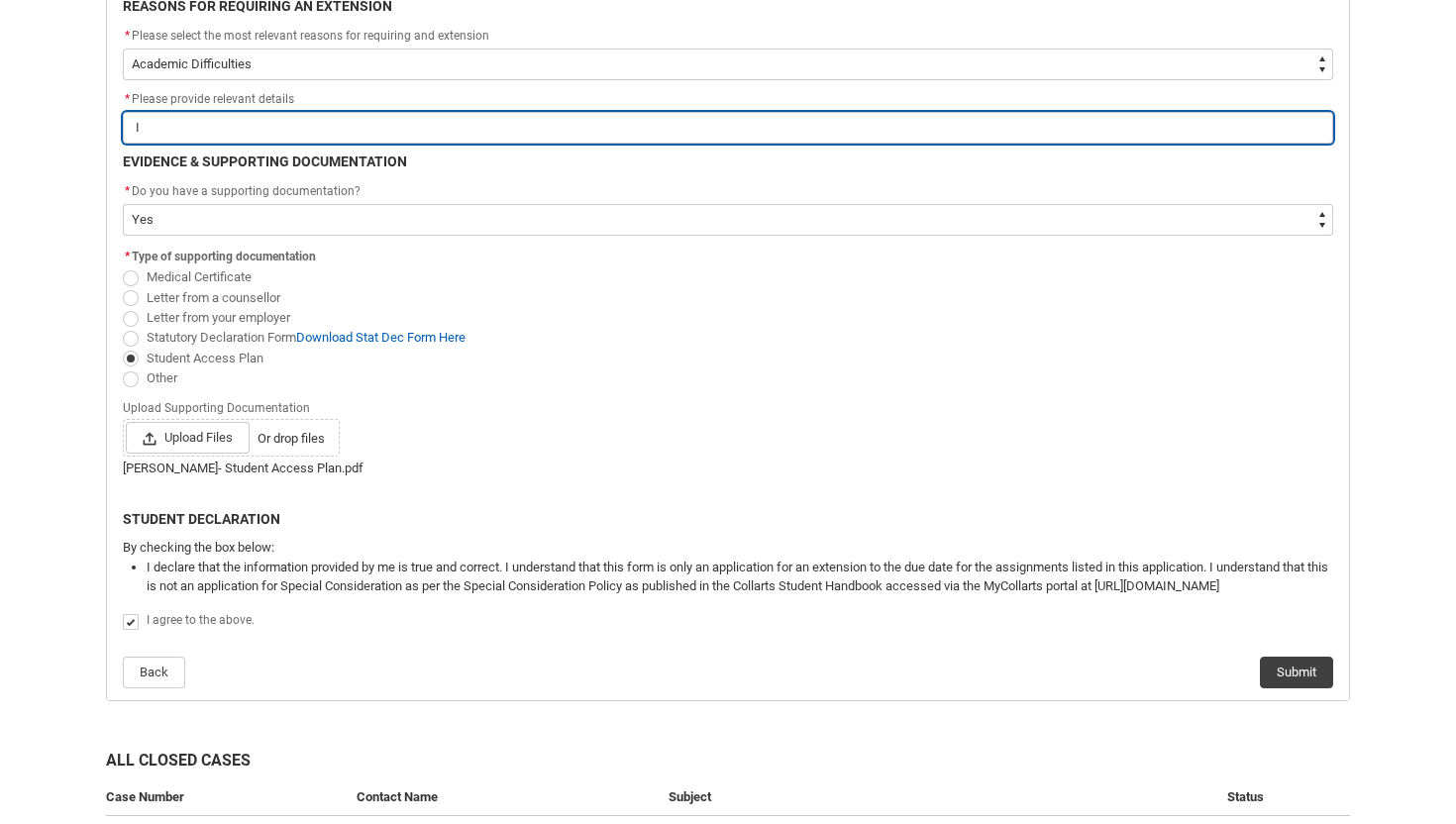scroll, scrollTop: 471, scrollLeft: 0, axis: vertical 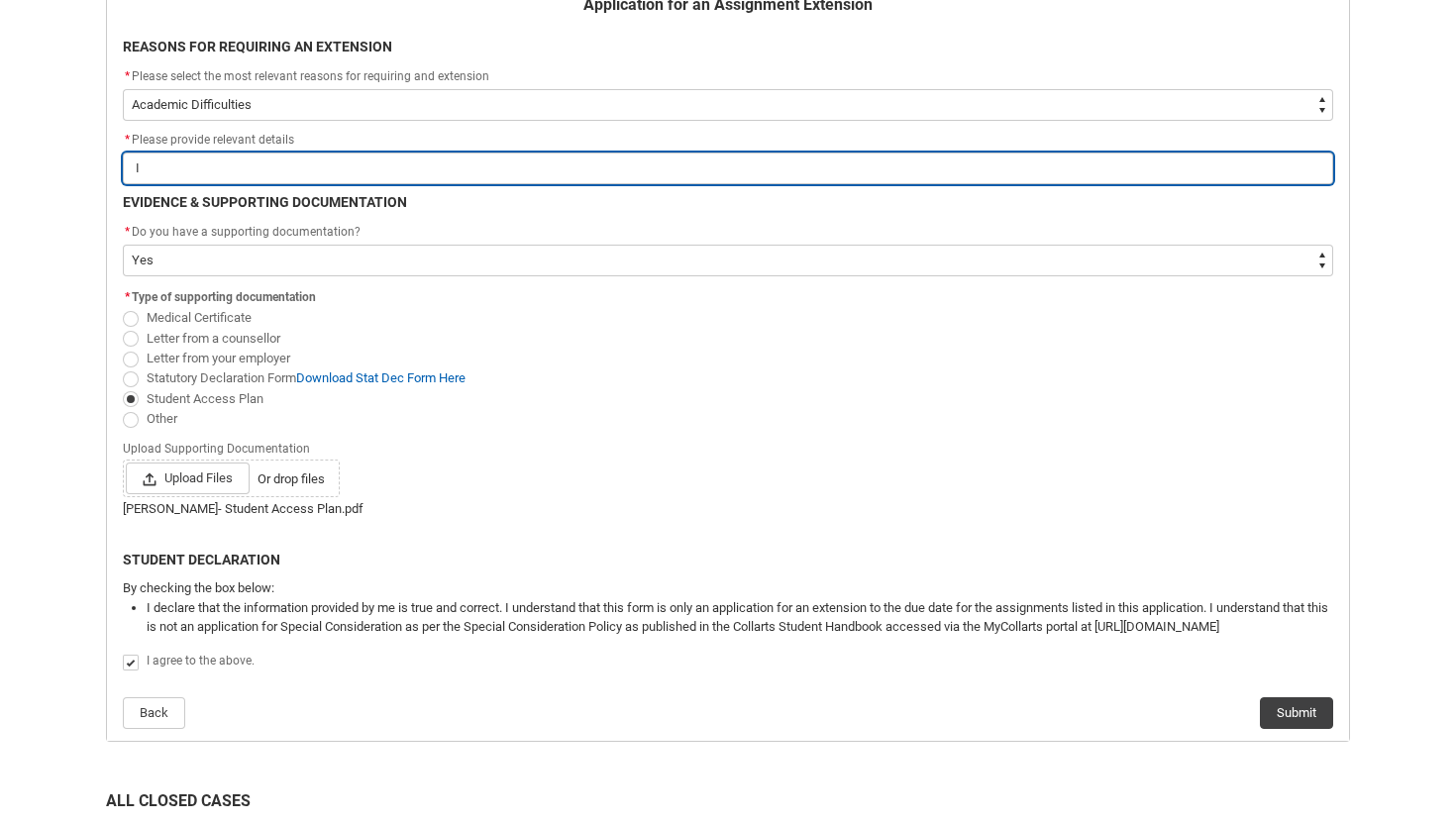 click on "I" at bounding box center [728, 168] 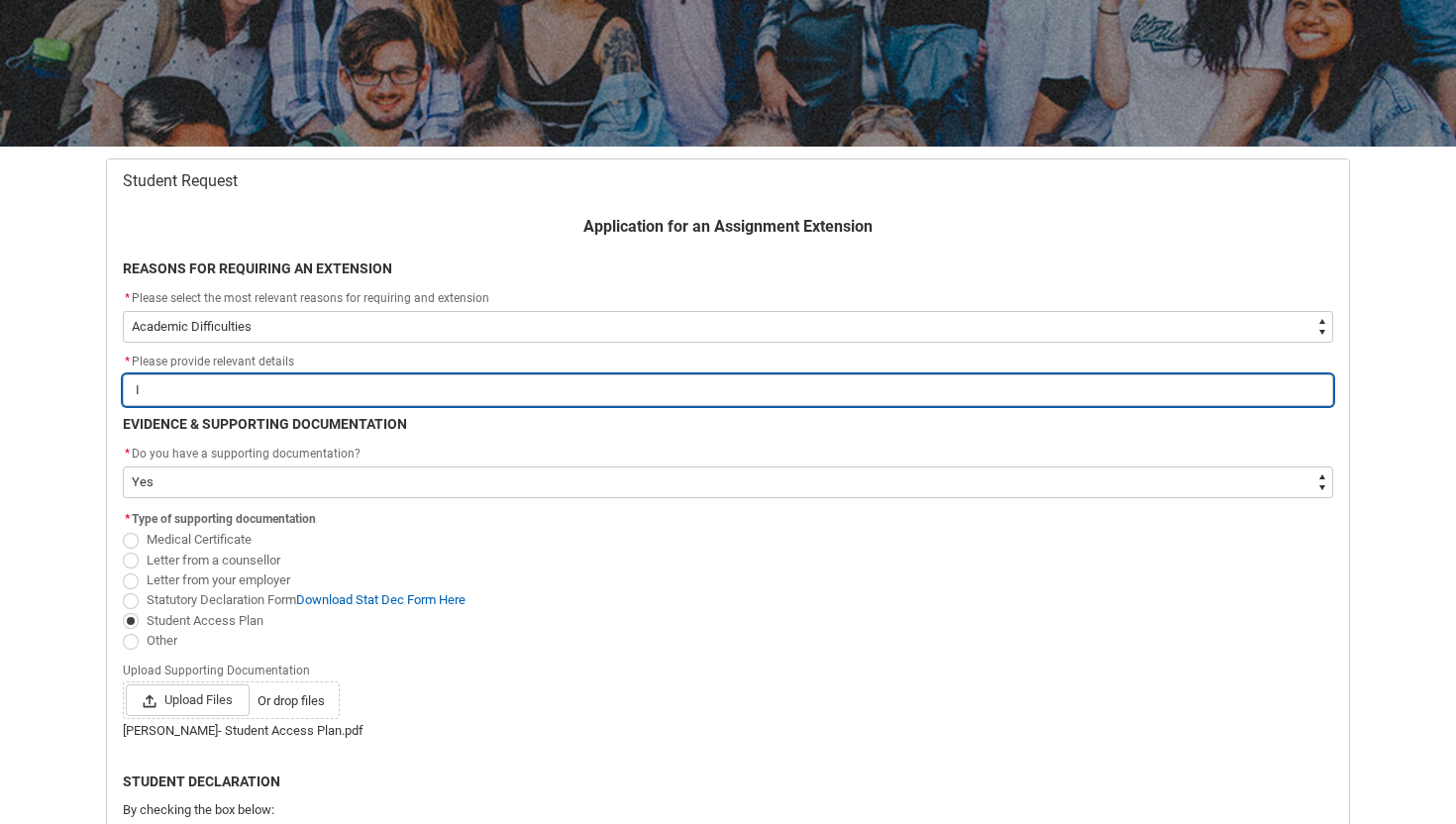 scroll, scrollTop: 257, scrollLeft: 0, axis: vertical 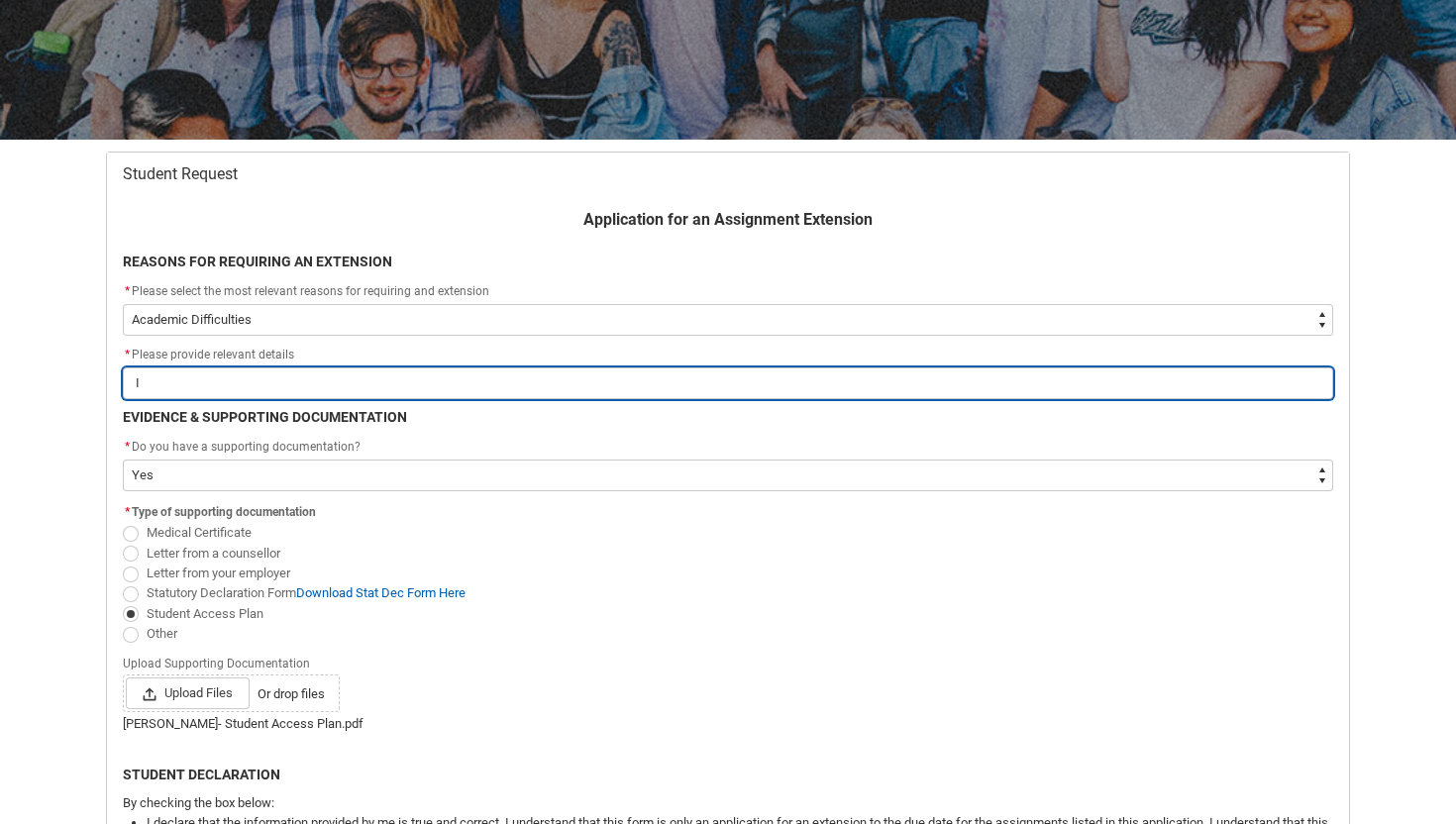 type on "I F" 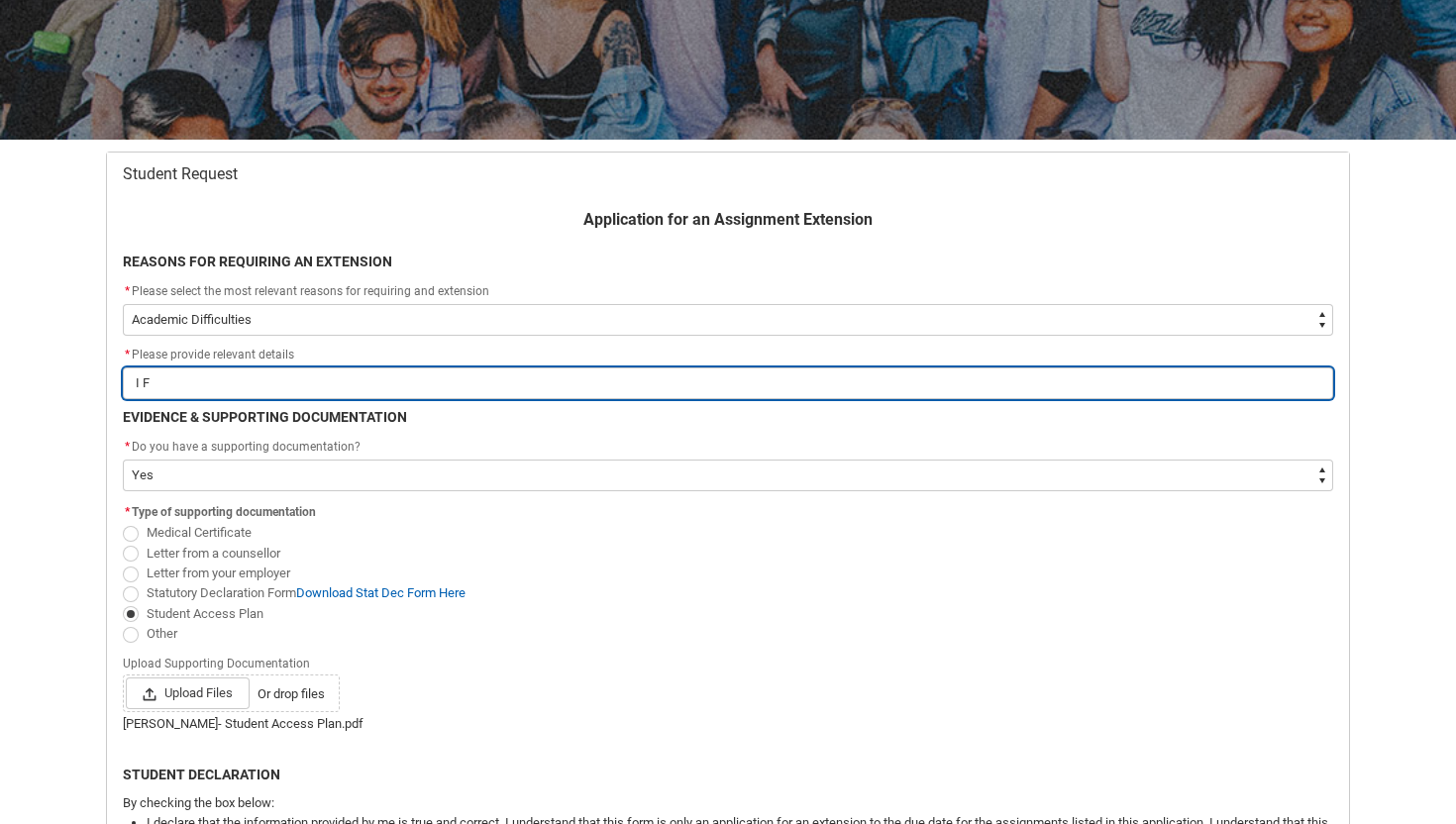 type on "I Fr" 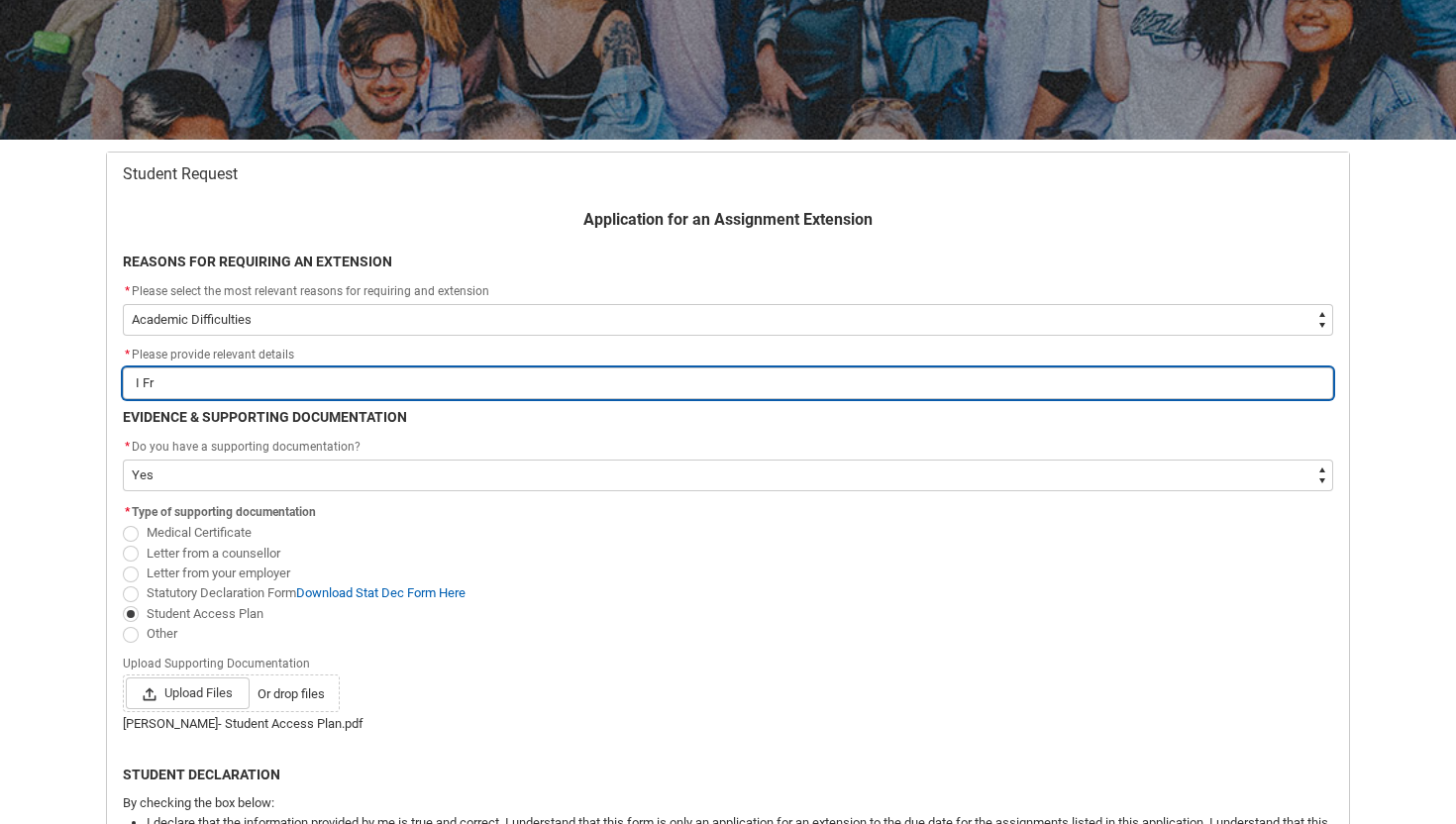 type on "I F" 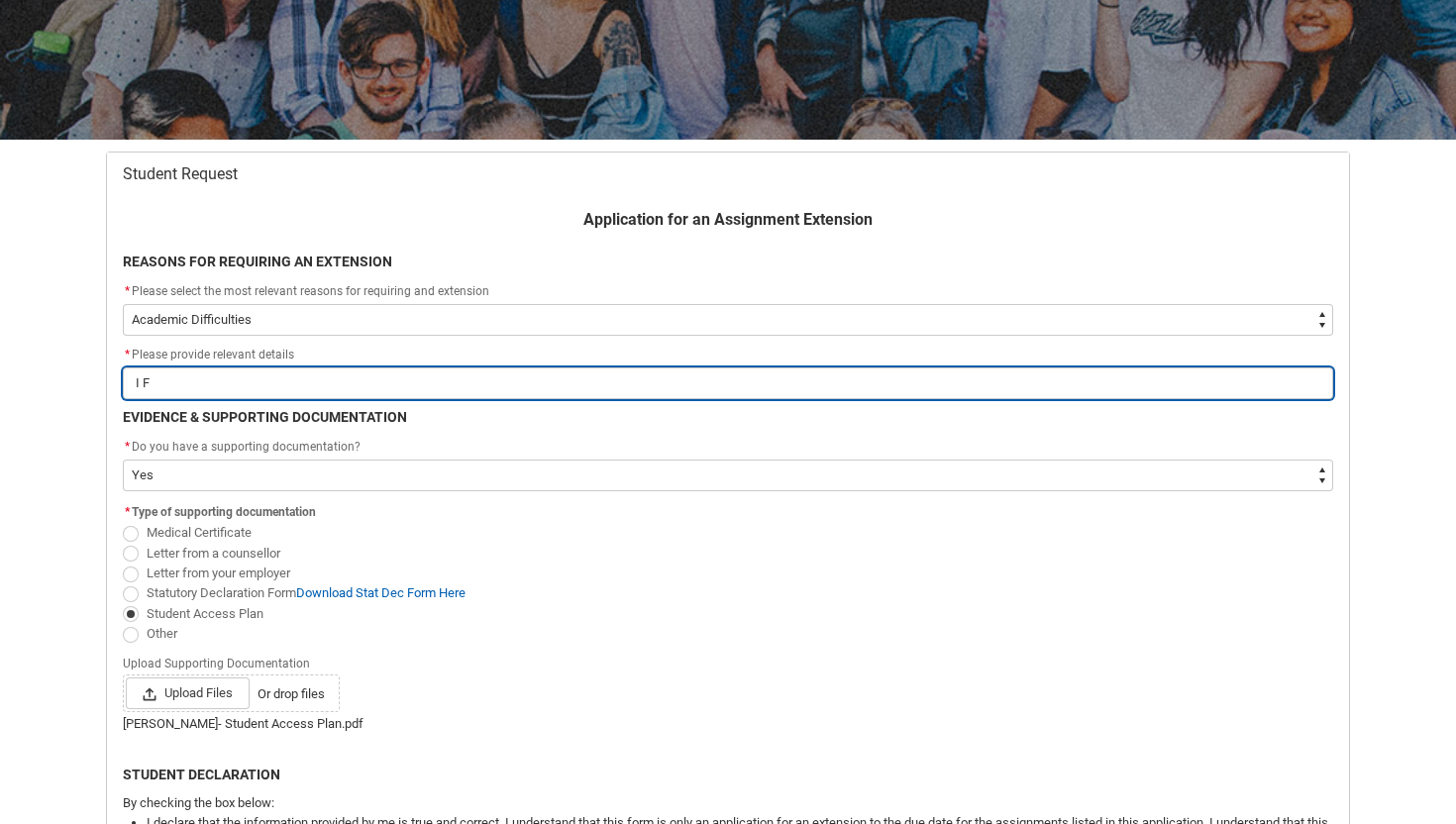 type on "I Fo" 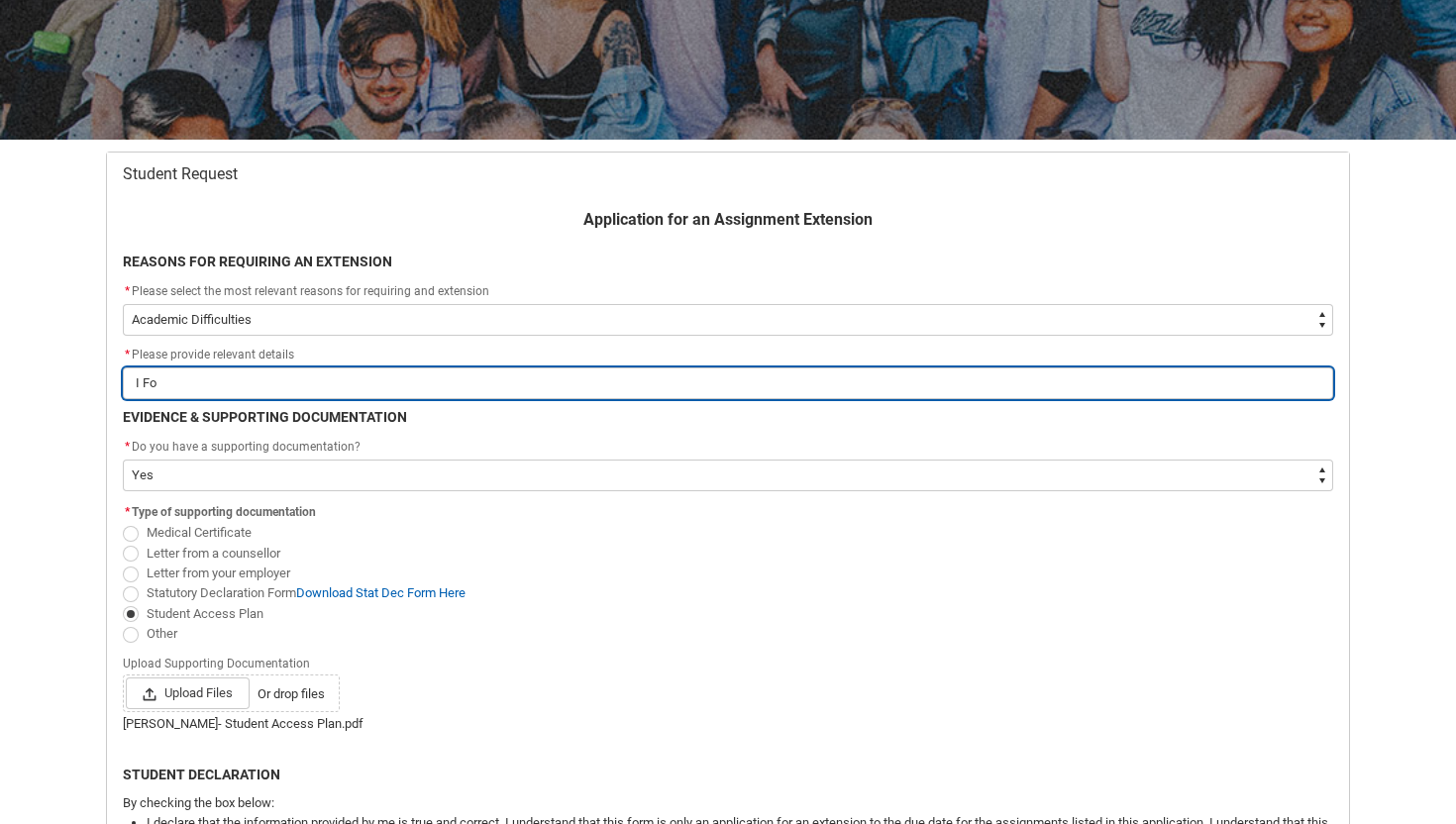 type on "I For" 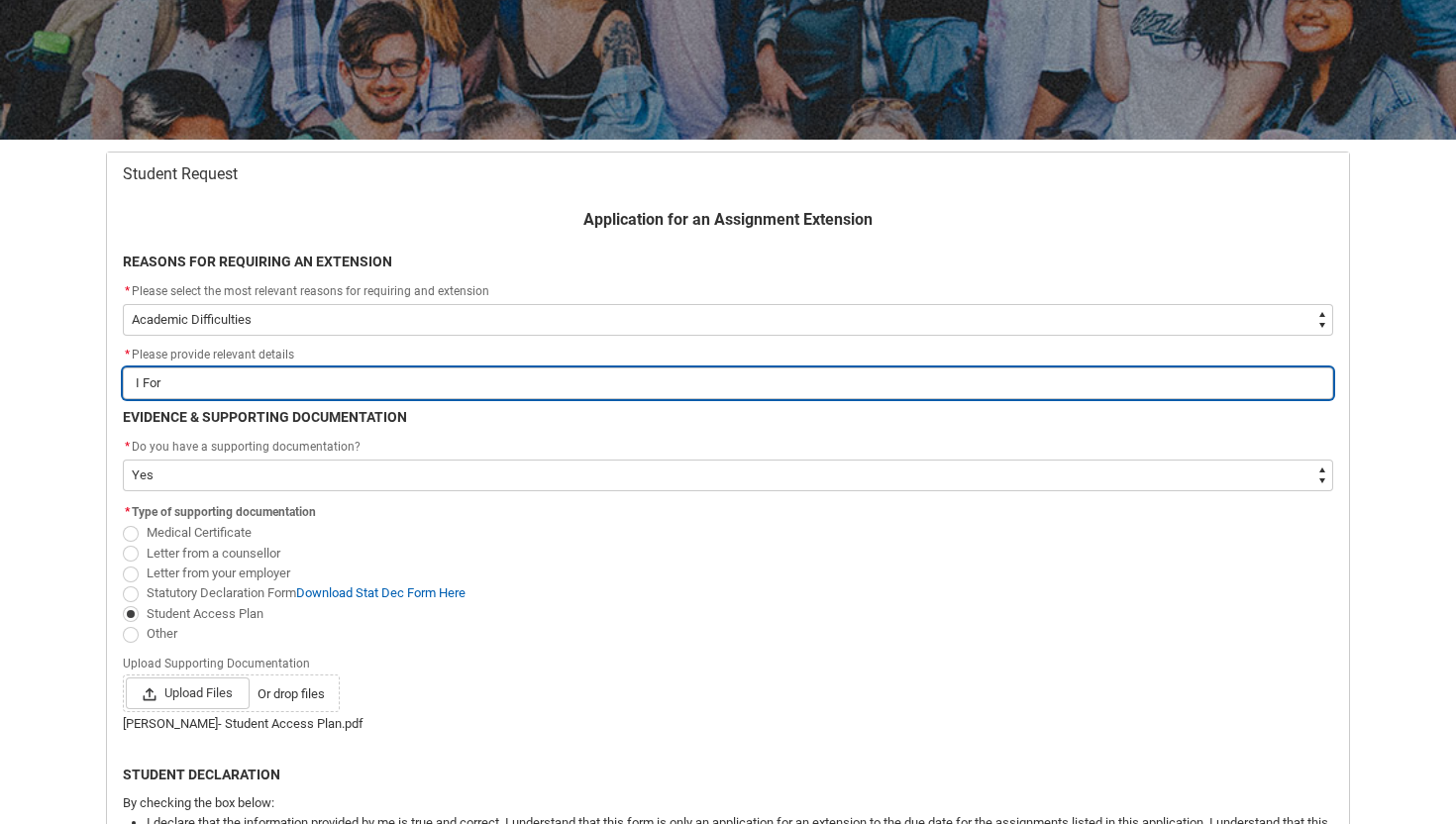 type on "I Fo" 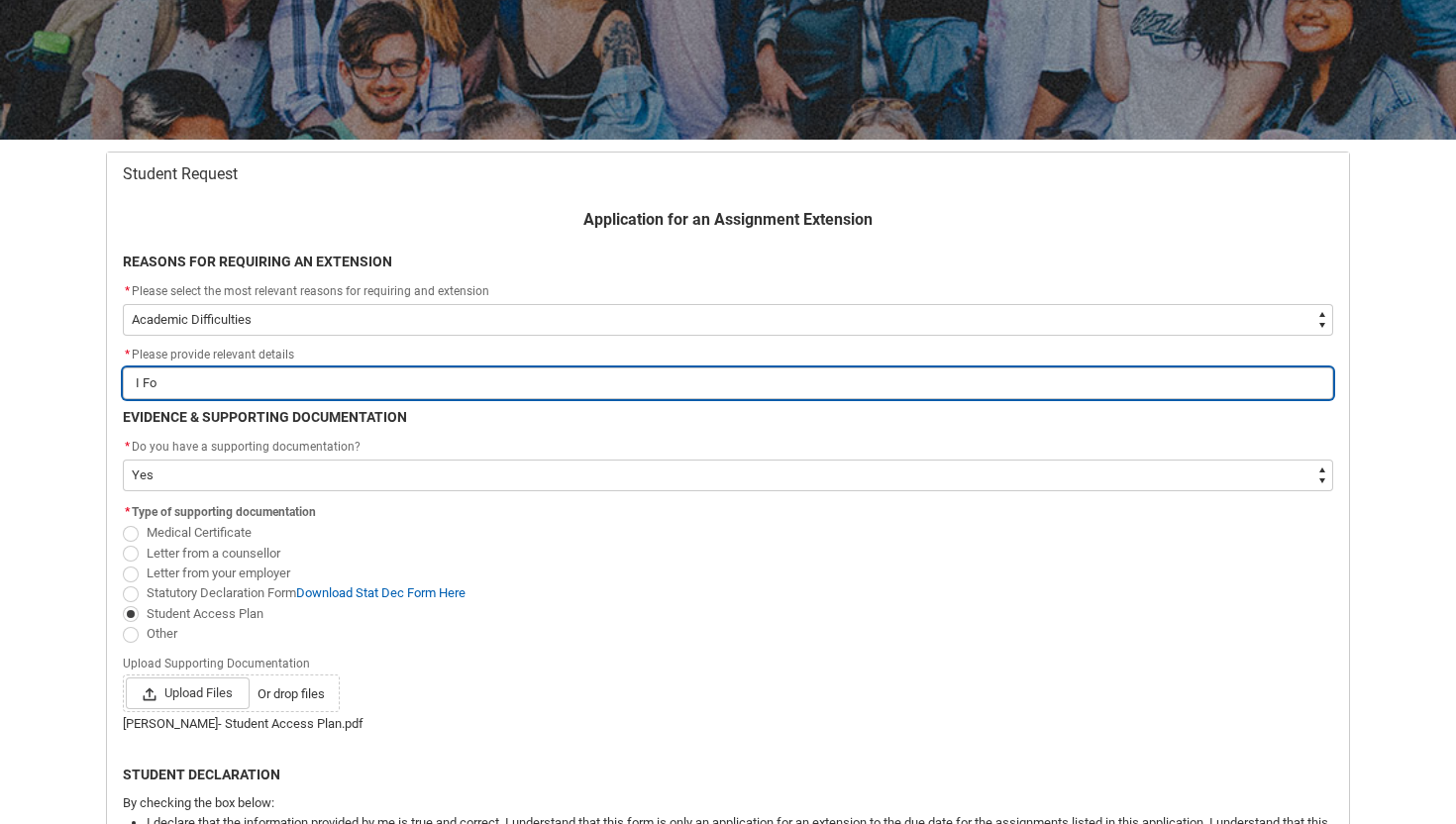 type on "I F" 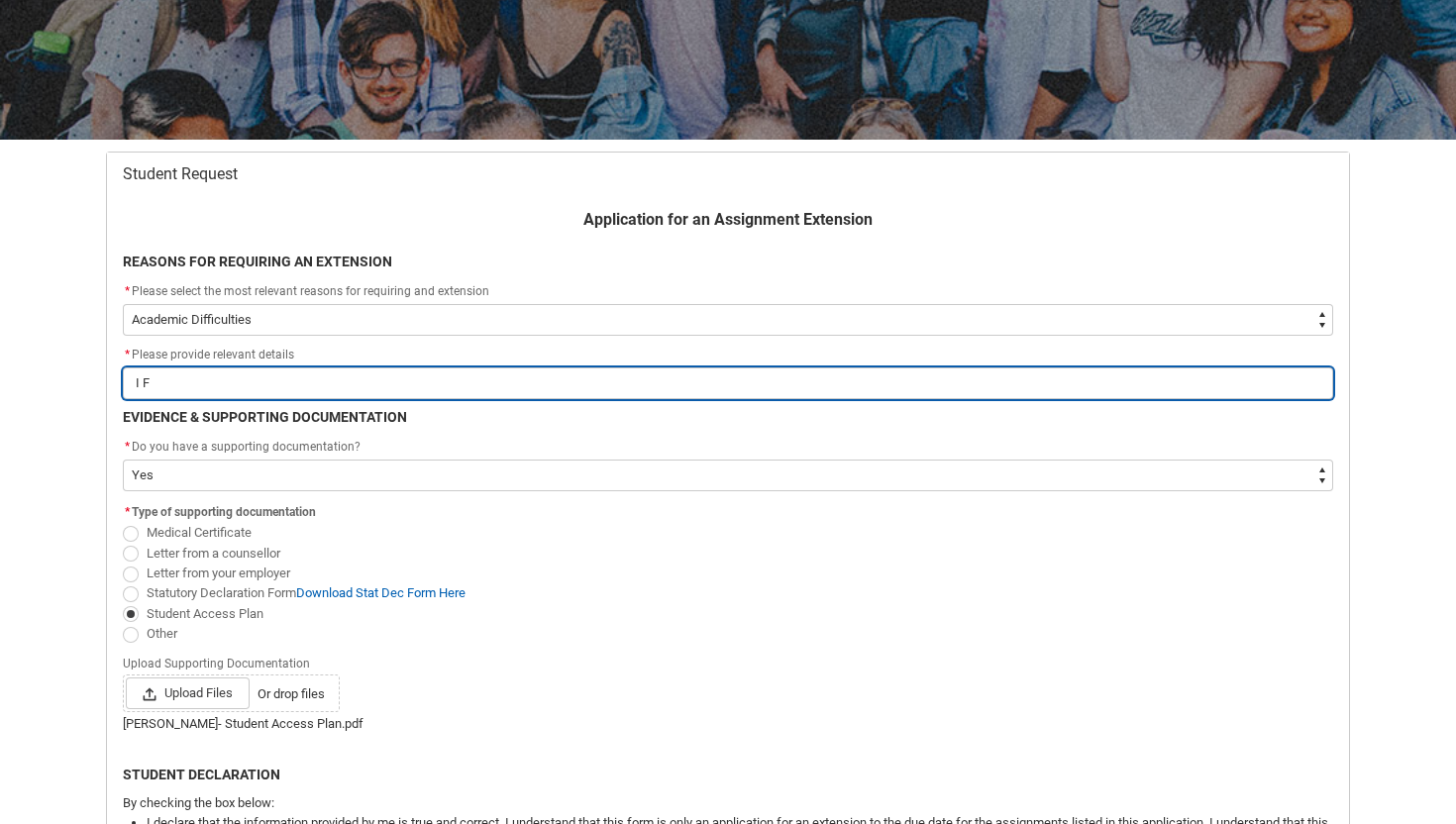 type on "I" 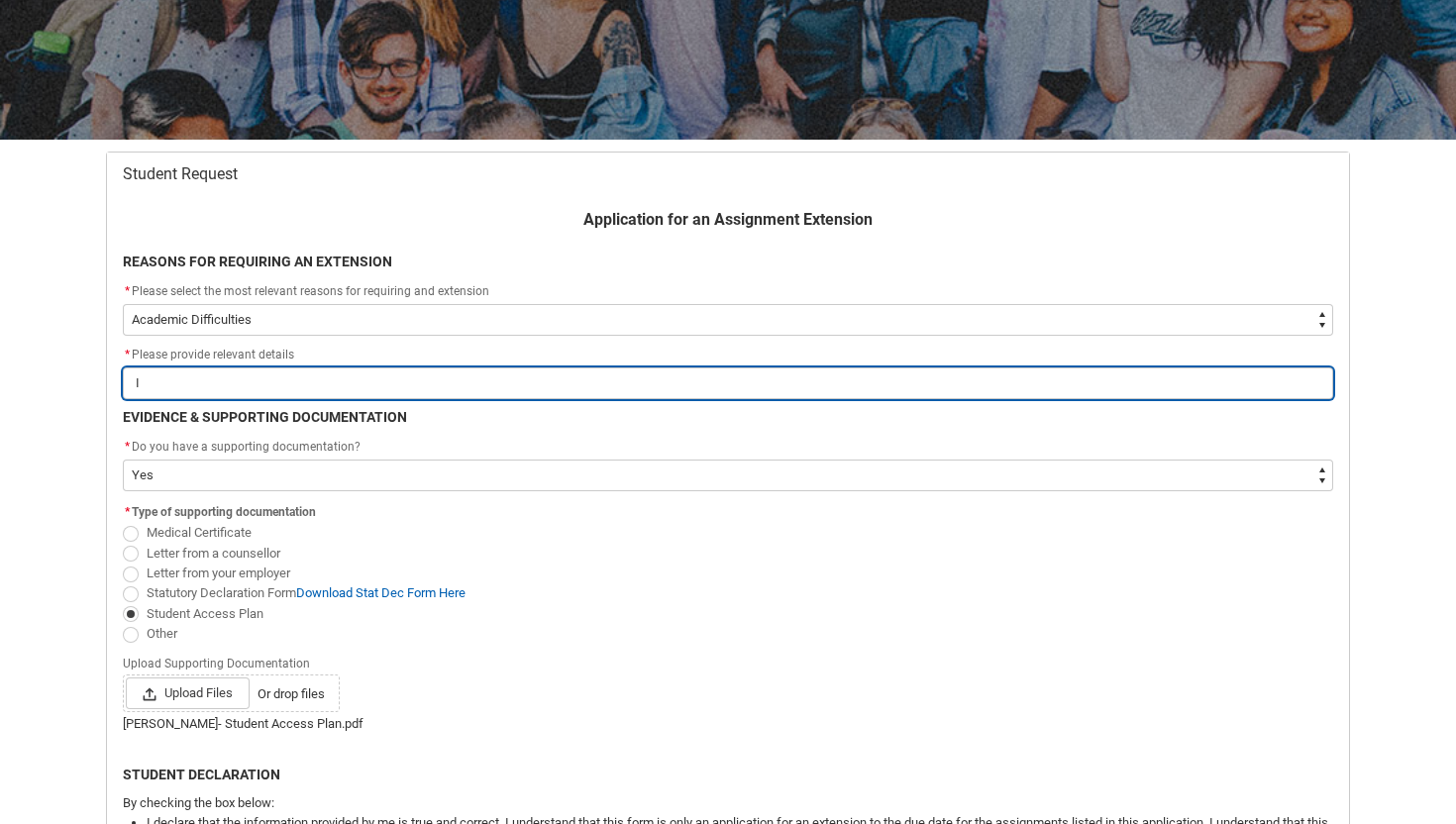 type on "I f" 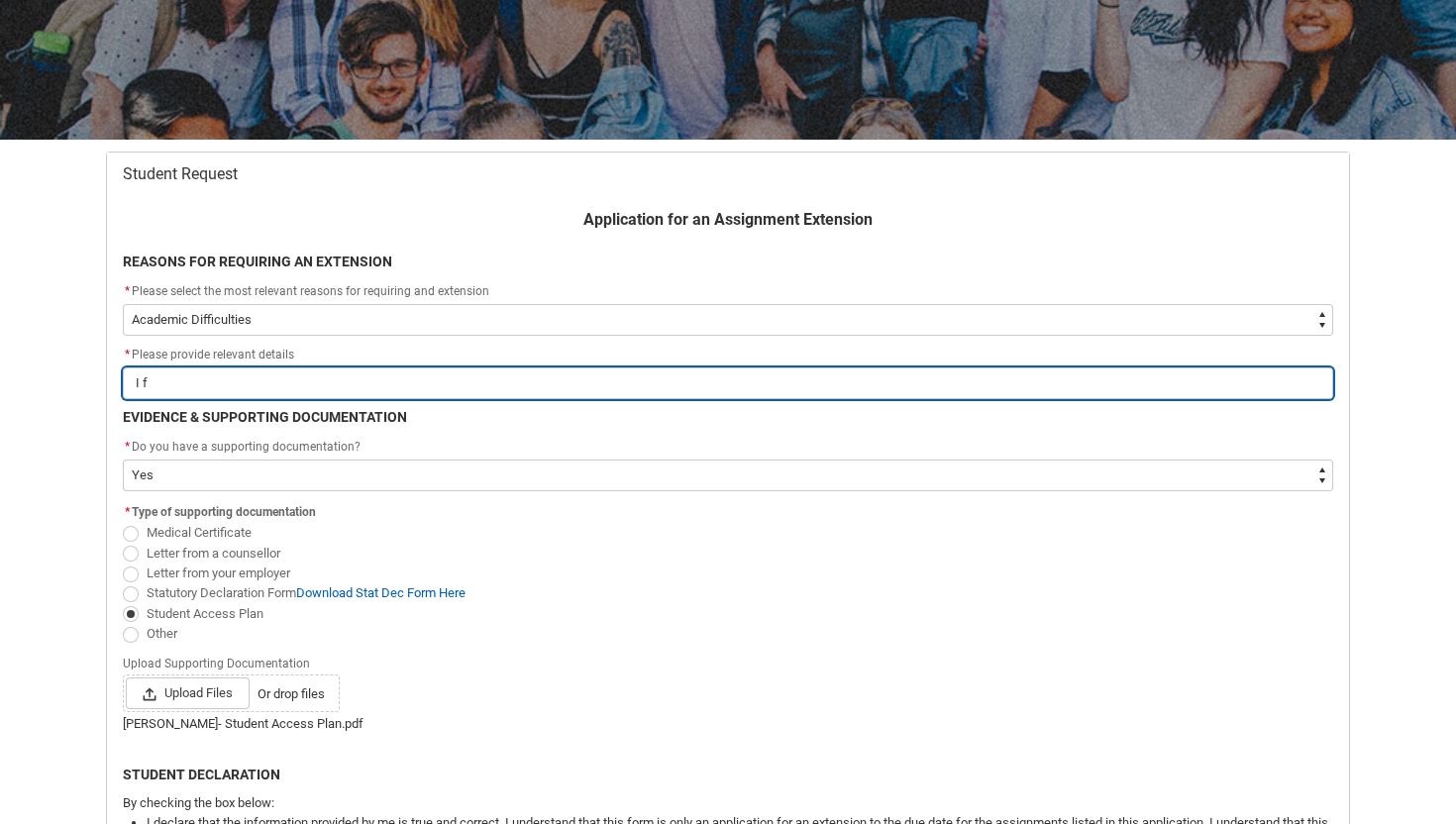 type on "I fo" 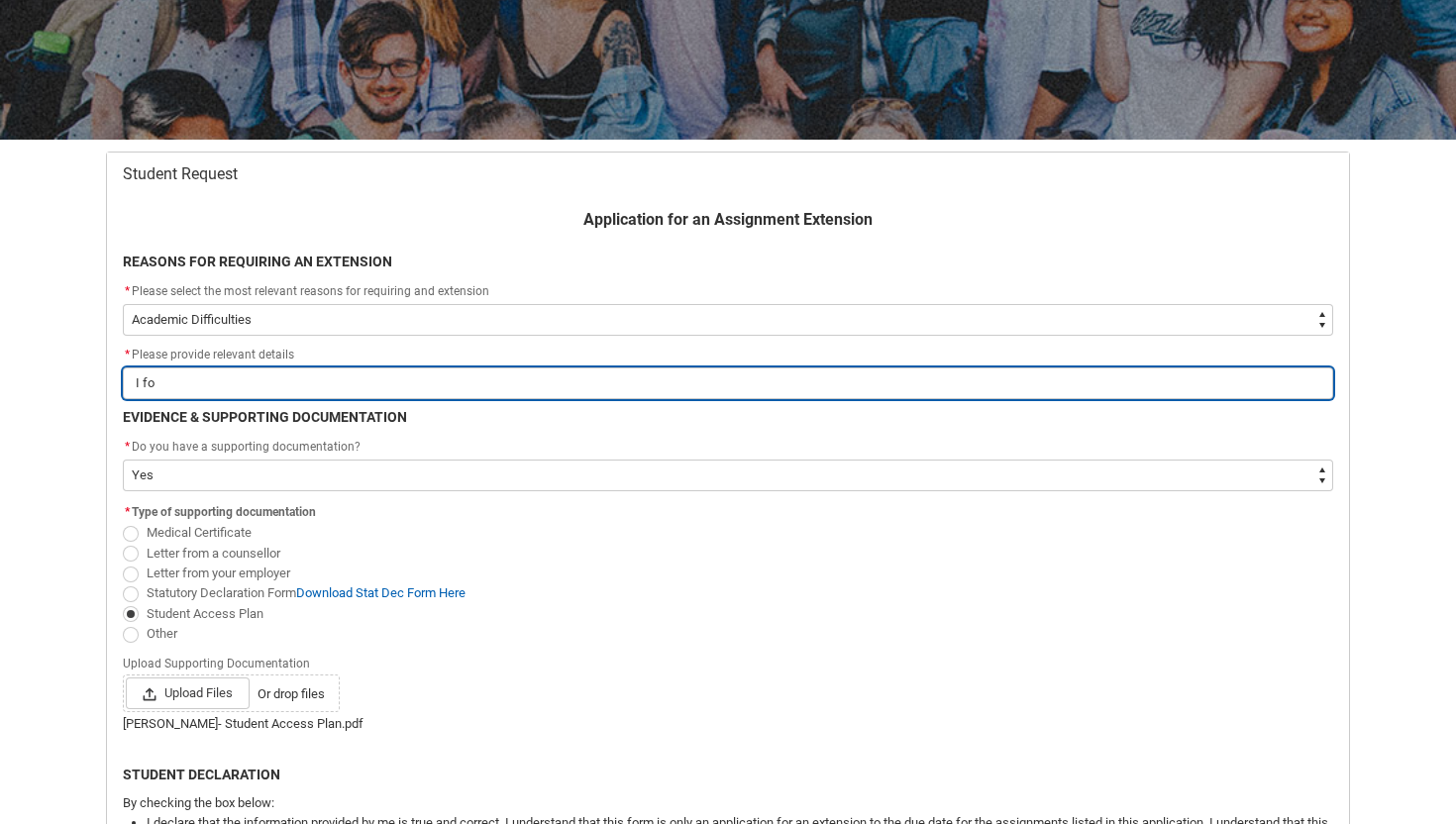 type on "I for" 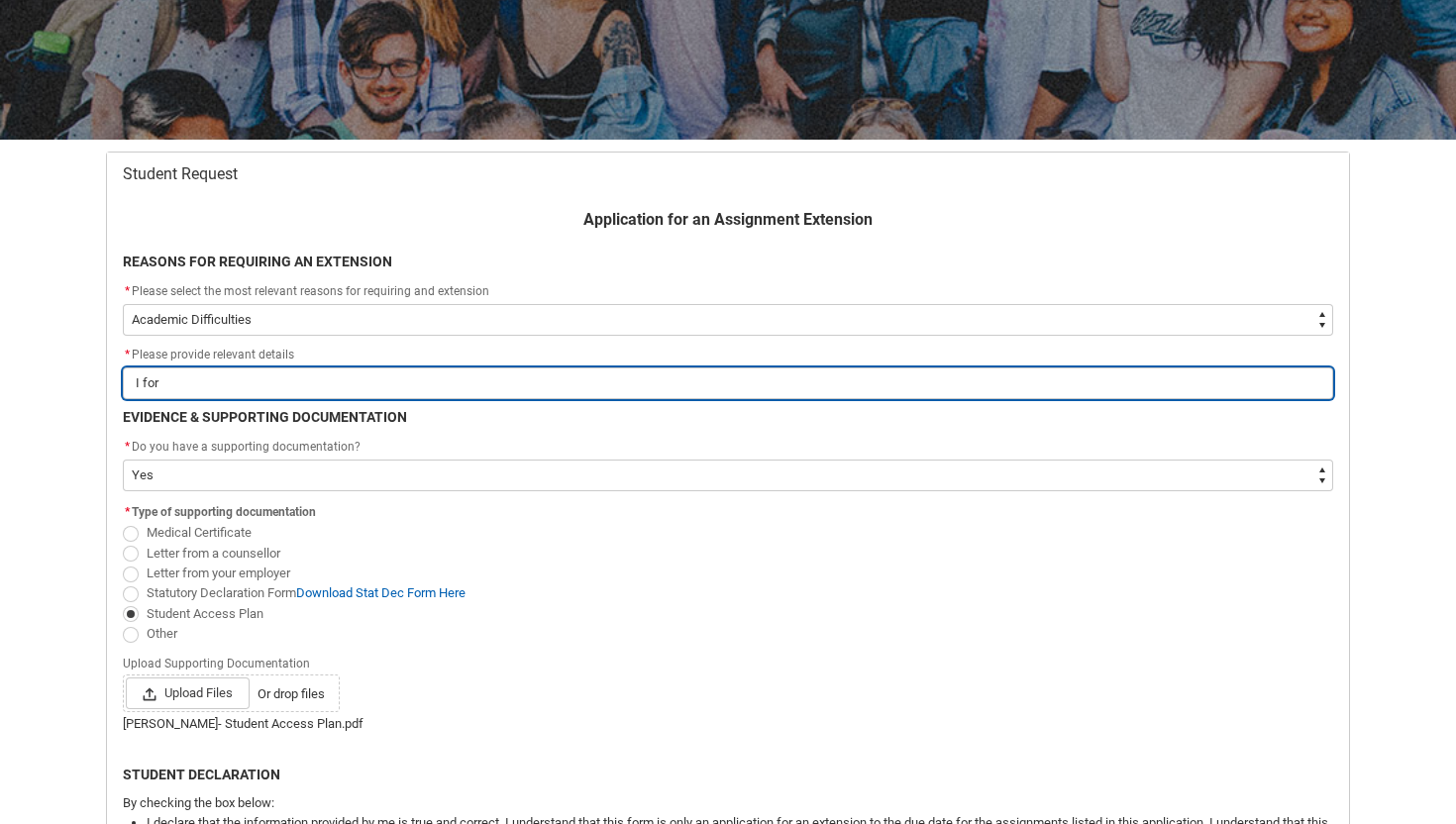 type on "I forg" 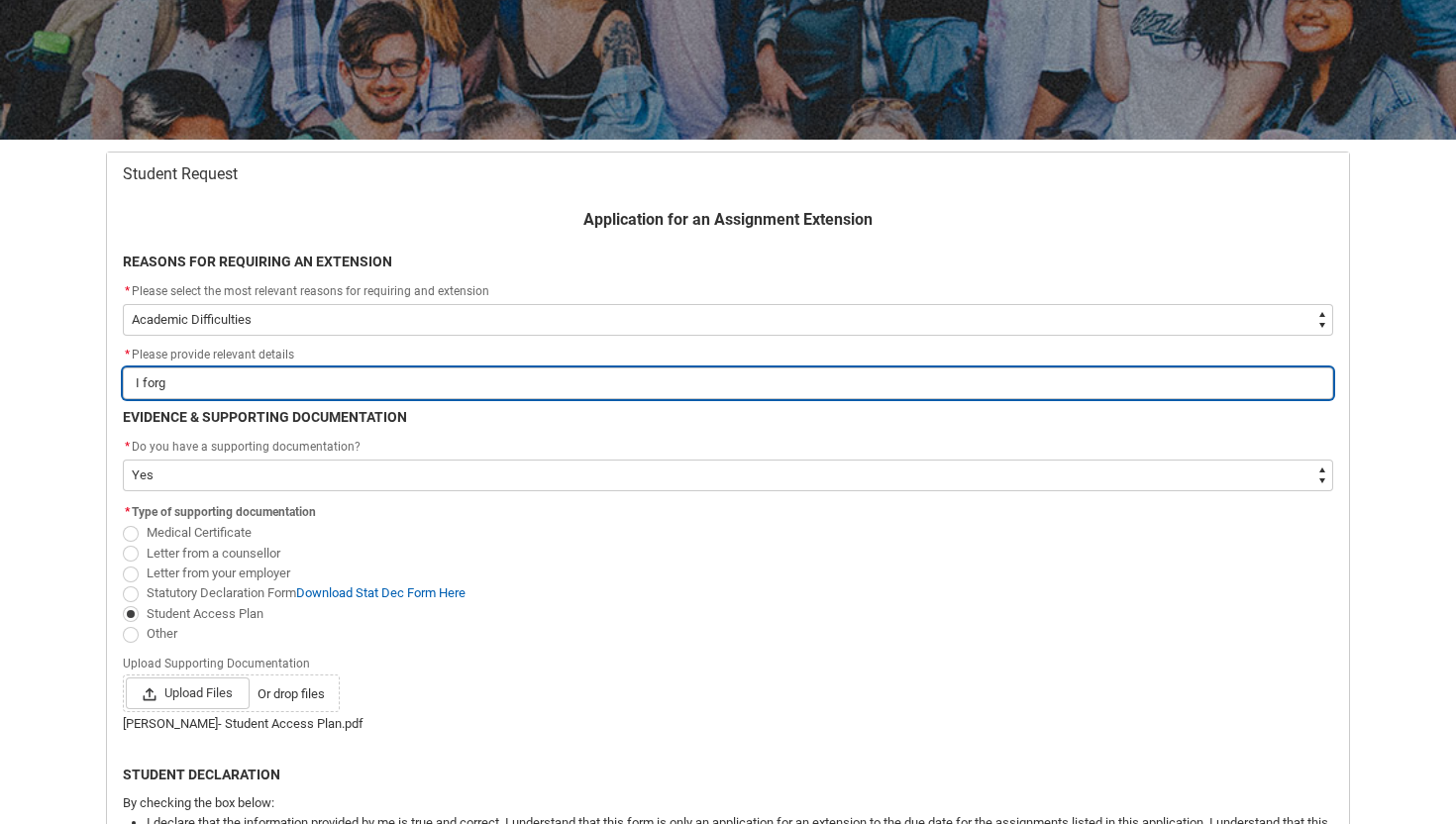 type on "I forgo" 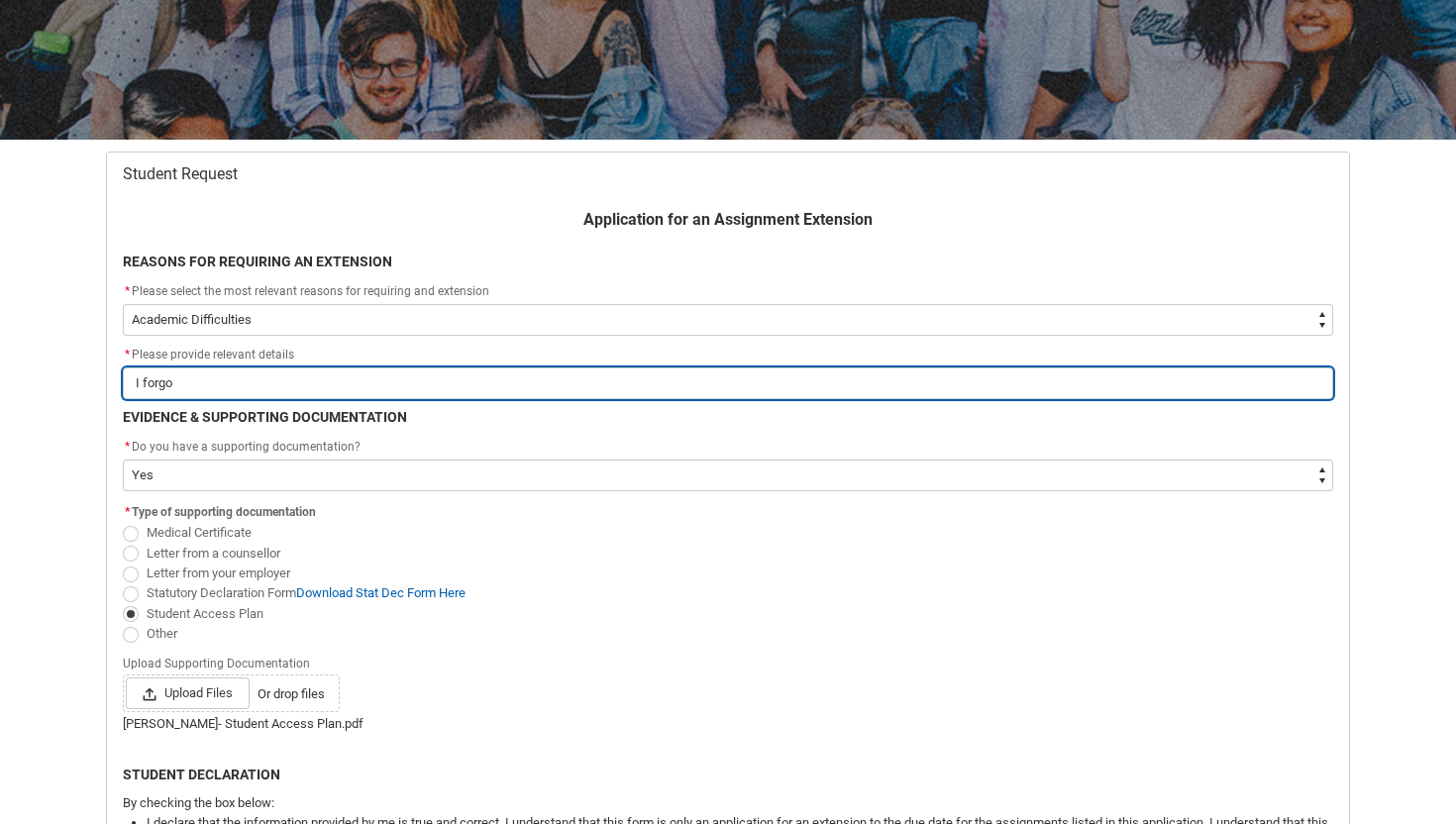 type on "I forgor" 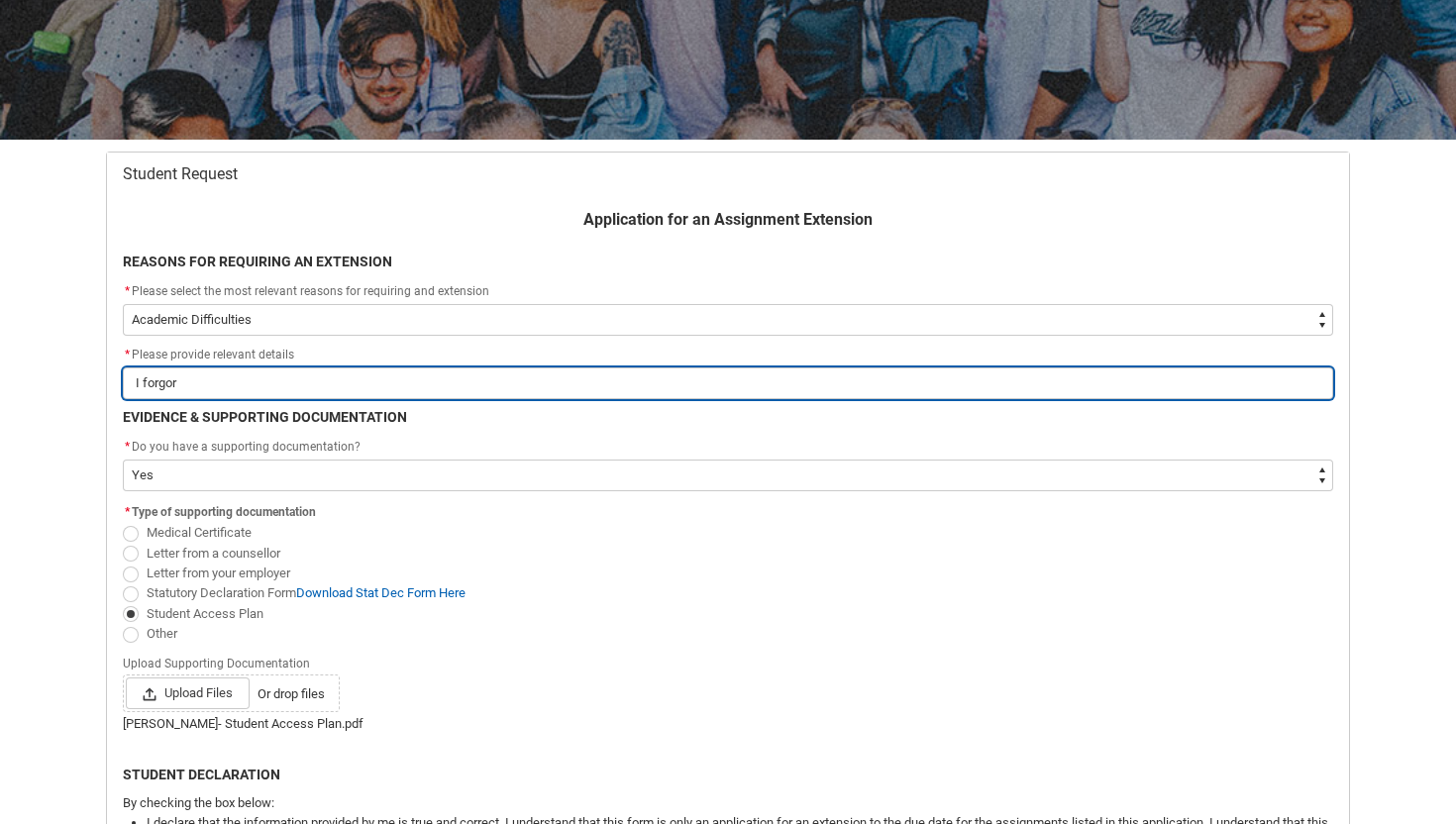 type on "I forgo" 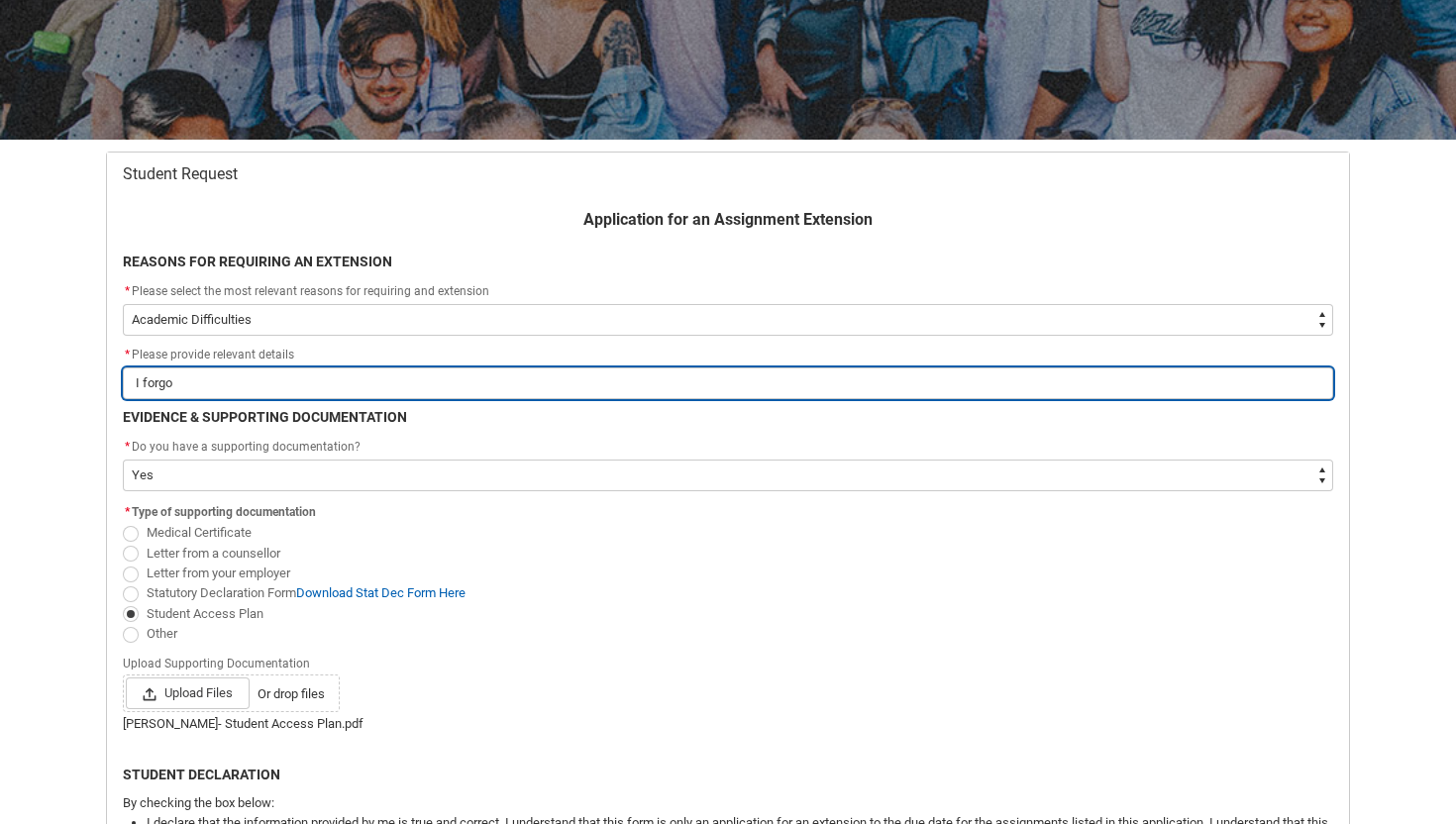 type on "I forg" 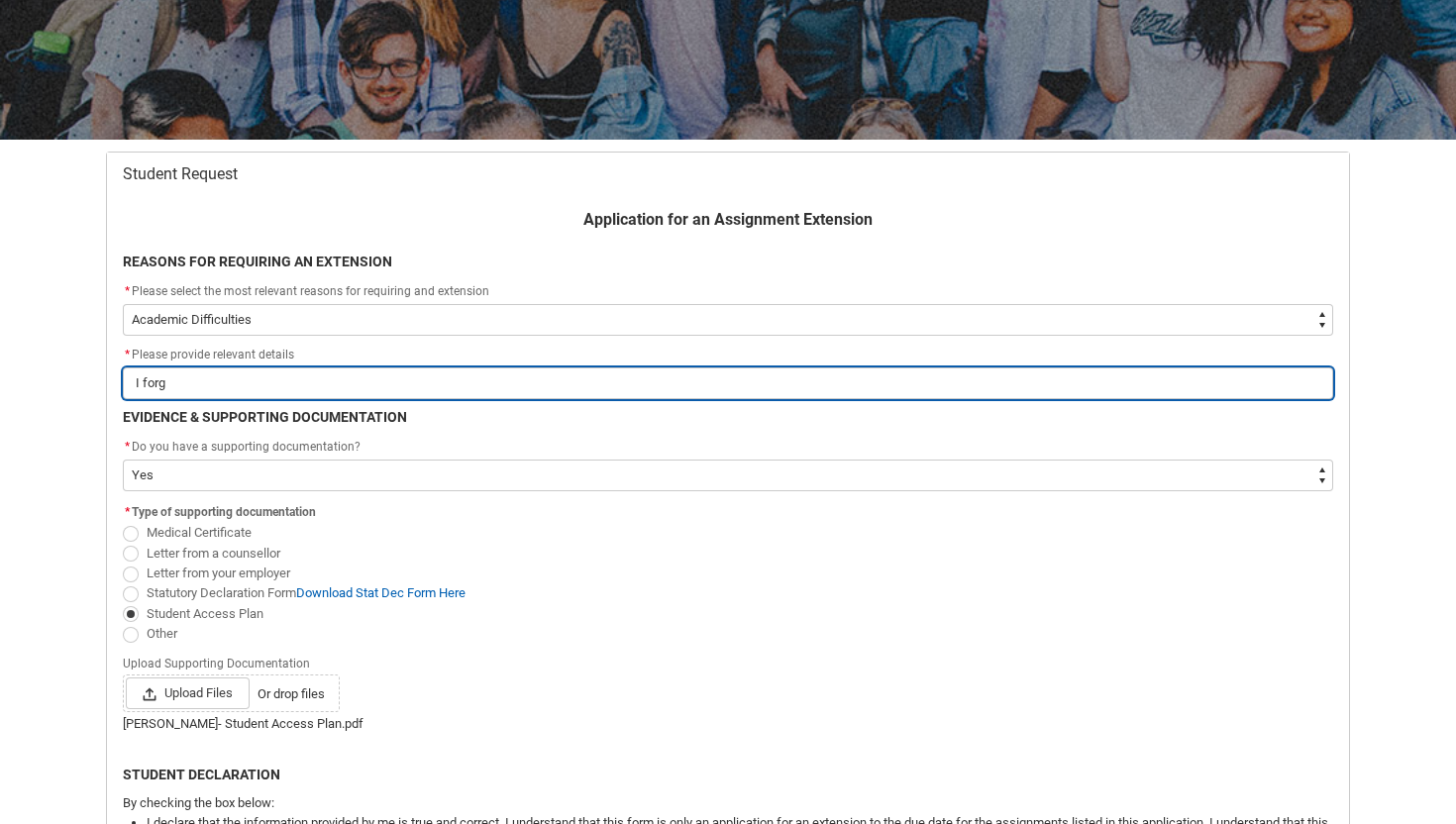 type on "I for" 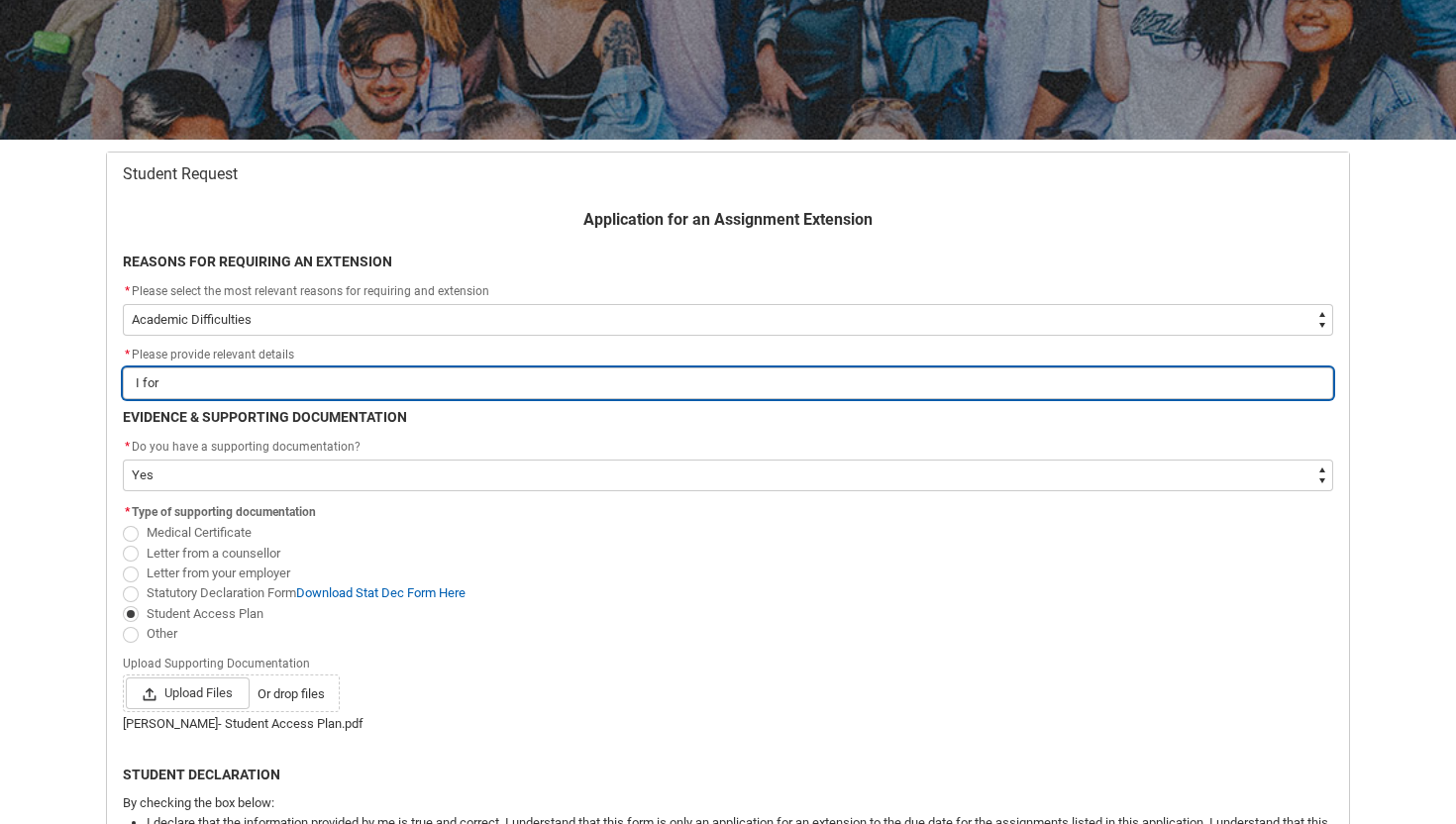 type on "I fo" 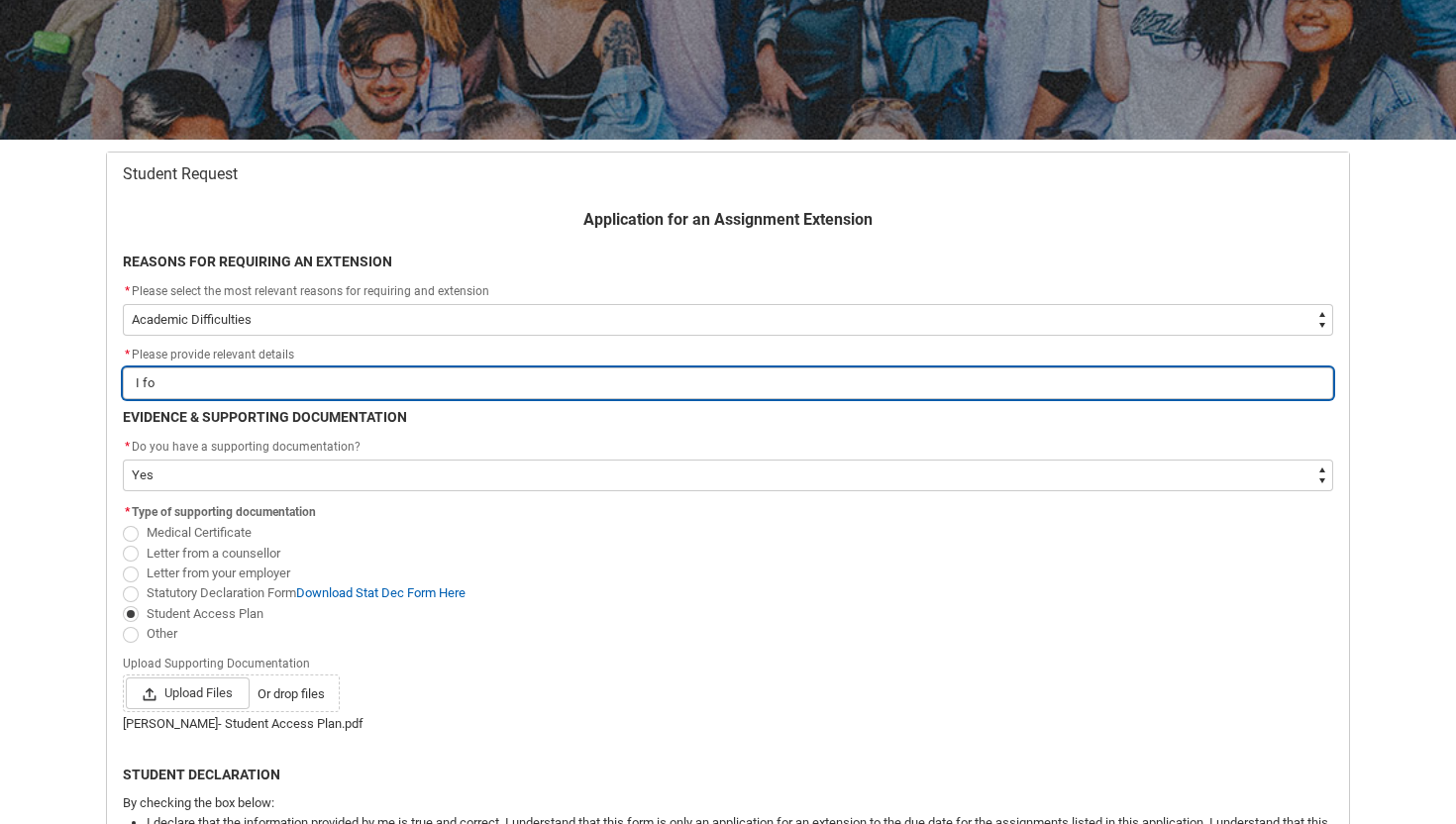 type on "I f" 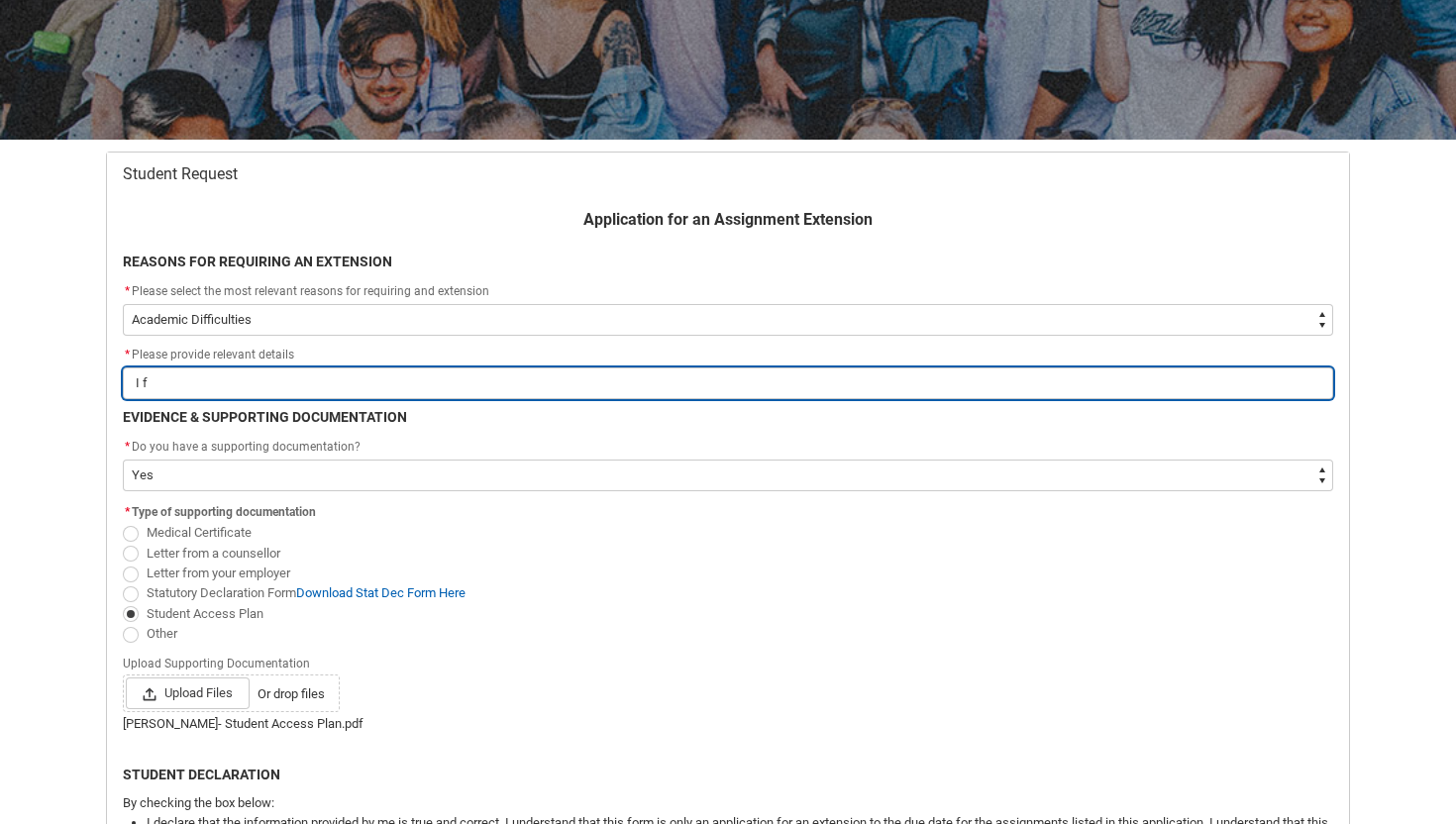 type on "I" 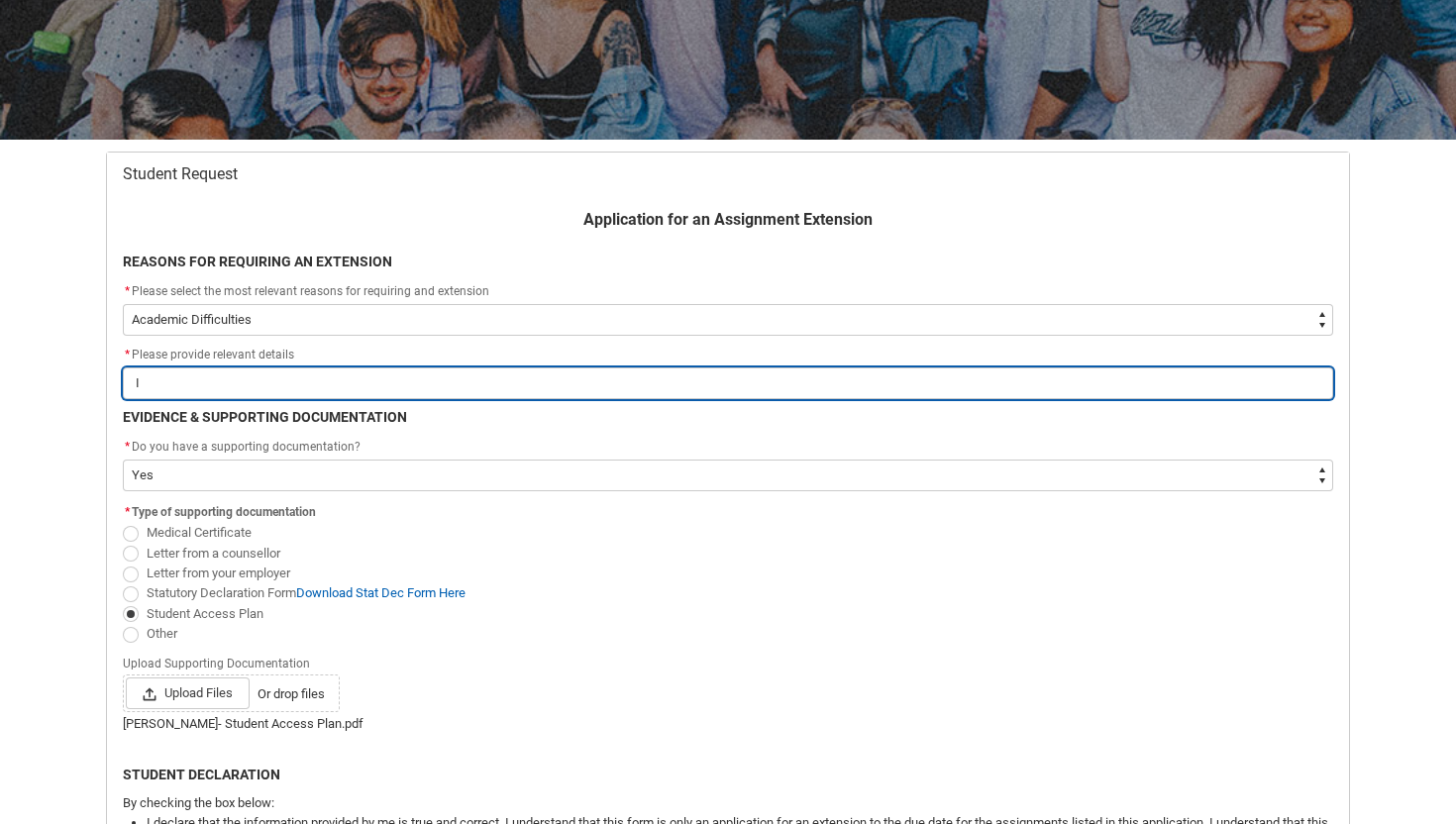 type on "I" 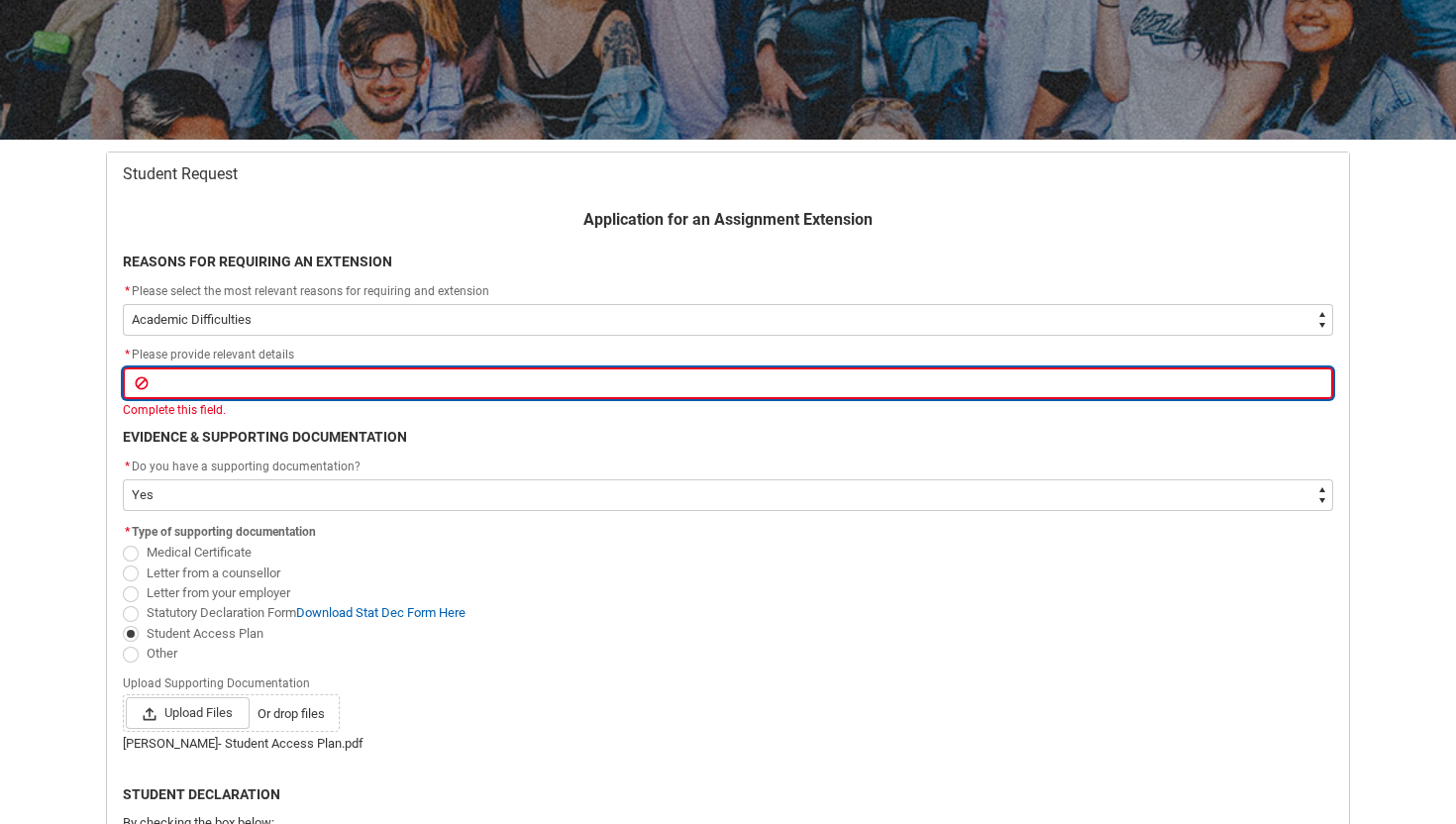 click at bounding box center [728, 383] 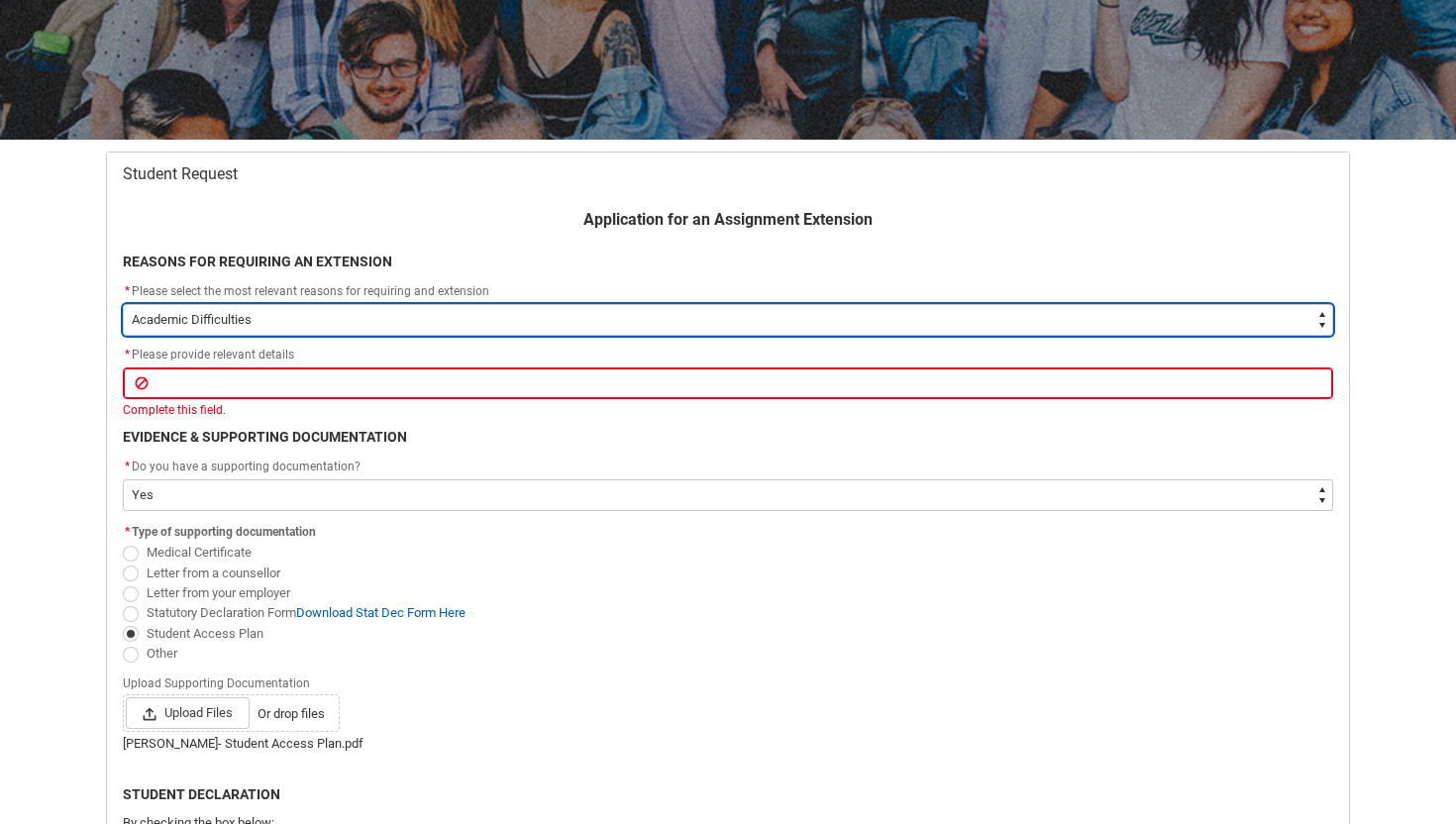 click on "--None-- Medical Reasons Work obligations Family obligations Academic Difficulties Significant religious or cultural reasons Other" at bounding box center [728, 320] 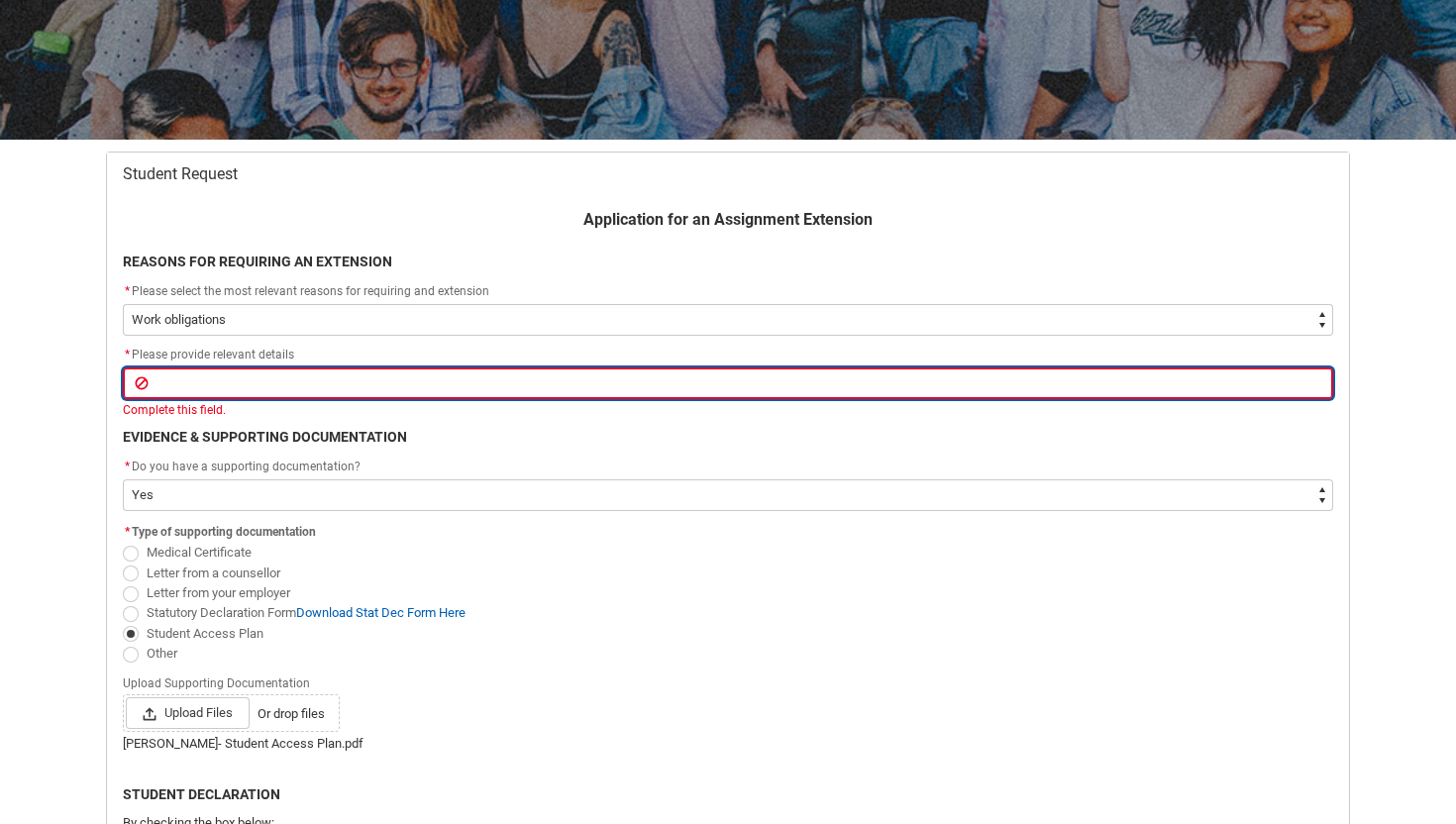 click at bounding box center [728, 383] 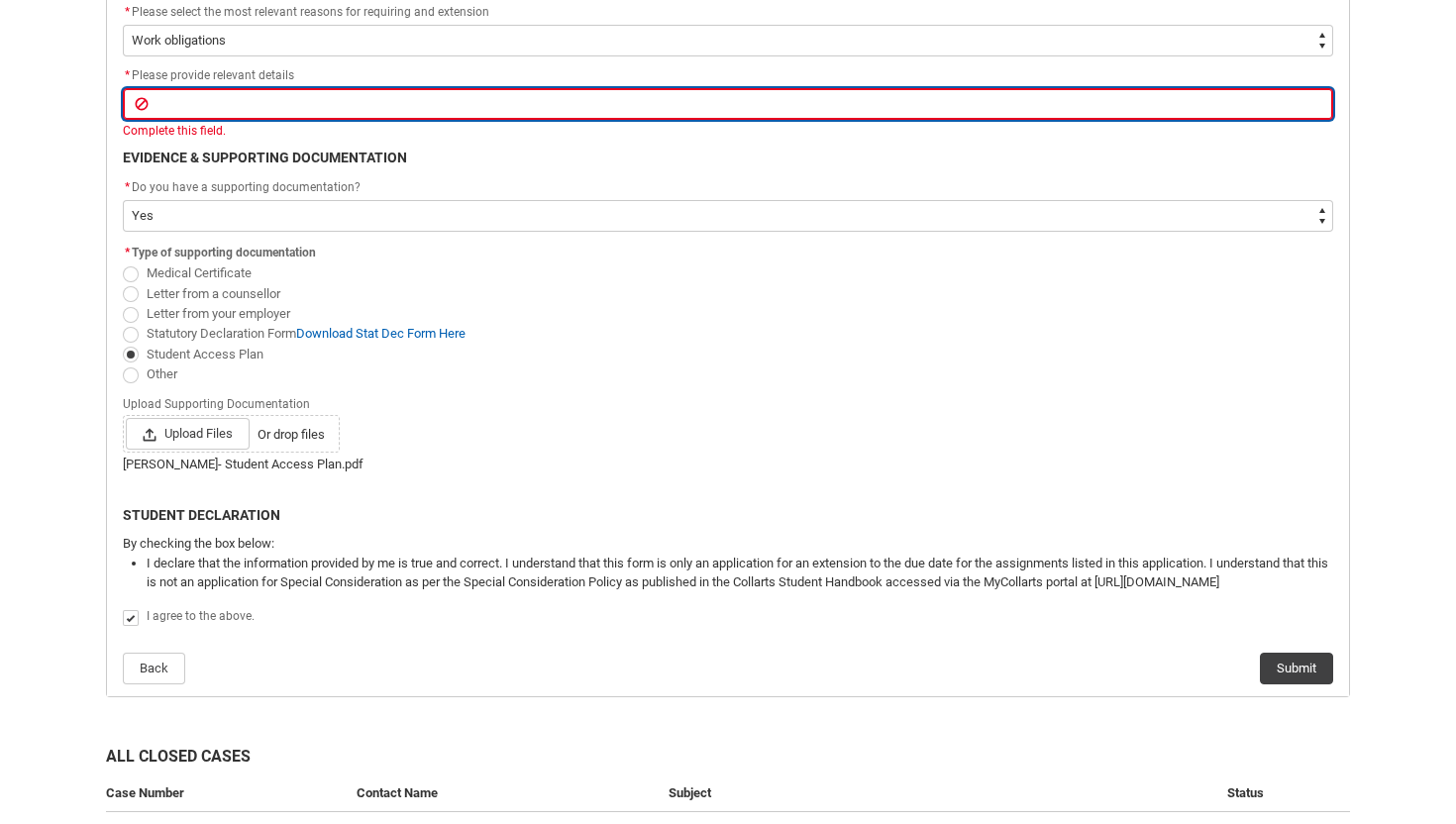 scroll, scrollTop: 532, scrollLeft: 0, axis: vertical 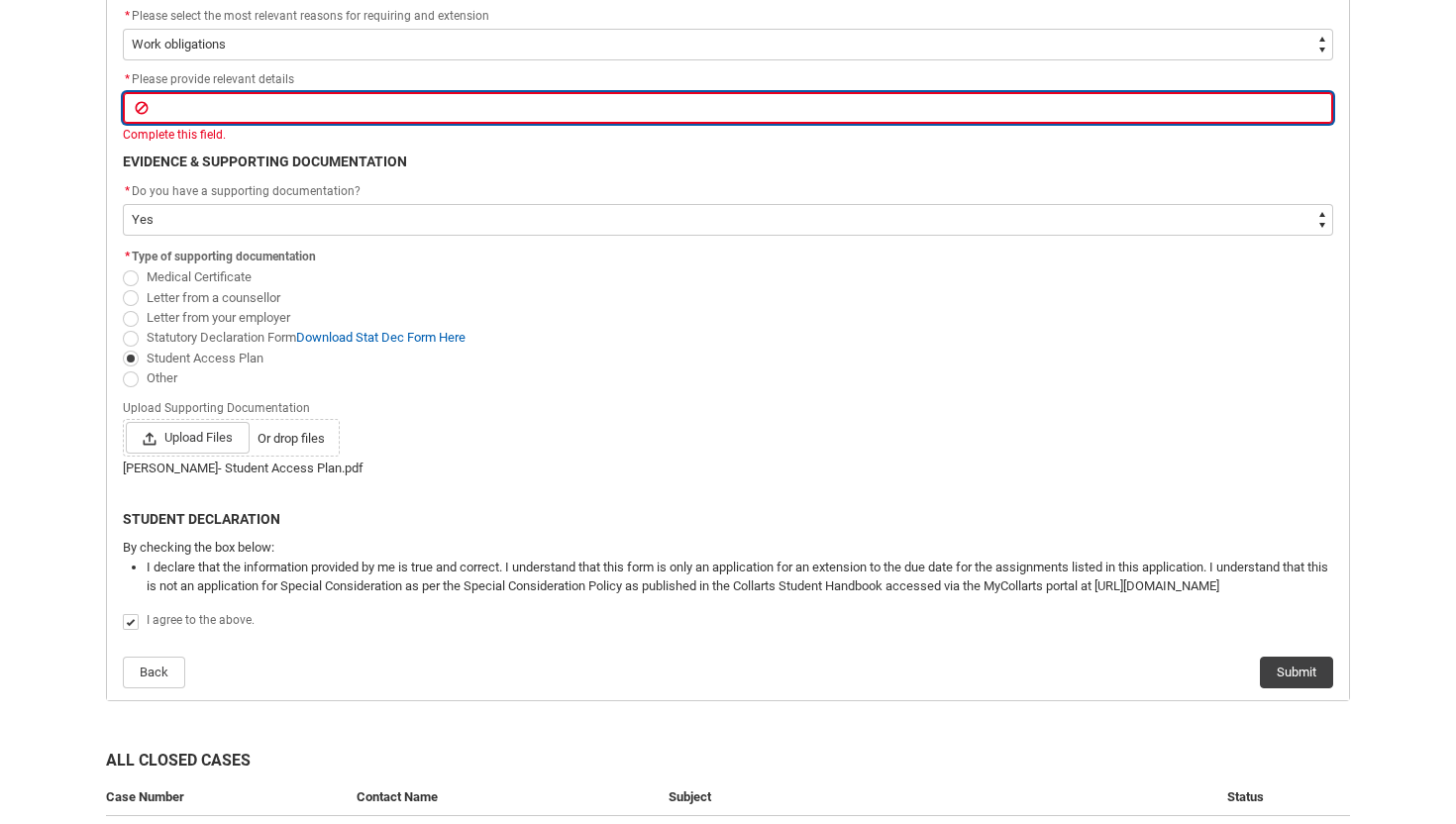 click at bounding box center (728, 108) 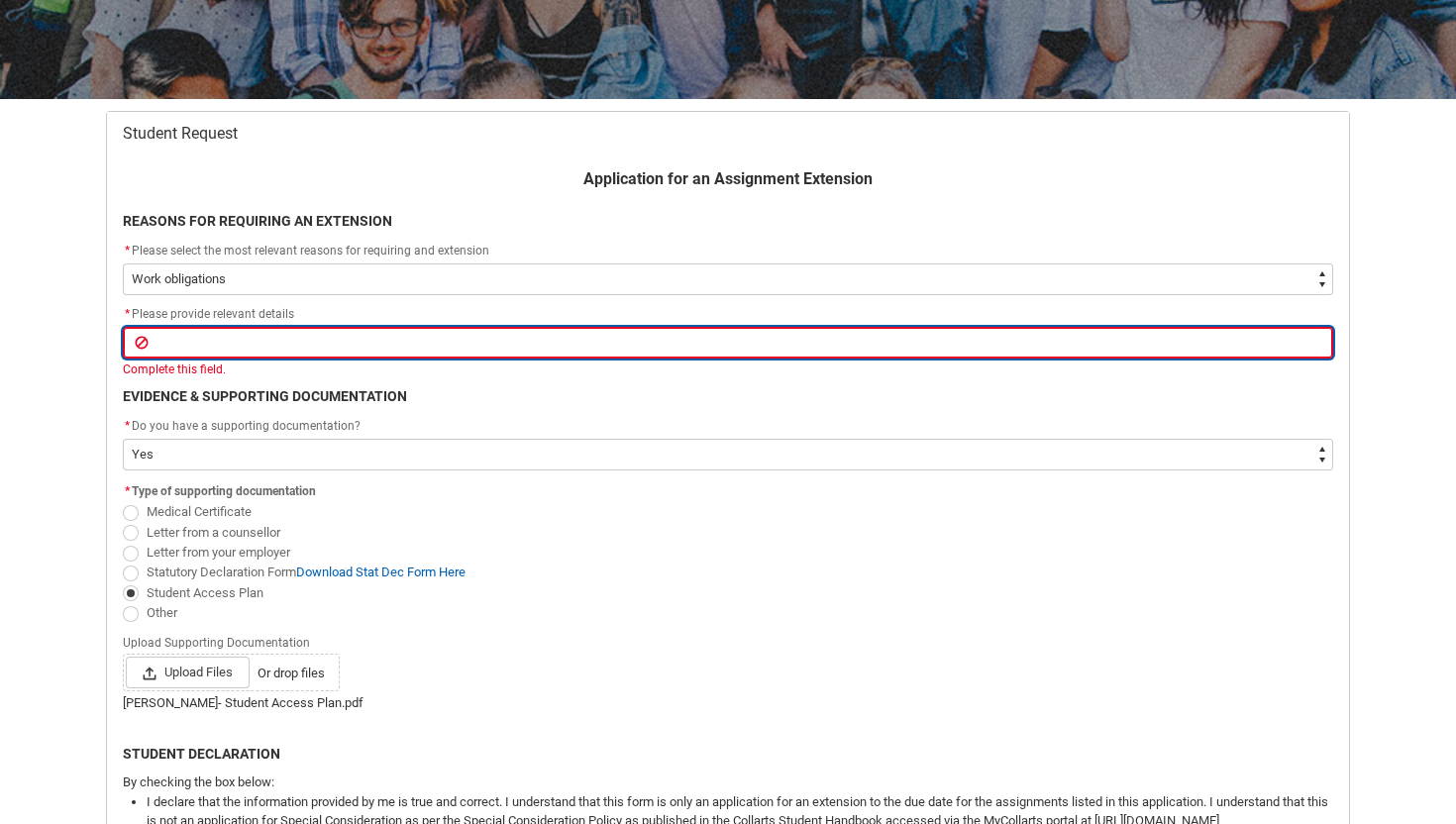 scroll, scrollTop: 295, scrollLeft: 0, axis: vertical 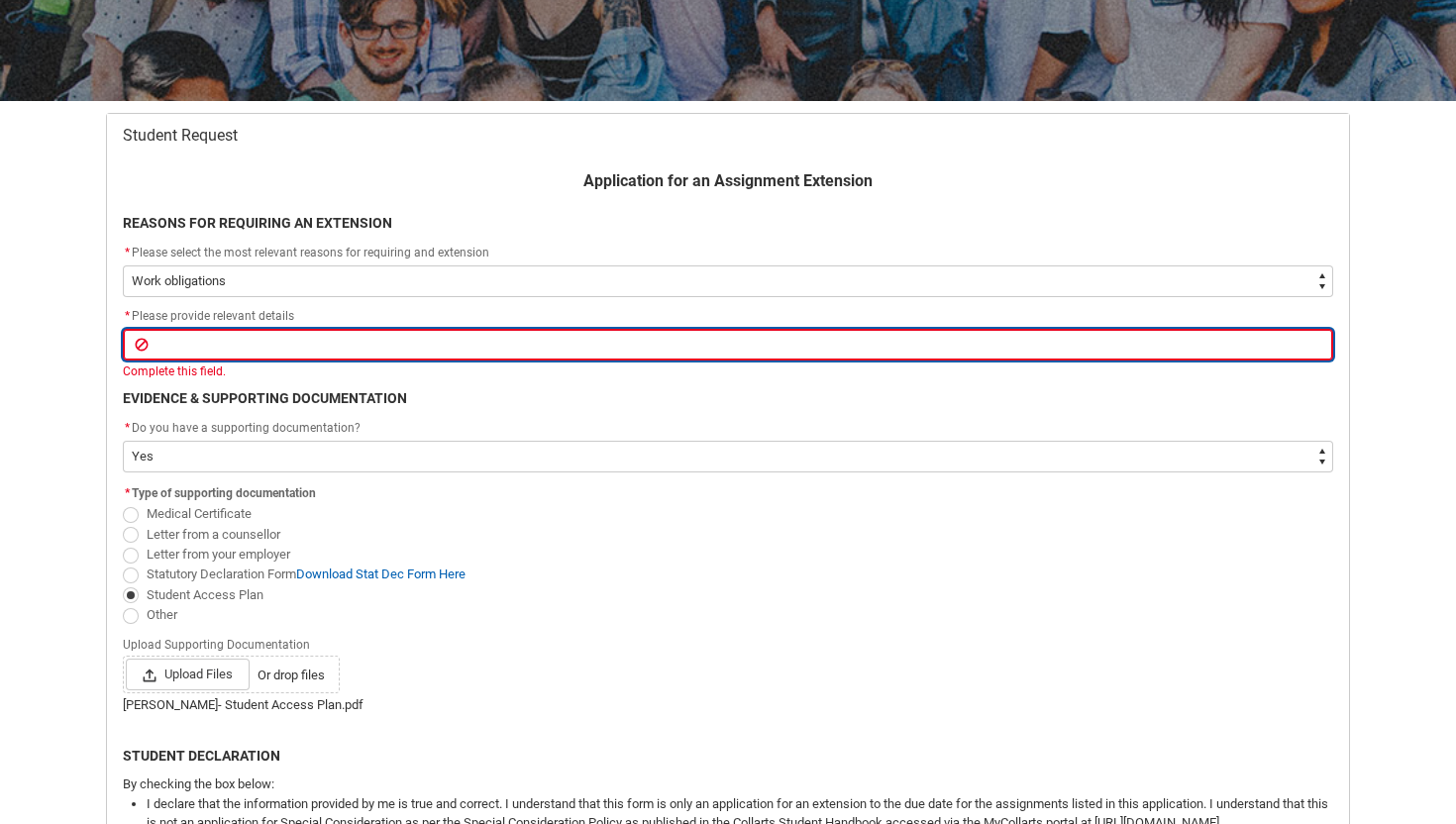 click at bounding box center [728, 345] 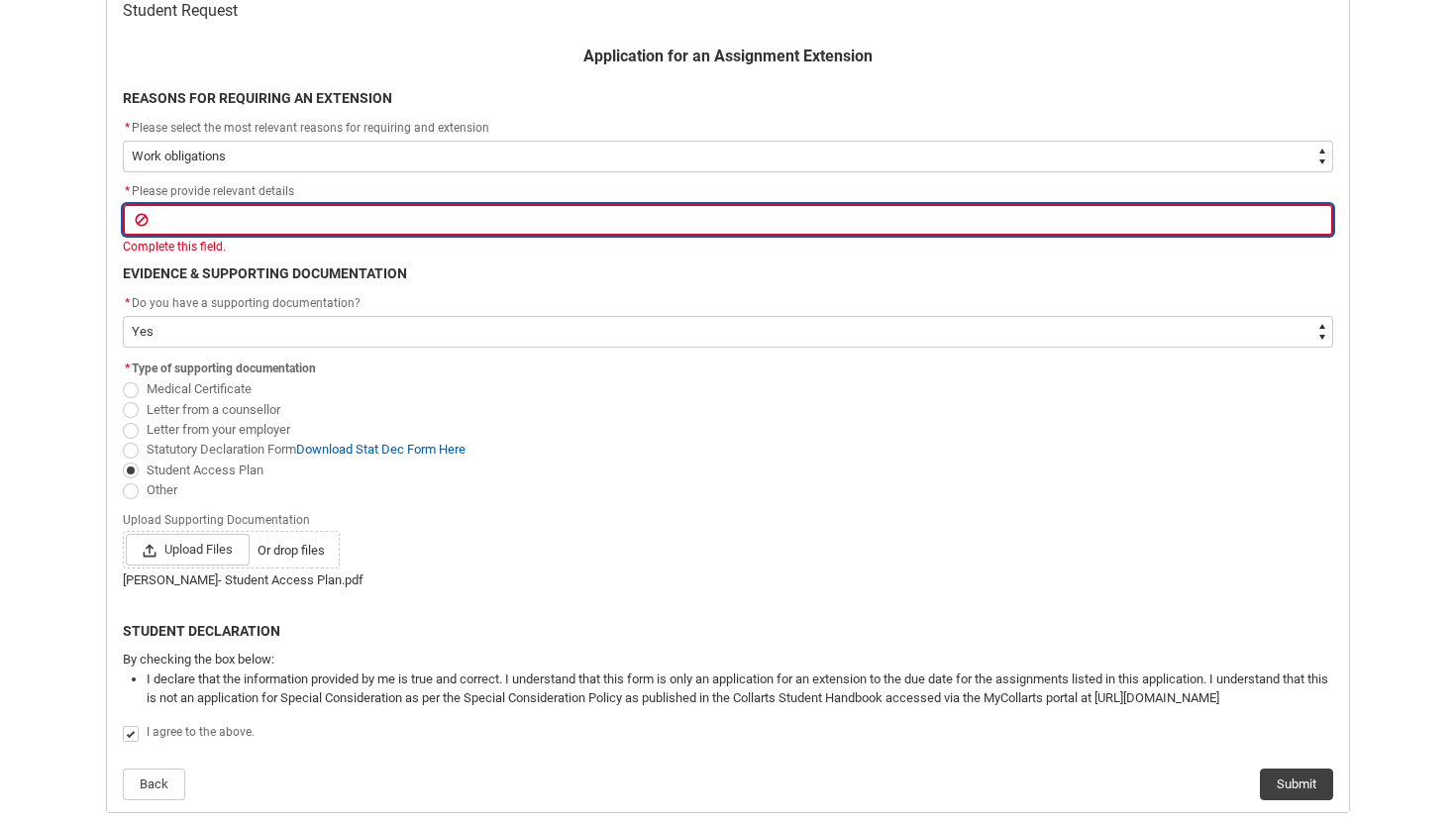 scroll, scrollTop: 439, scrollLeft: 0, axis: vertical 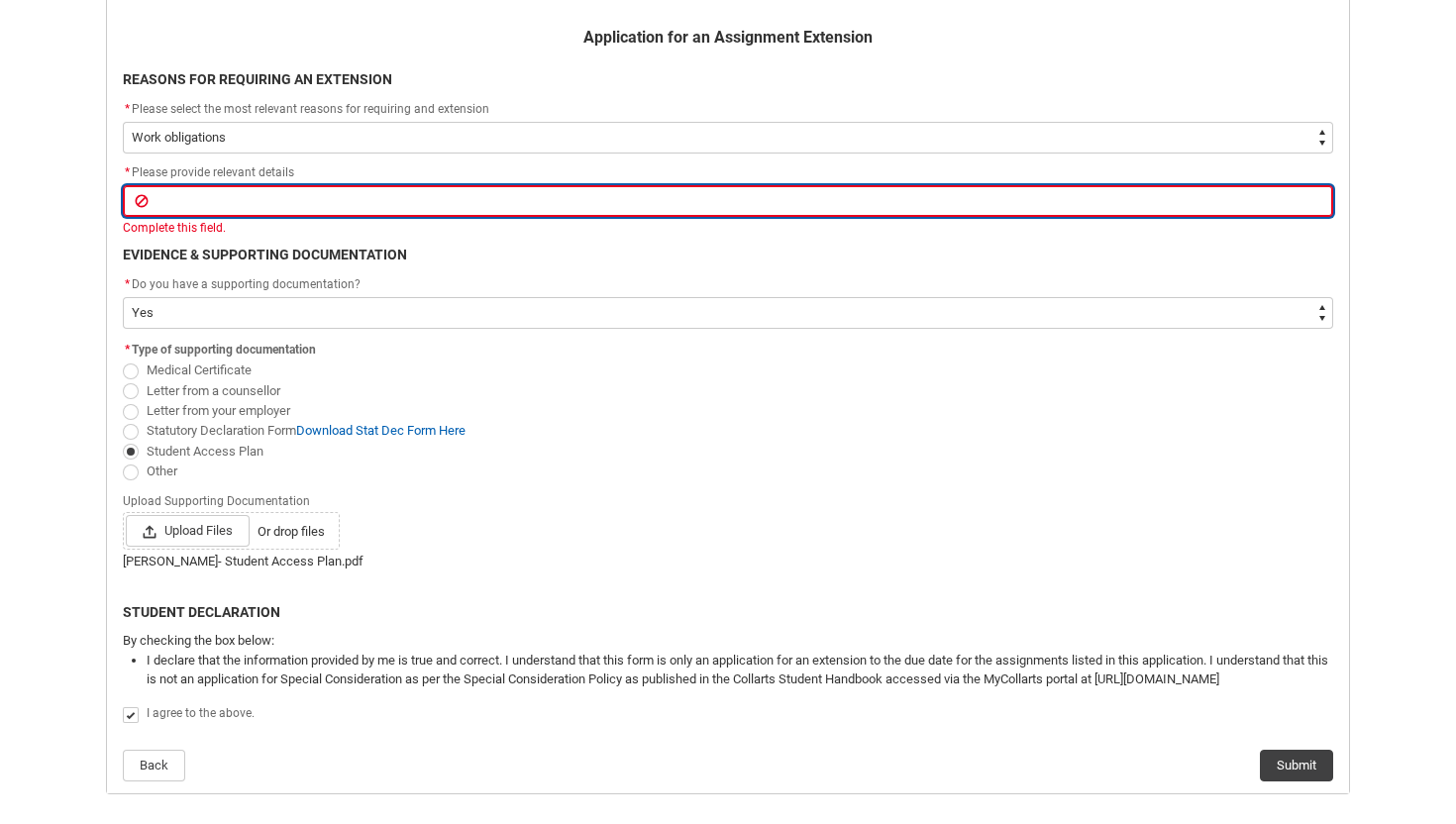 click at bounding box center [728, 201] 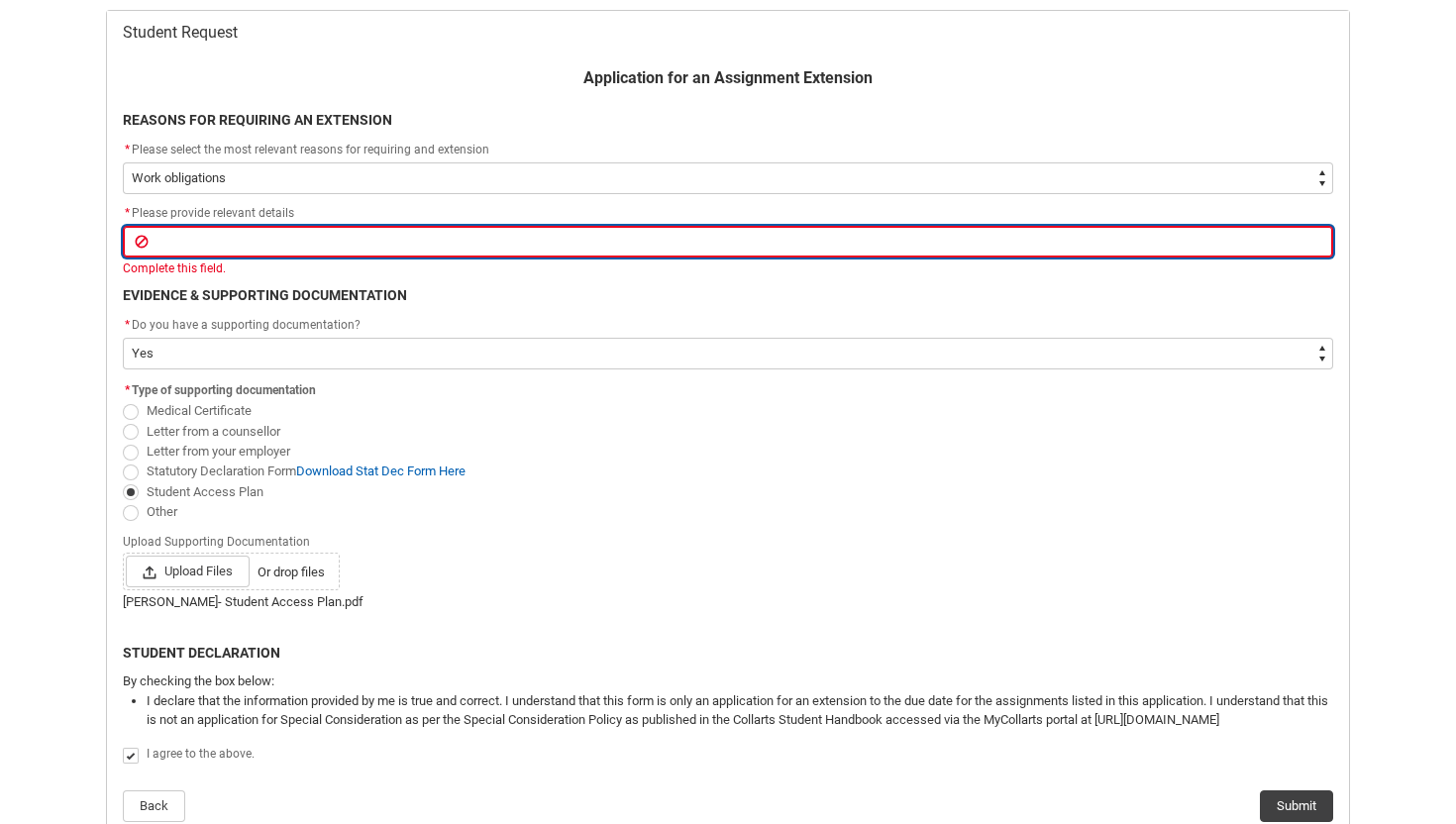 scroll, scrollTop: 328, scrollLeft: 0, axis: vertical 